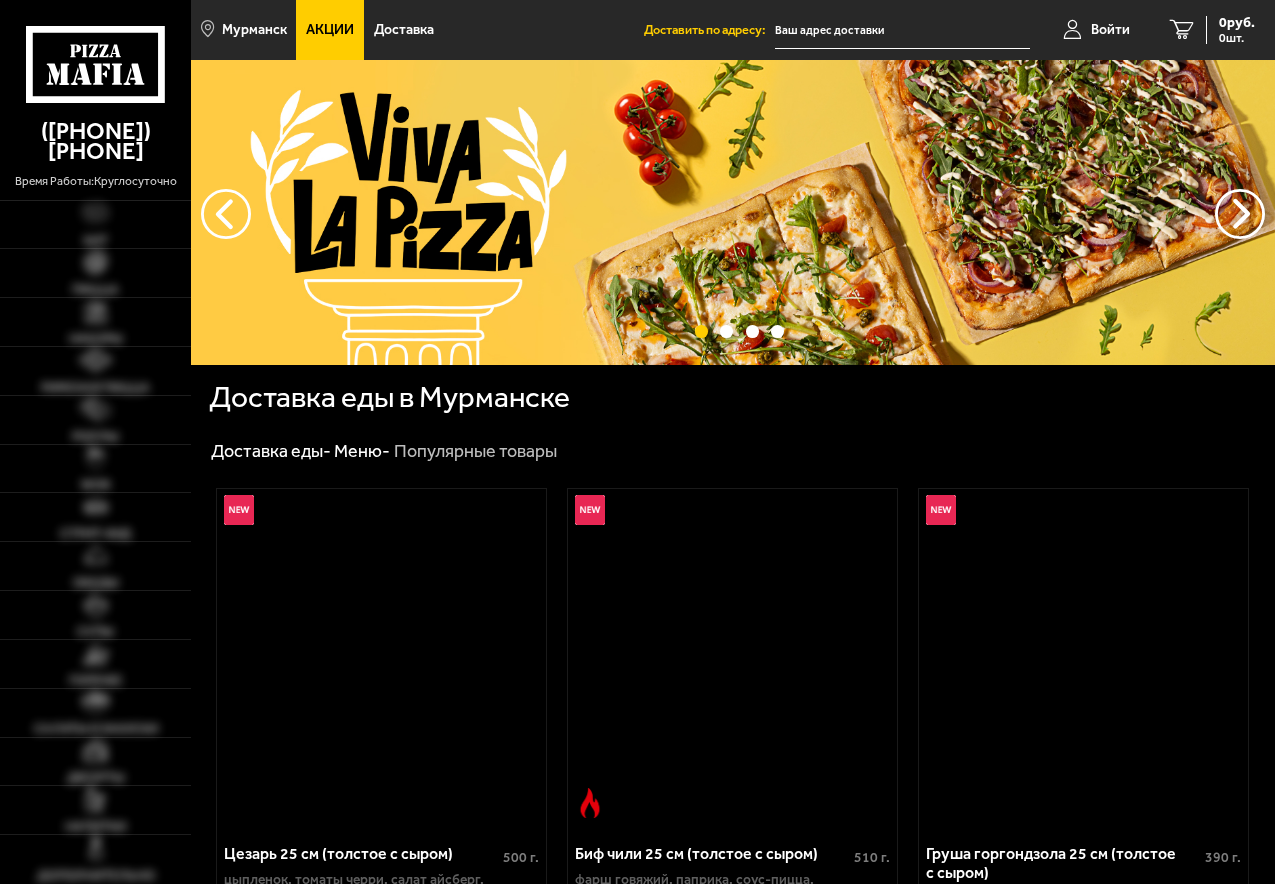 scroll, scrollTop: 0, scrollLeft: 0, axis: both 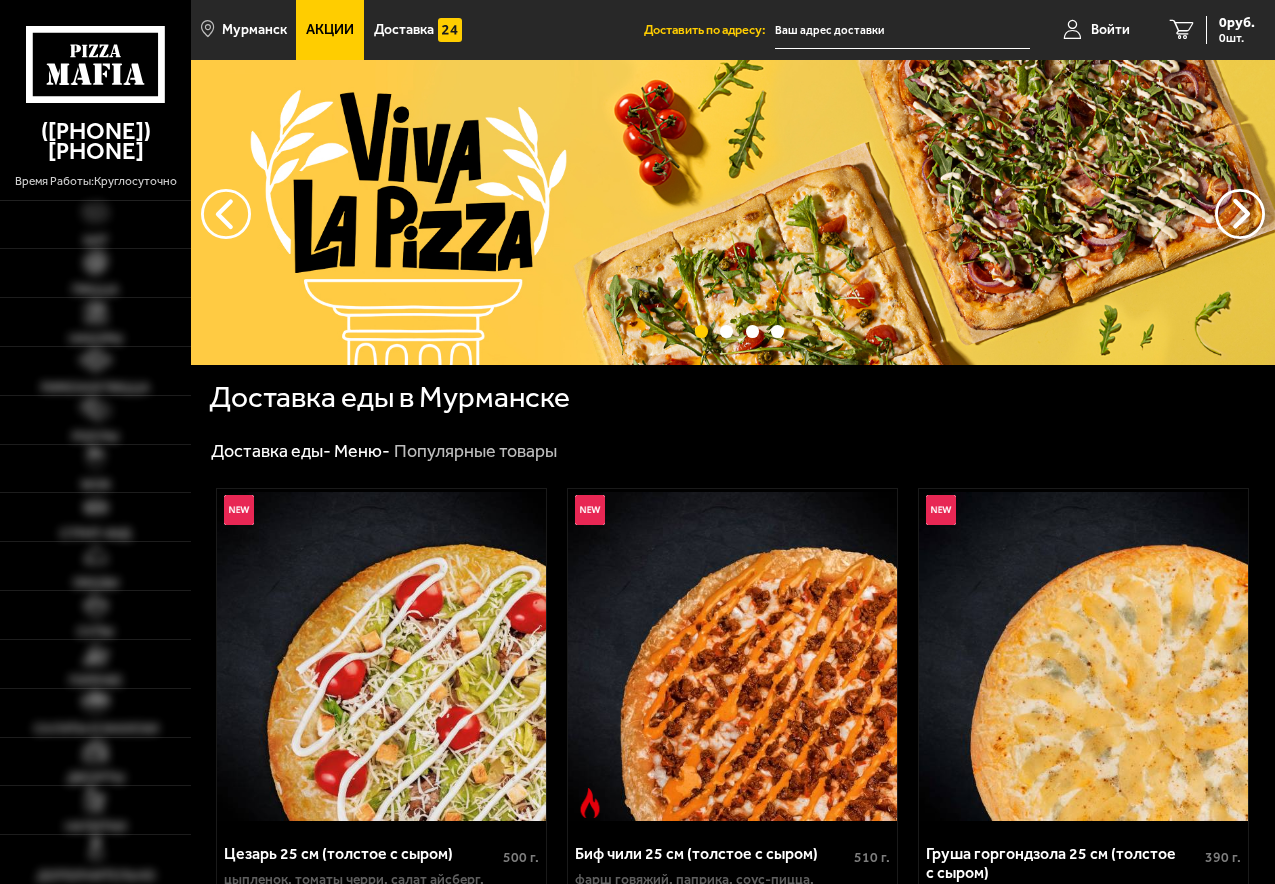 type on "[STREET], [NUMBER]" 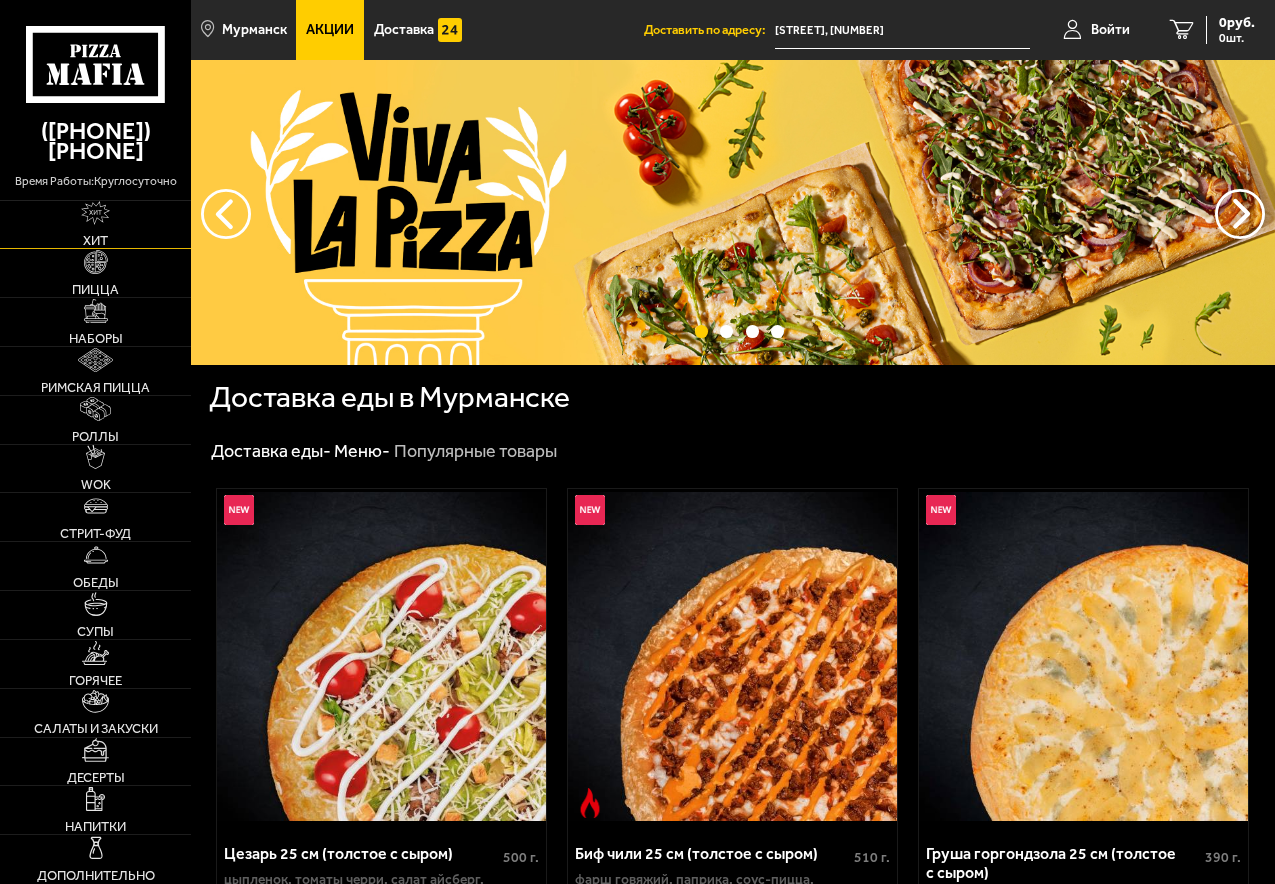 drag, startPoint x: 93, startPoint y: 216, endPoint x: 103, endPoint y: 228, distance: 15.6205 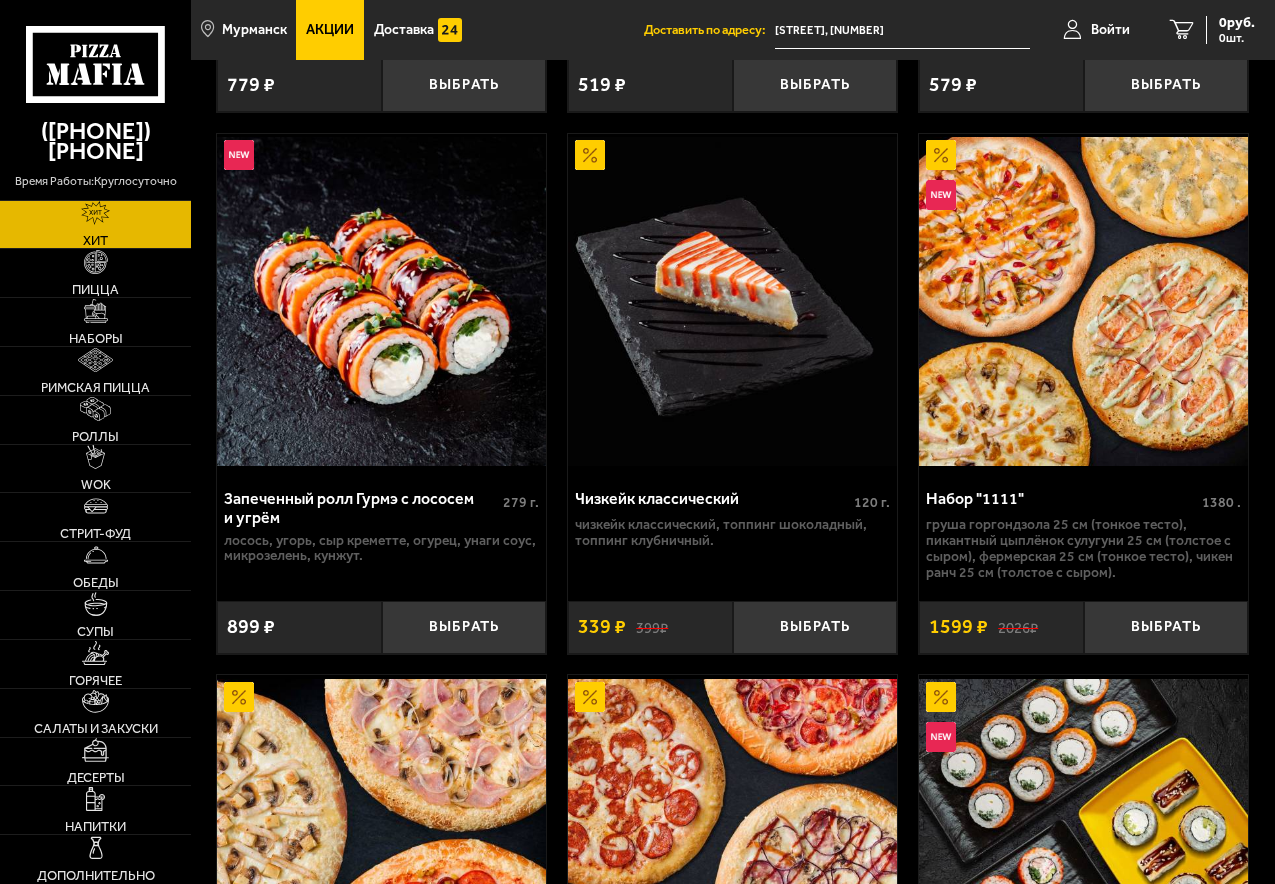 scroll, scrollTop: 1700, scrollLeft: 0, axis: vertical 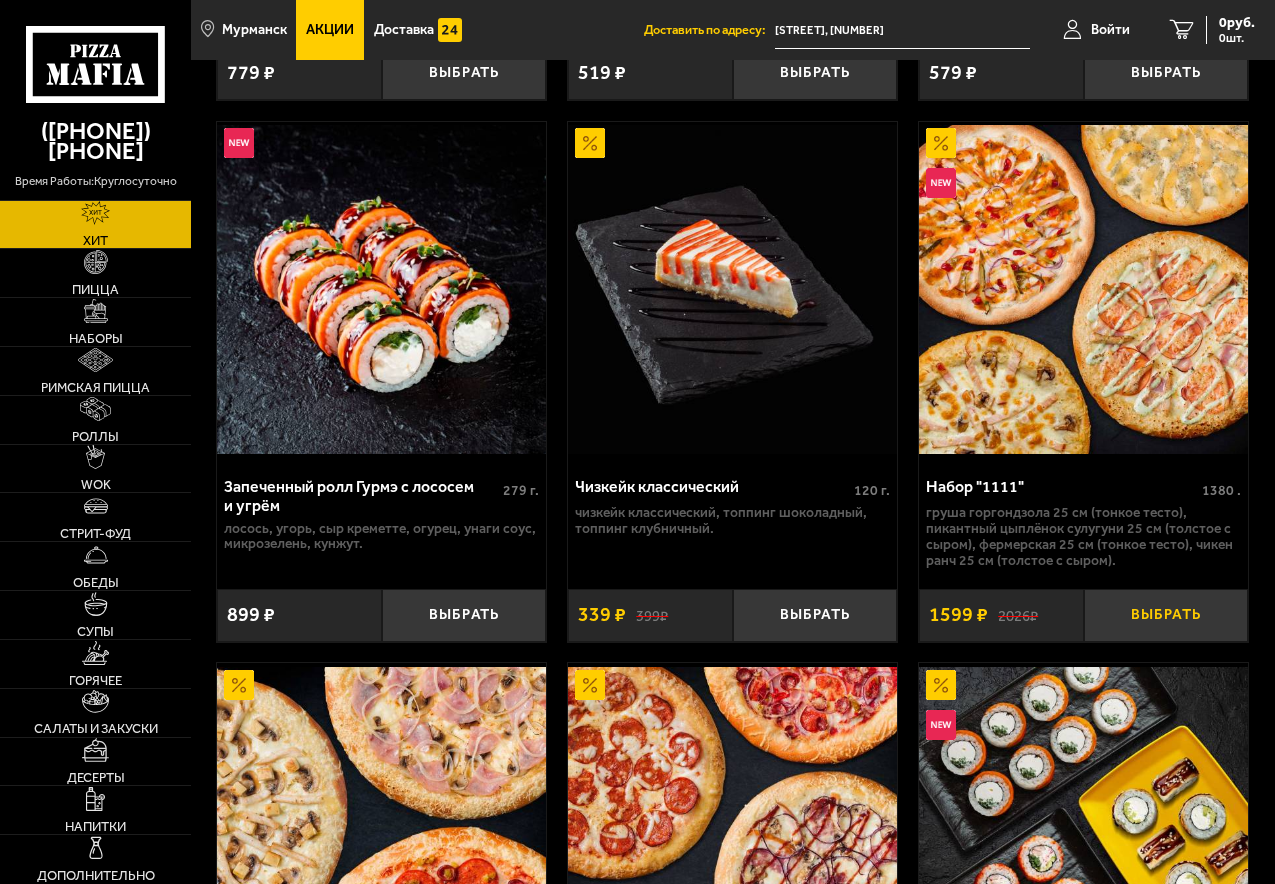 click on "Выбрать" at bounding box center (1166, 615) 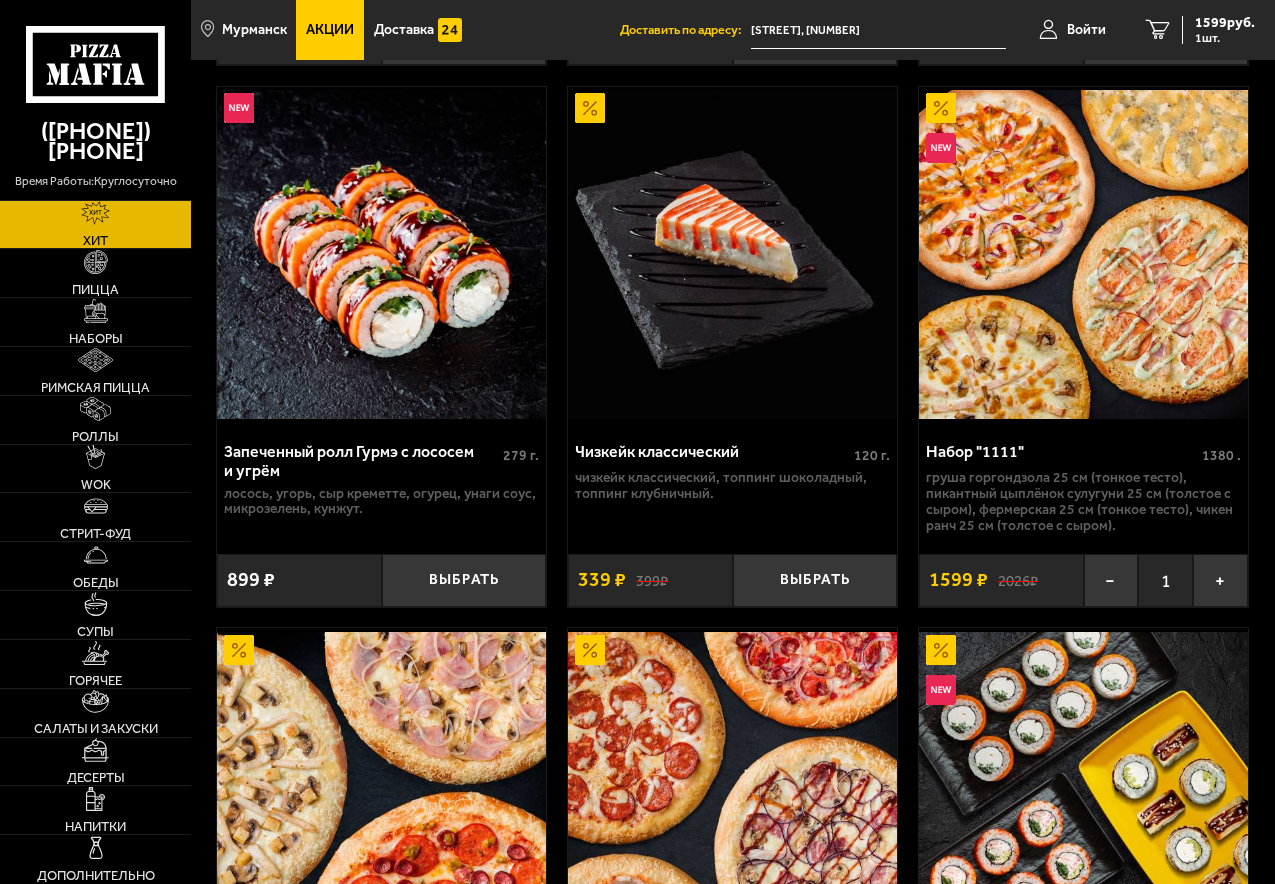 scroll, scrollTop: 1700, scrollLeft: 0, axis: vertical 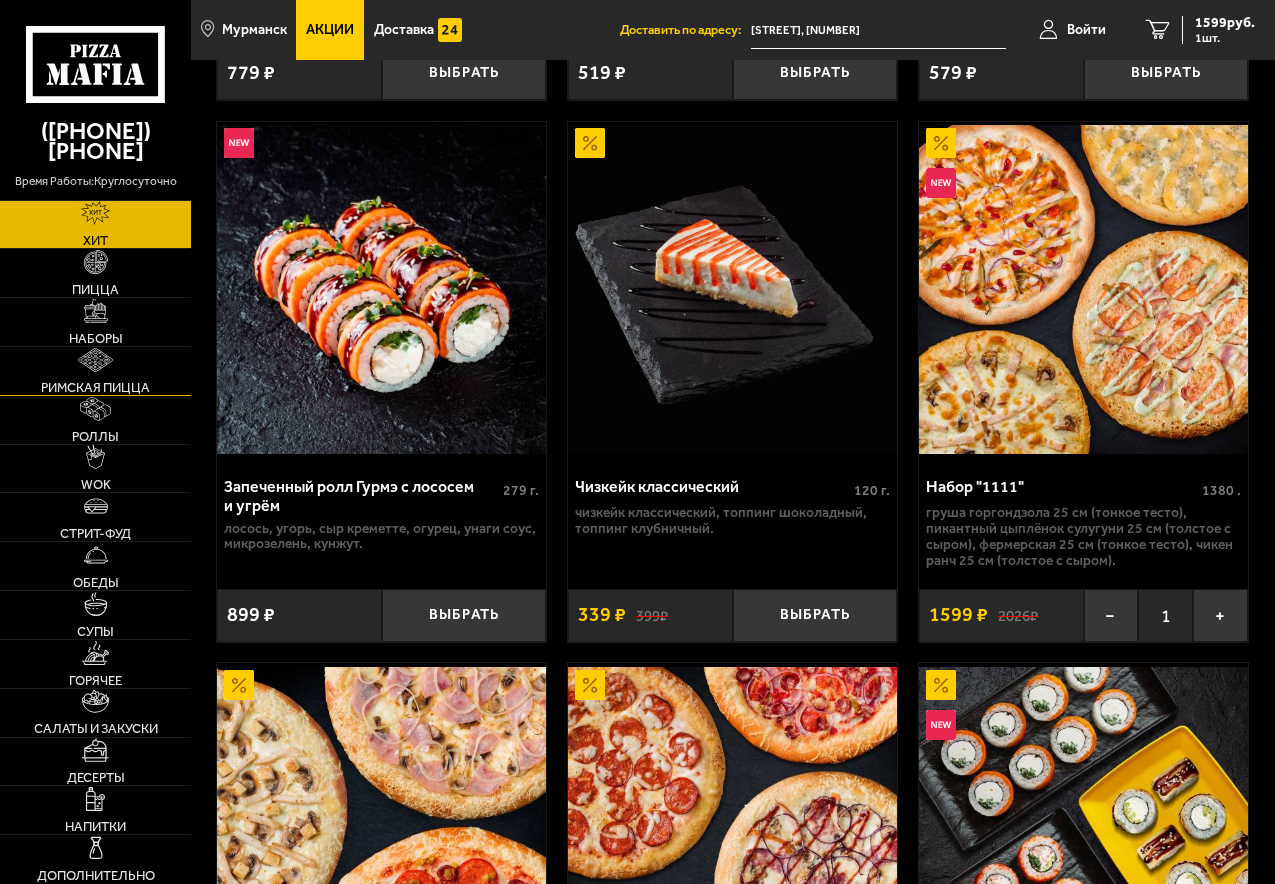 click on "Римская пицца" at bounding box center [95, 371] 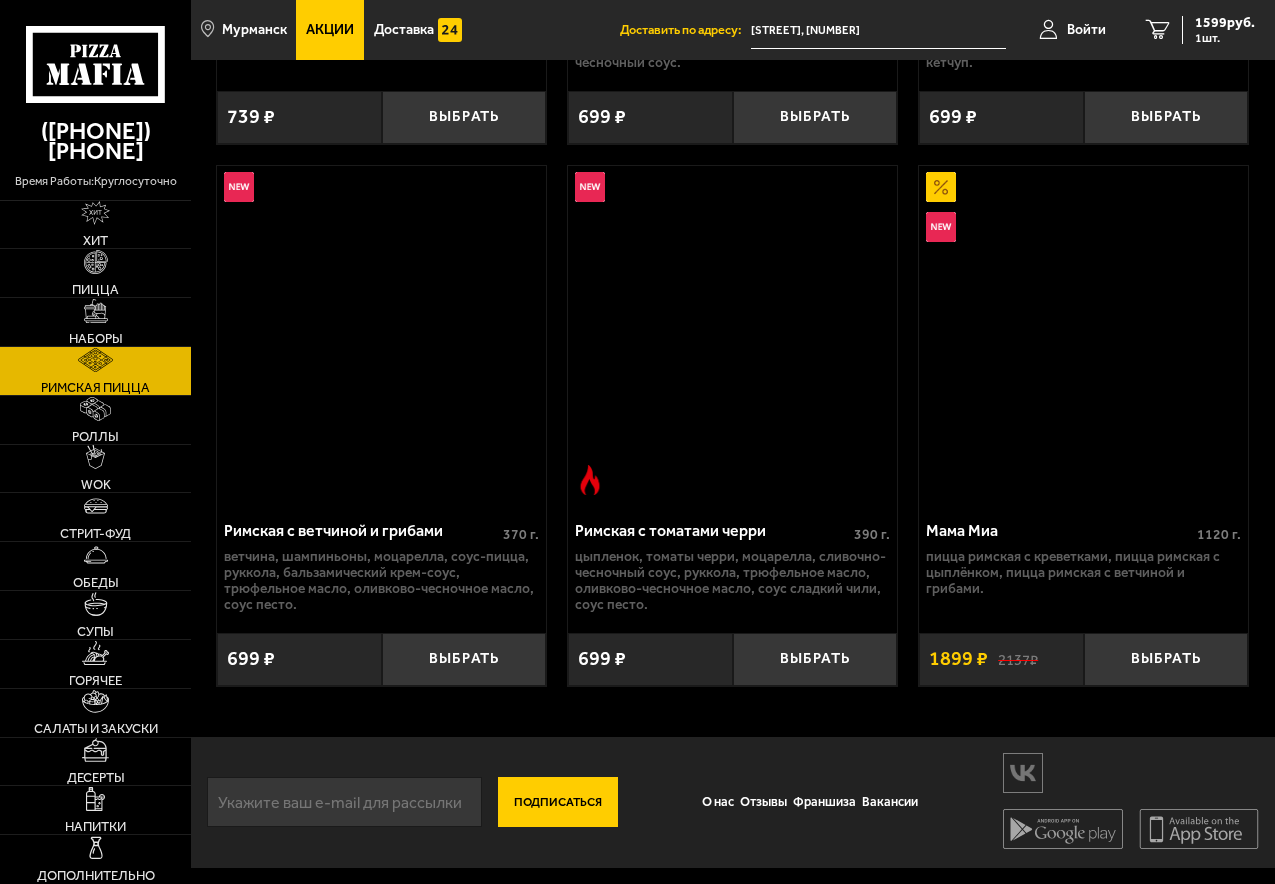scroll, scrollTop: 0, scrollLeft: 0, axis: both 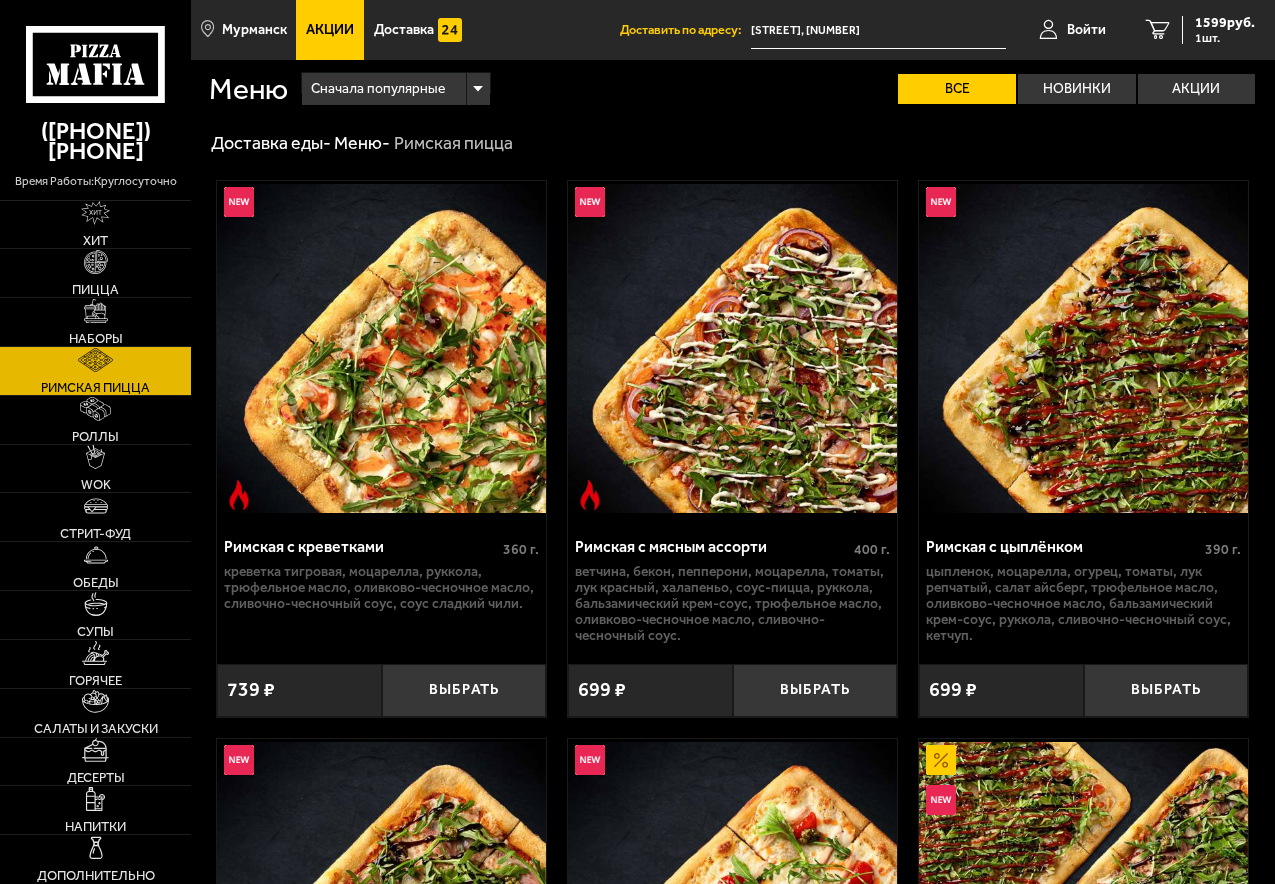 click at bounding box center [1083, 349] 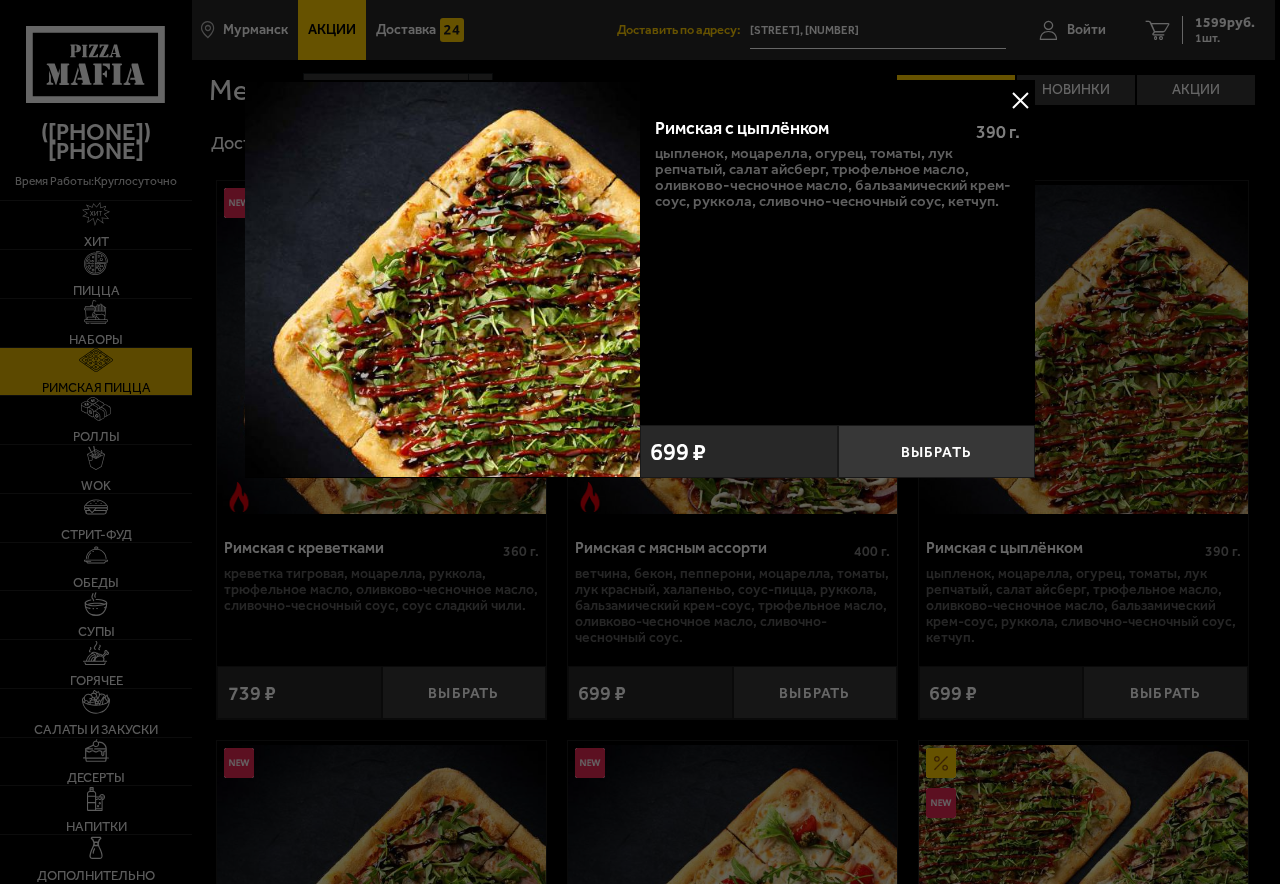 click at bounding box center [1020, 100] 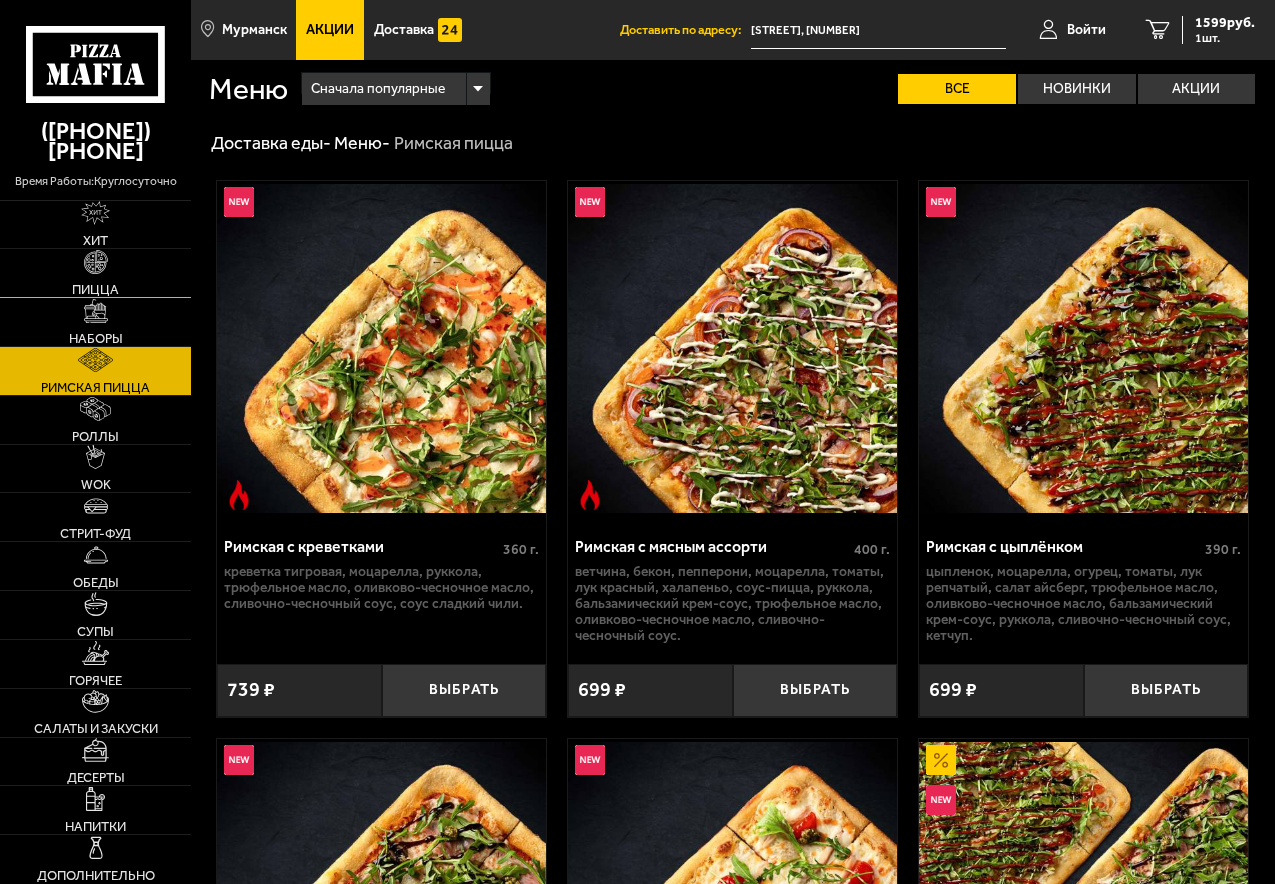 click on "Пицца" at bounding box center (95, 273) 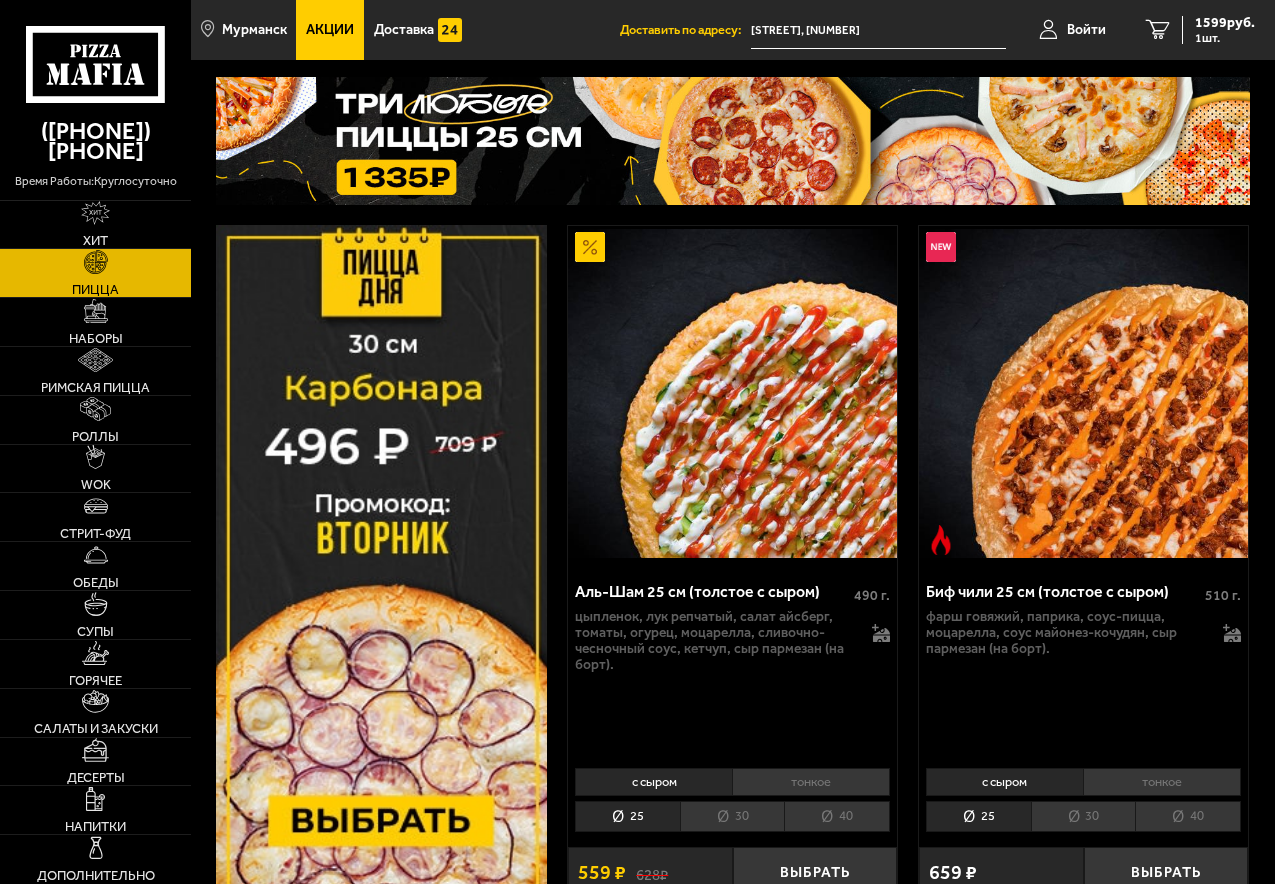 scroll, scrollTop: 100, scrollLeft: 0, axis: vertical 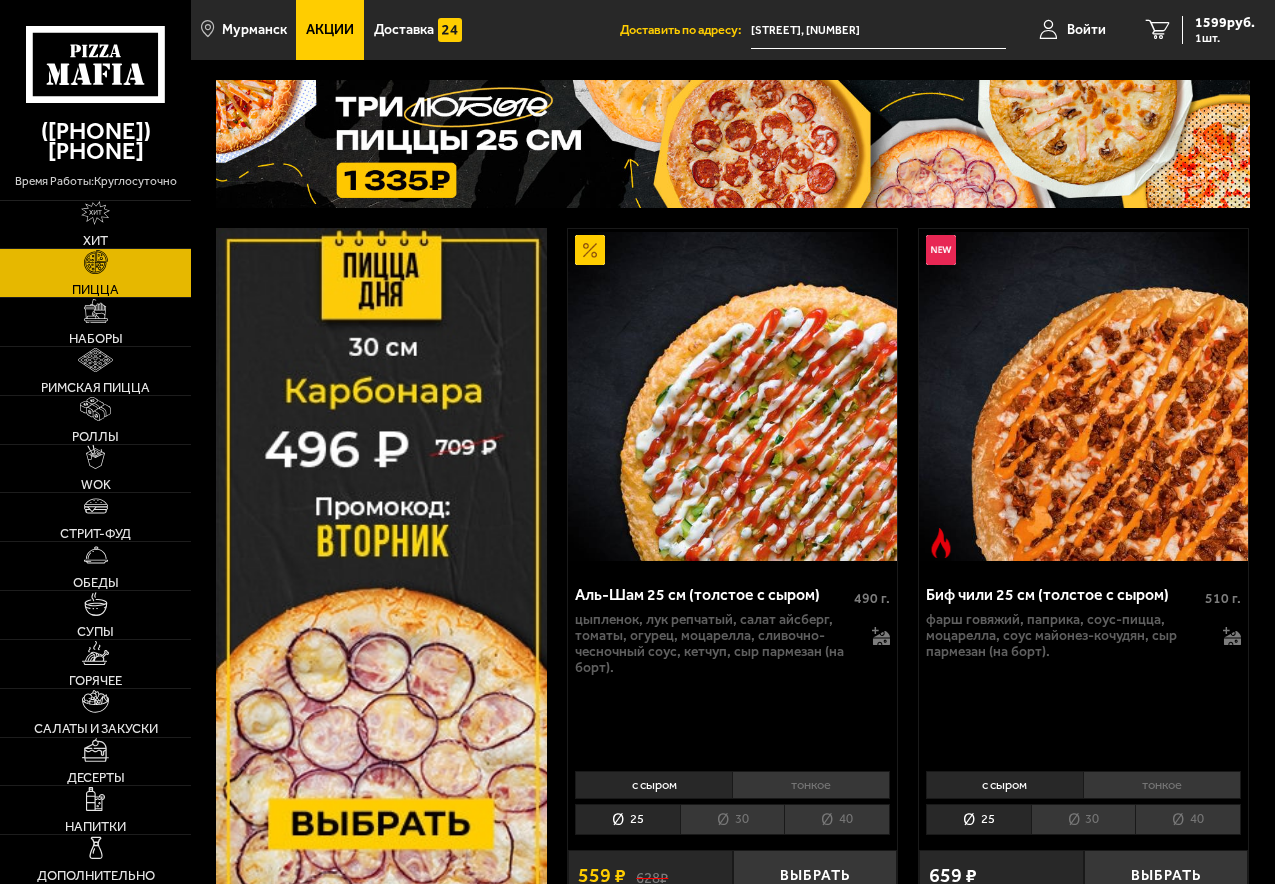 click at bounding box center (381, 566) 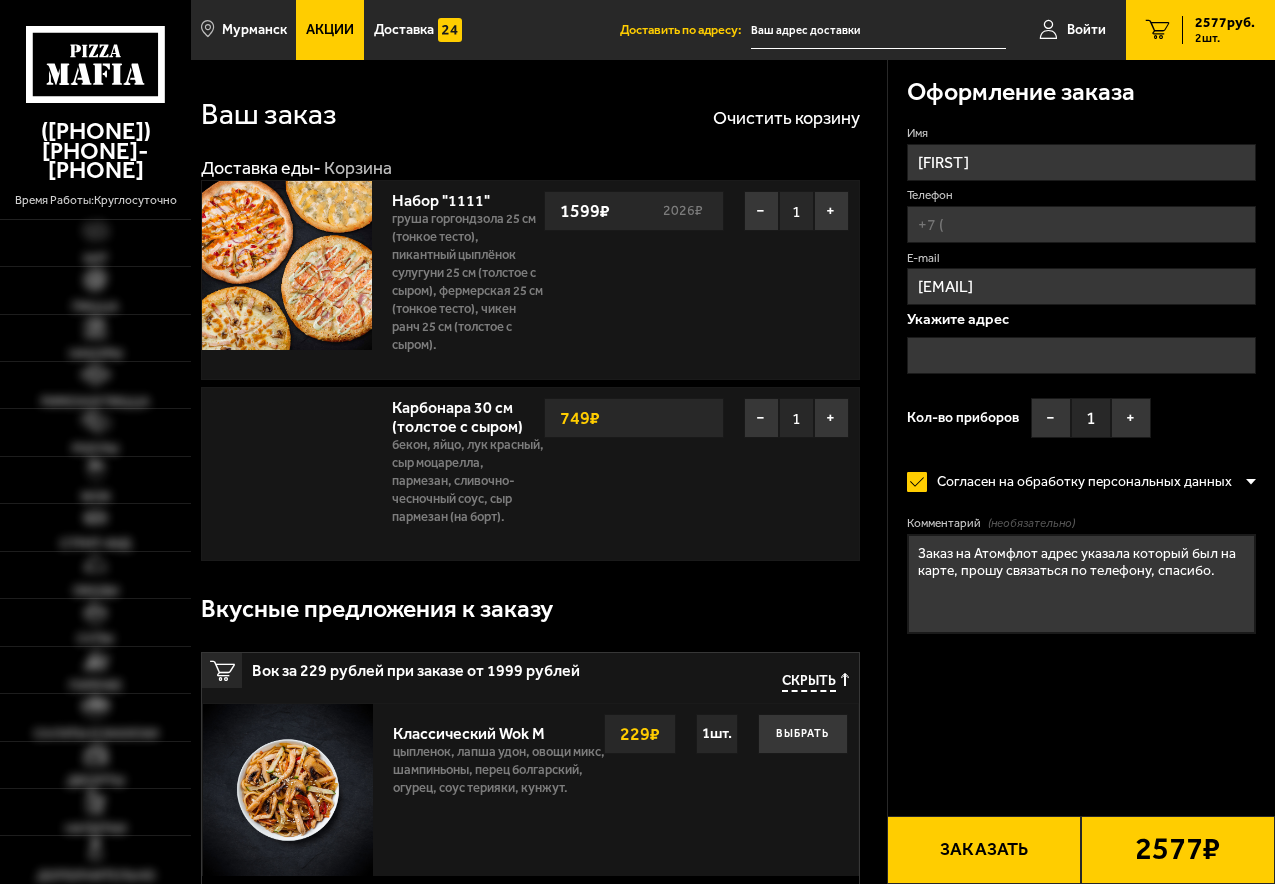 scroll, scrollTop: 0, scrollLeft: 0, axis: both 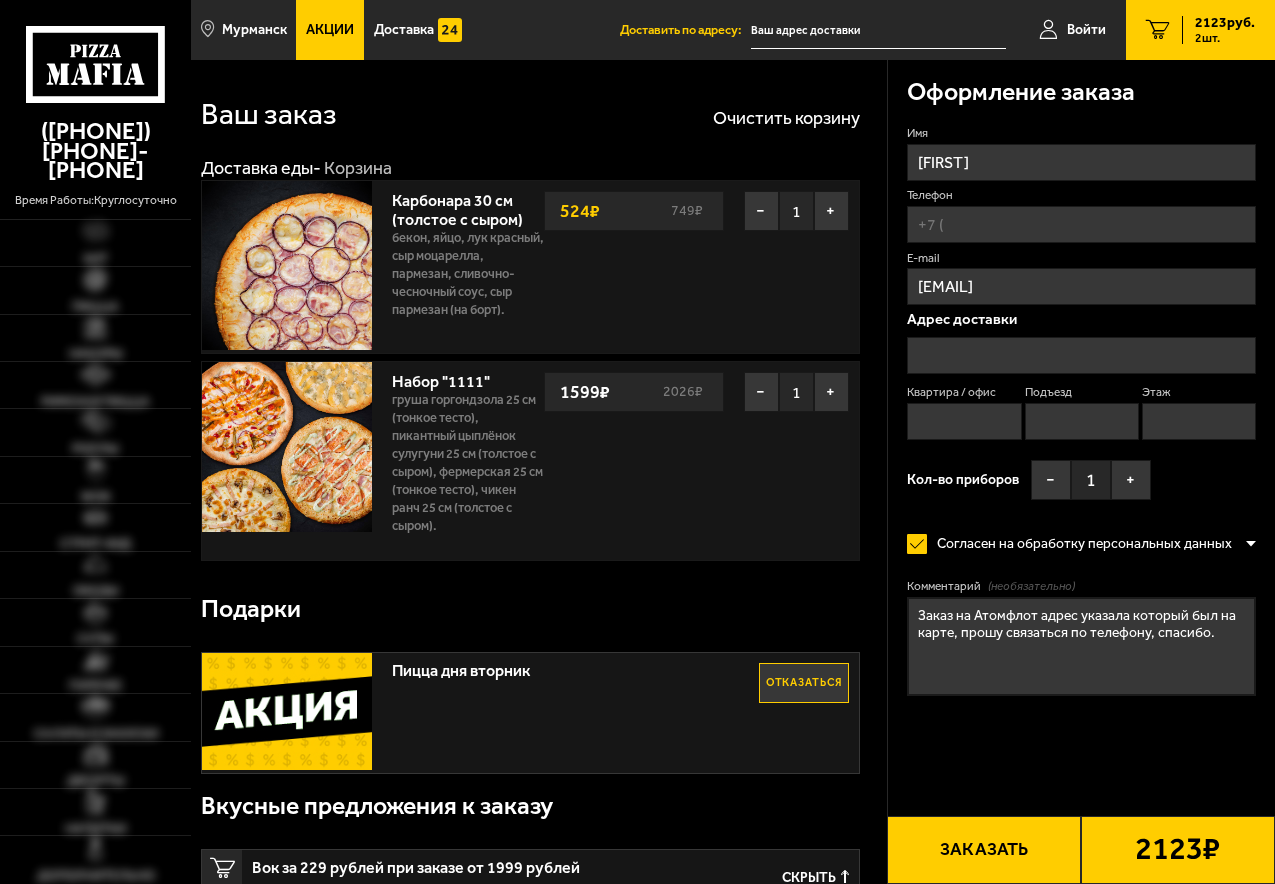 type on "улица Адмирала Флота Лобова, [NUMBER] [NUMBER]" 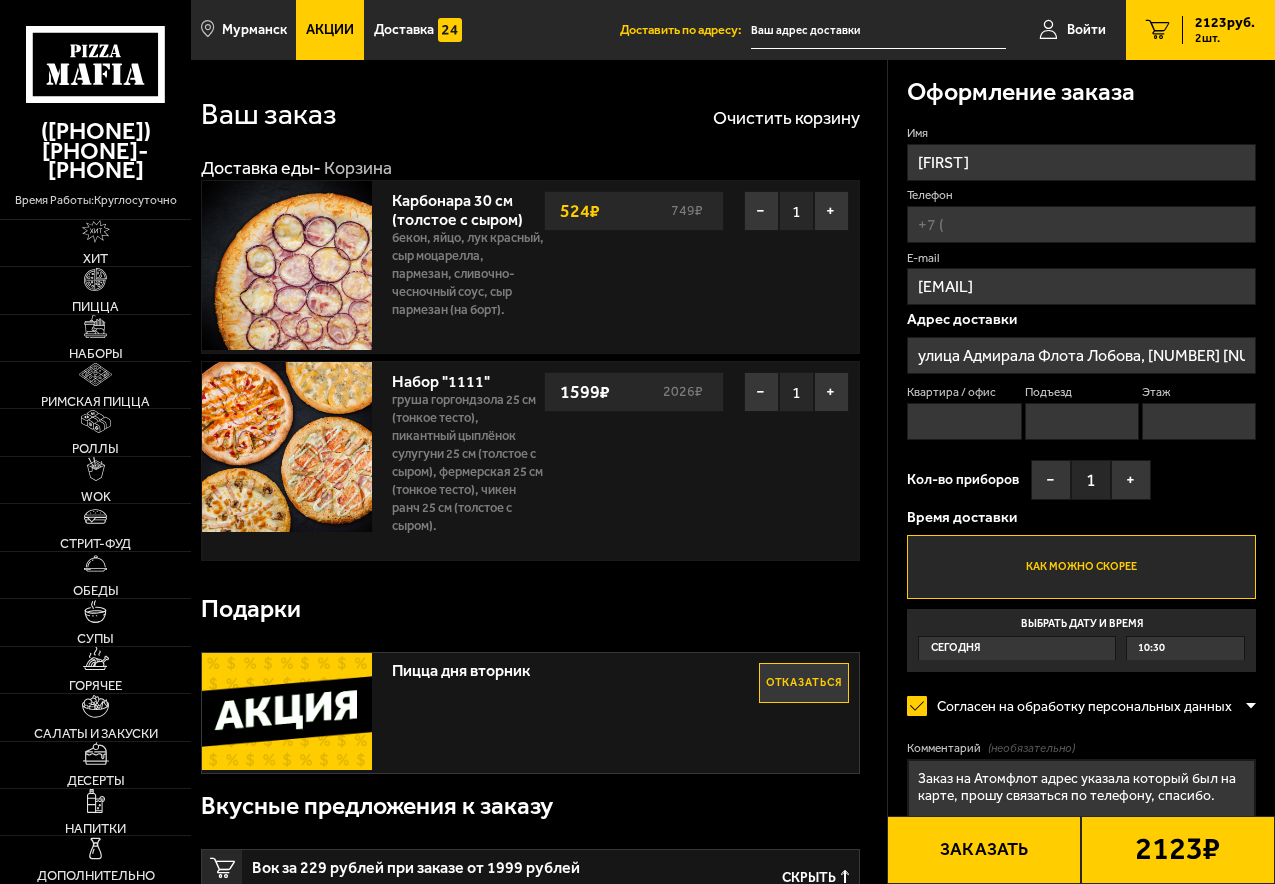 type on "улица Адмирала Флота Лобова, [NUMBER] [NUMBER]" 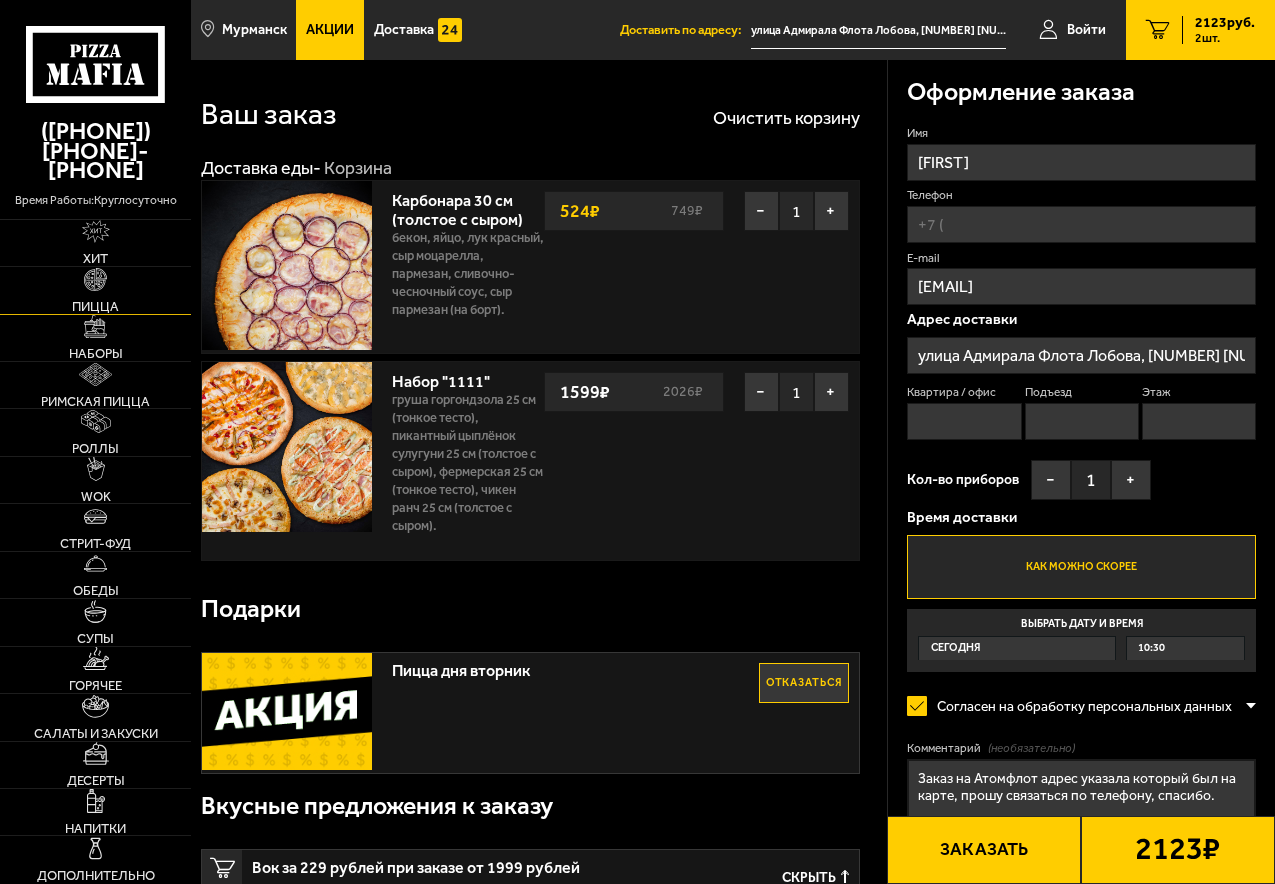 click on "Пицца" at bounding box center [95, 290] 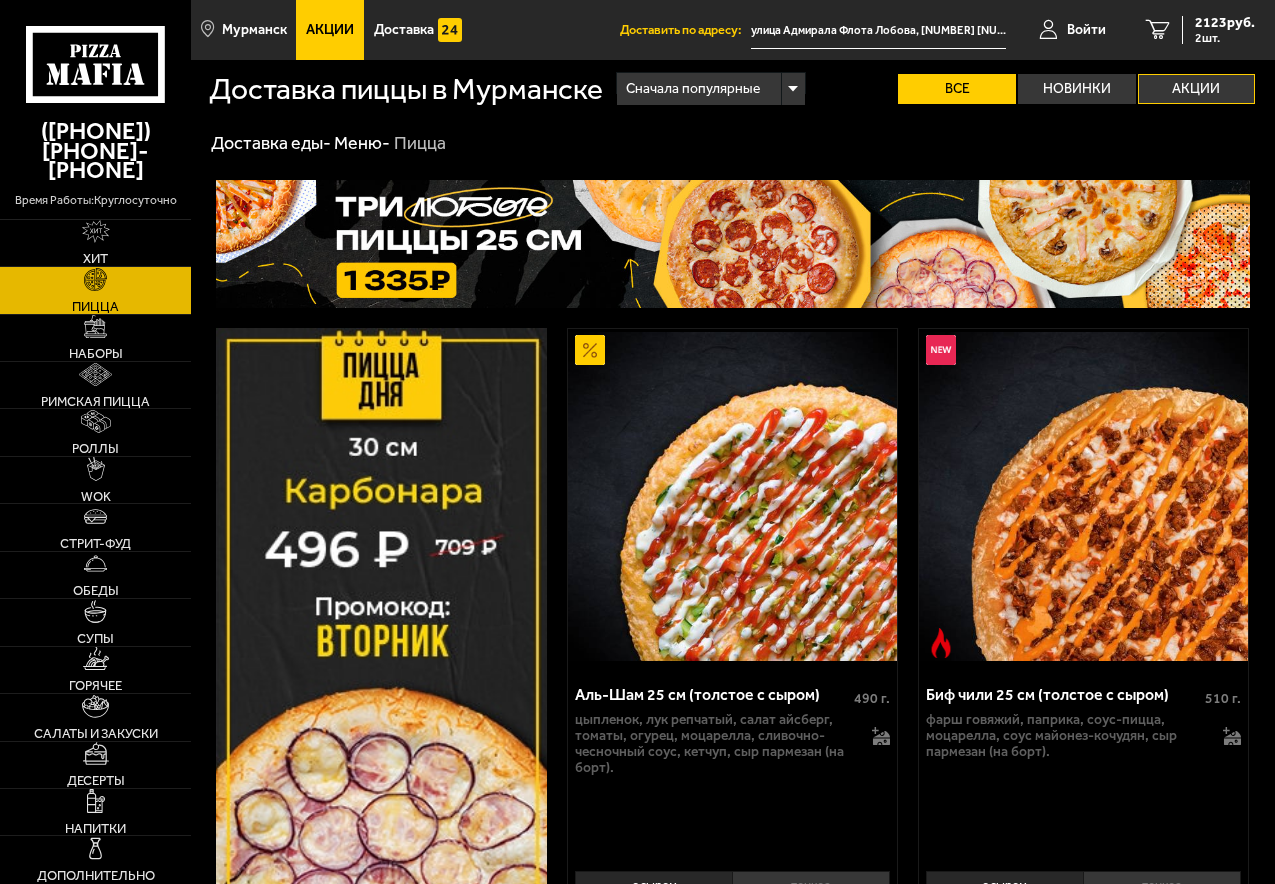 click on "Акции" at bounding box center [1197, 89] 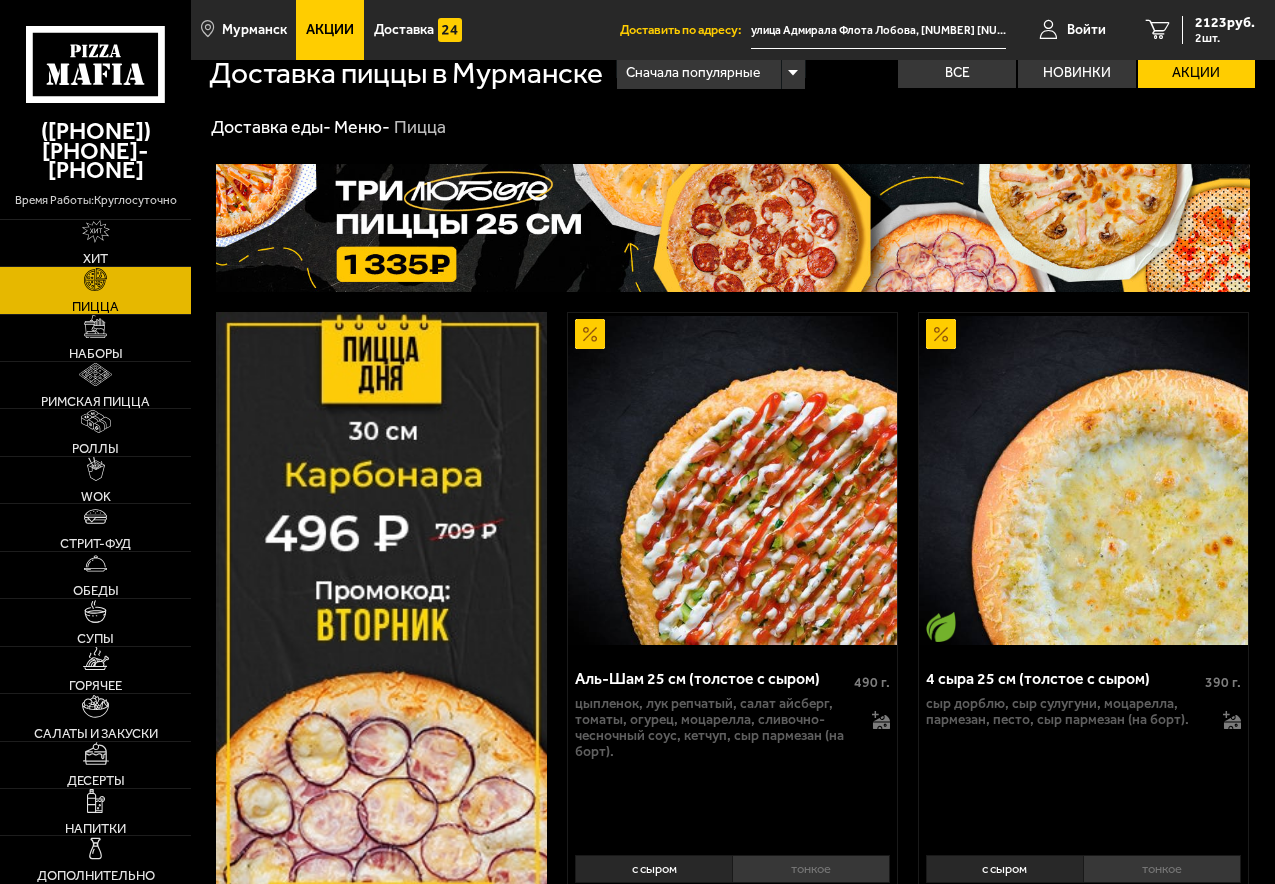 scroll, scrollTop: 0, scrollLeft: 0, axis: both 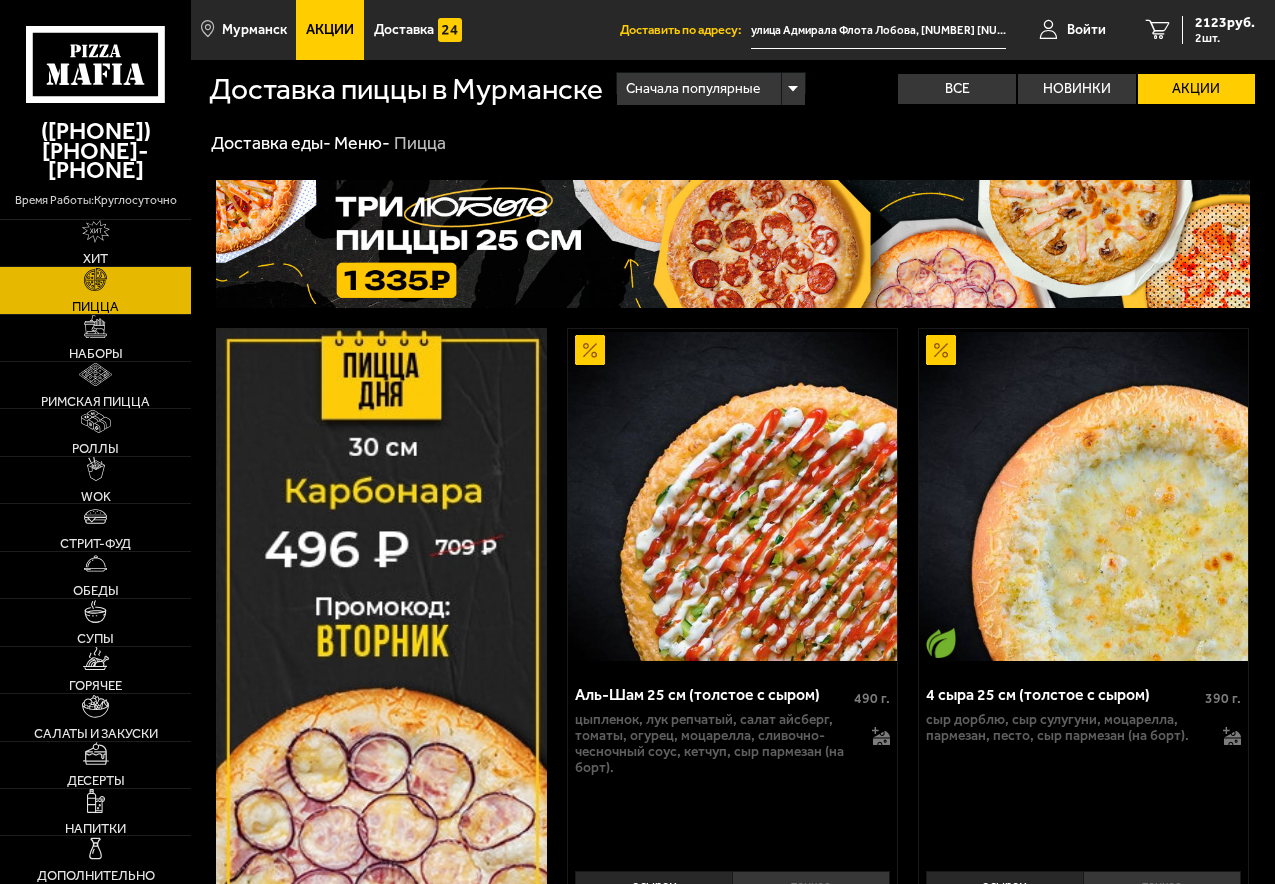 click on "Пицца" at bounding box center (95, 290) 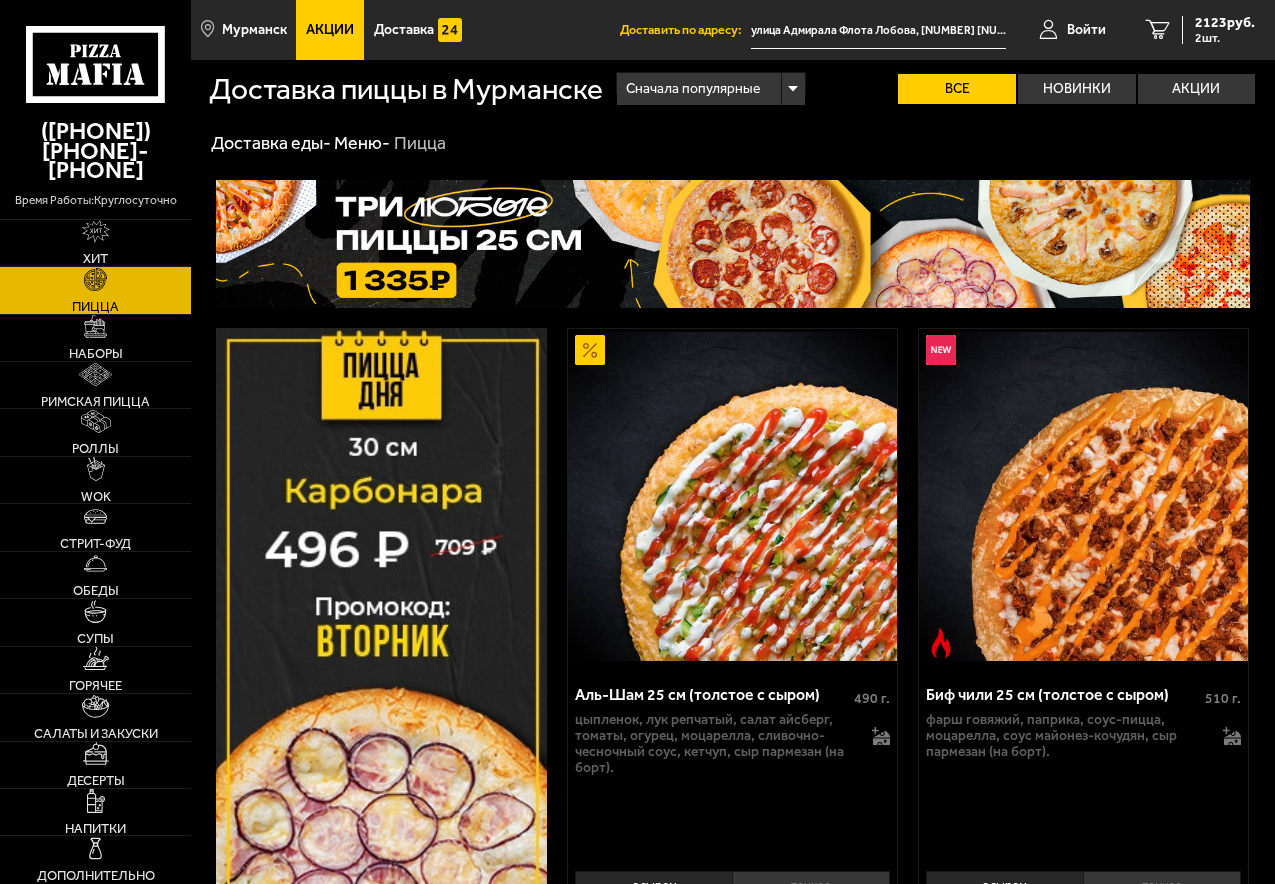 click on "улица Адмирала Флота Лобова, [NUMBER] [NUMBER]" at bounding box center [878, 30] 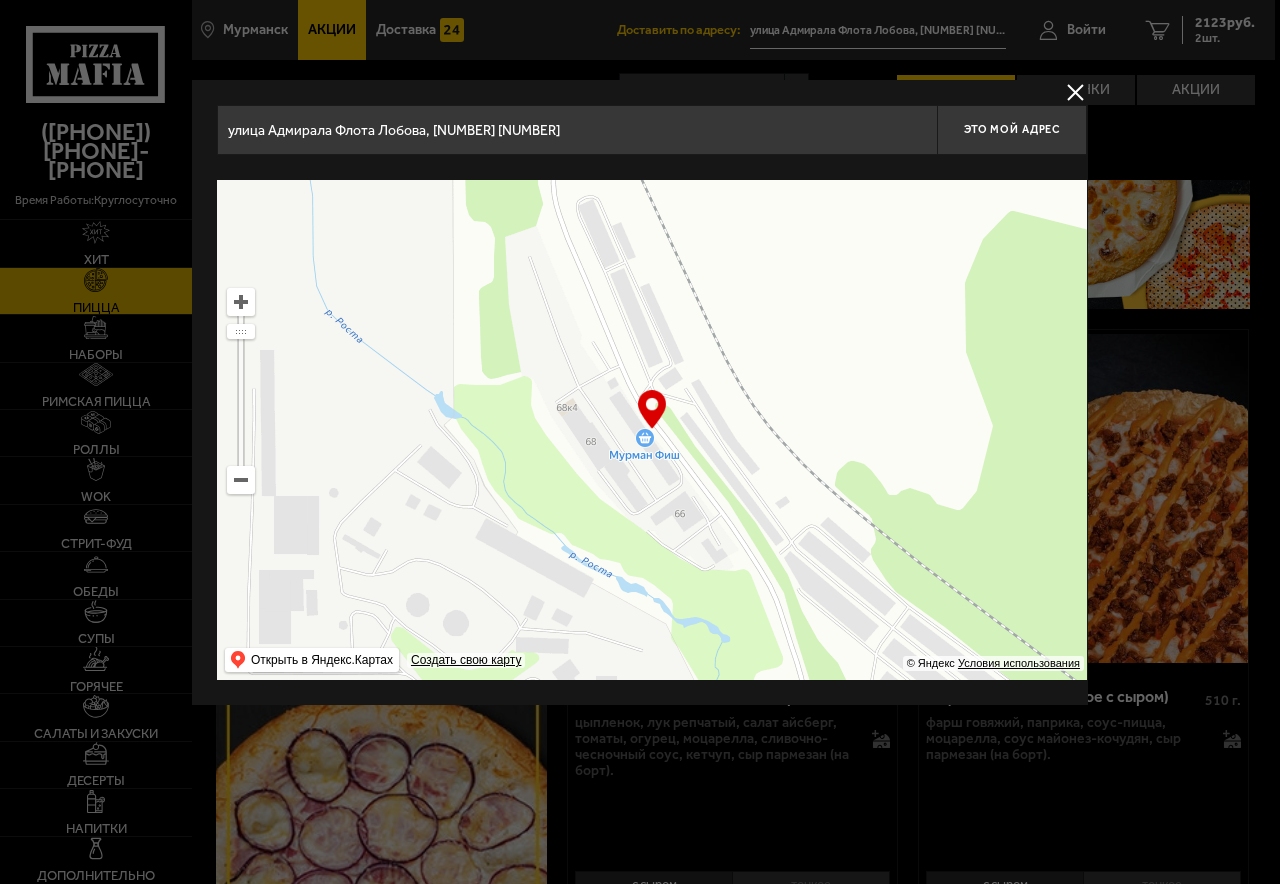 click on "улица Адмирала Флота Лобова, [NUMBER] [NUMBER]" at bounding box center (577, 130) 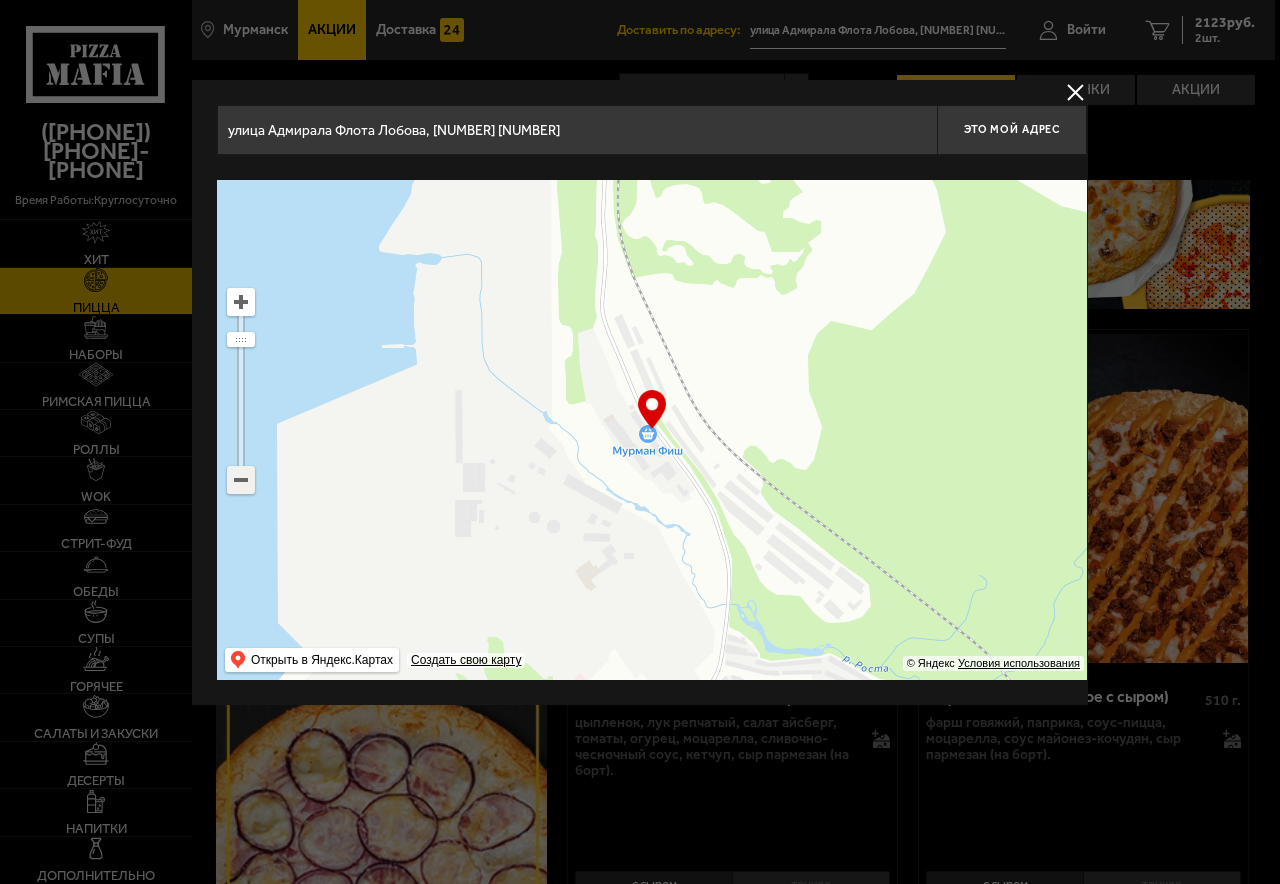 click at bounding box center (241, 480) 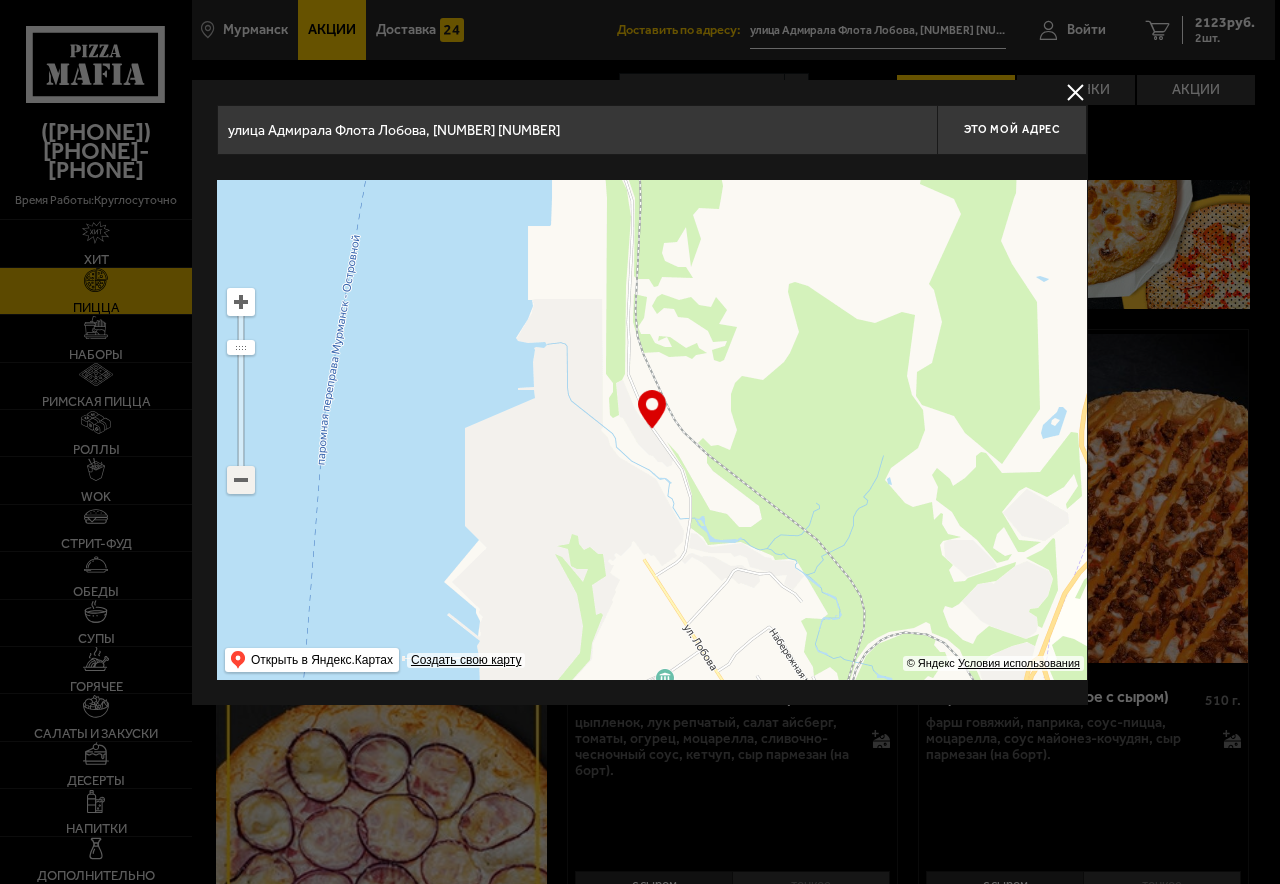 click at bounding box center [241, 480] 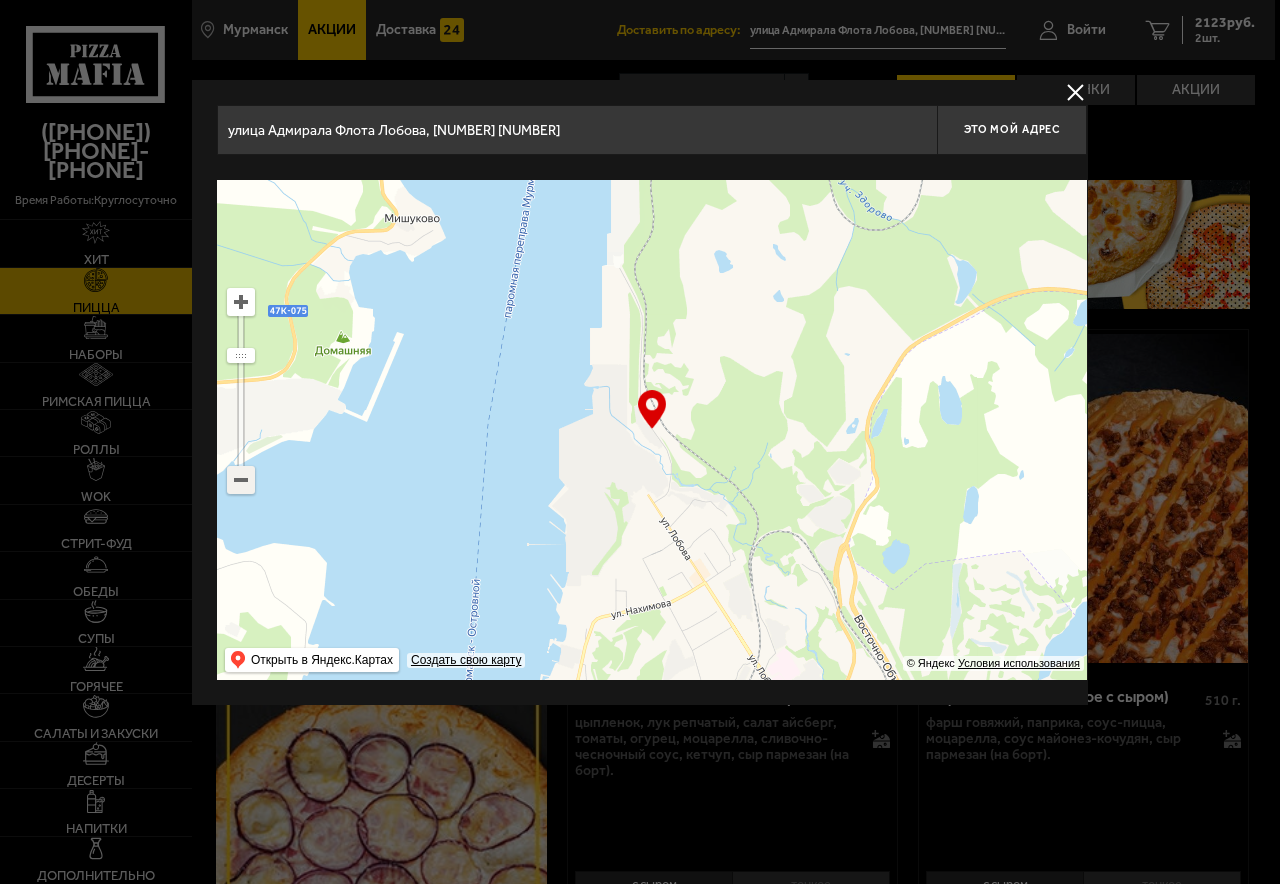 click at bounding box center (241, 480) 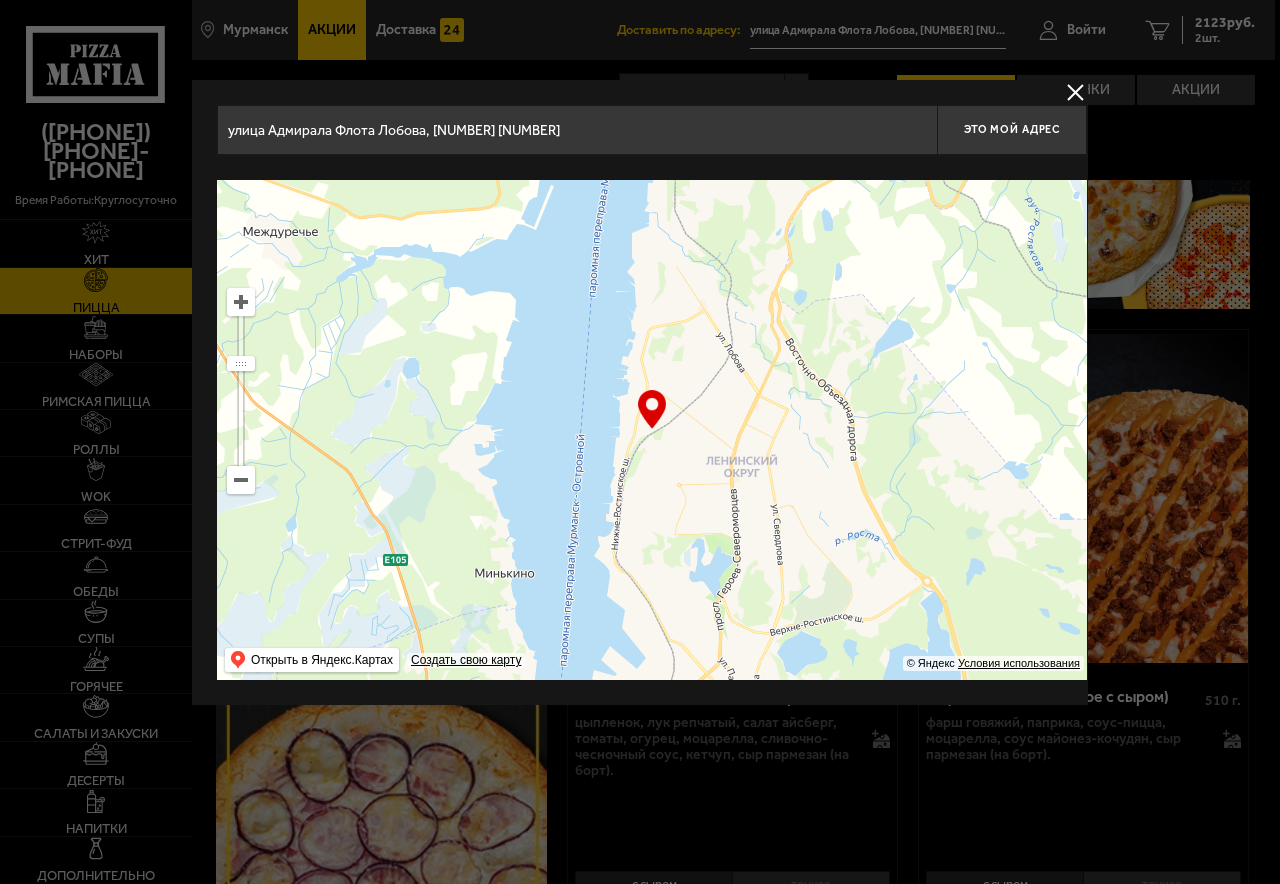 drag, startPoint x: 763, startPoint y: 574, endPoint x: 782, endPoint y: 414, distance: 161.12418 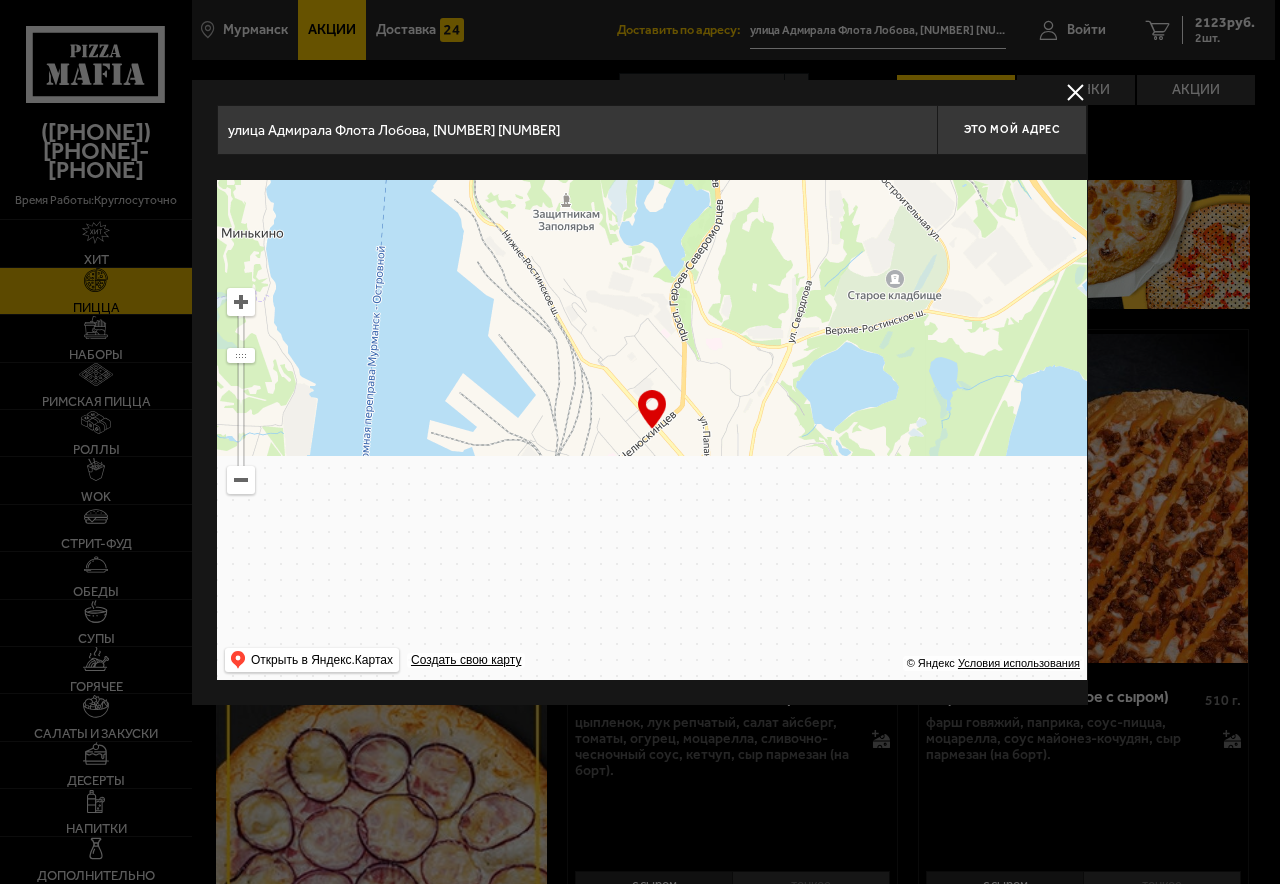 drag, startPoint x: 764, startPoint y: 622, endPoint x: 795, endPoint y: 236, distance: 387.24283 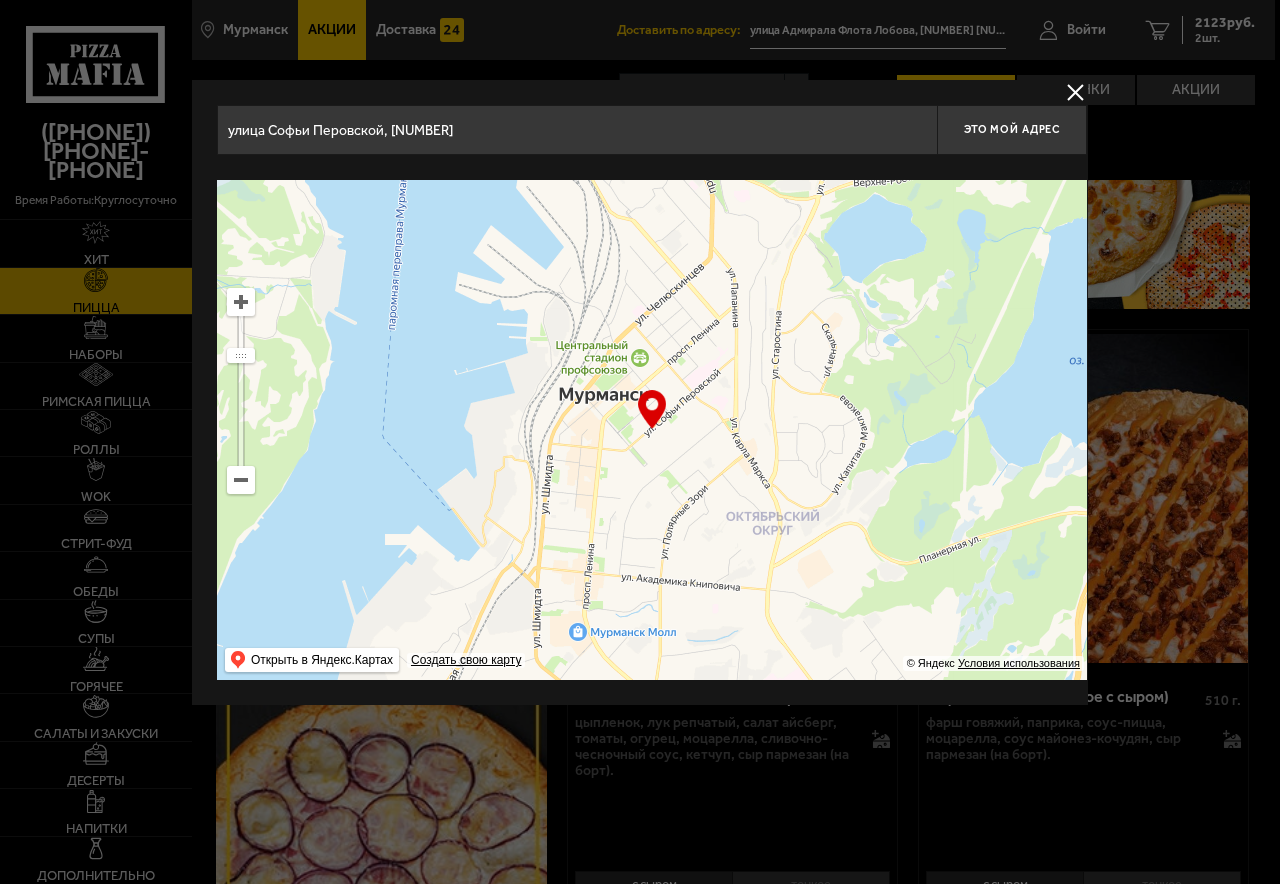 click at bounding box center (652, 430) 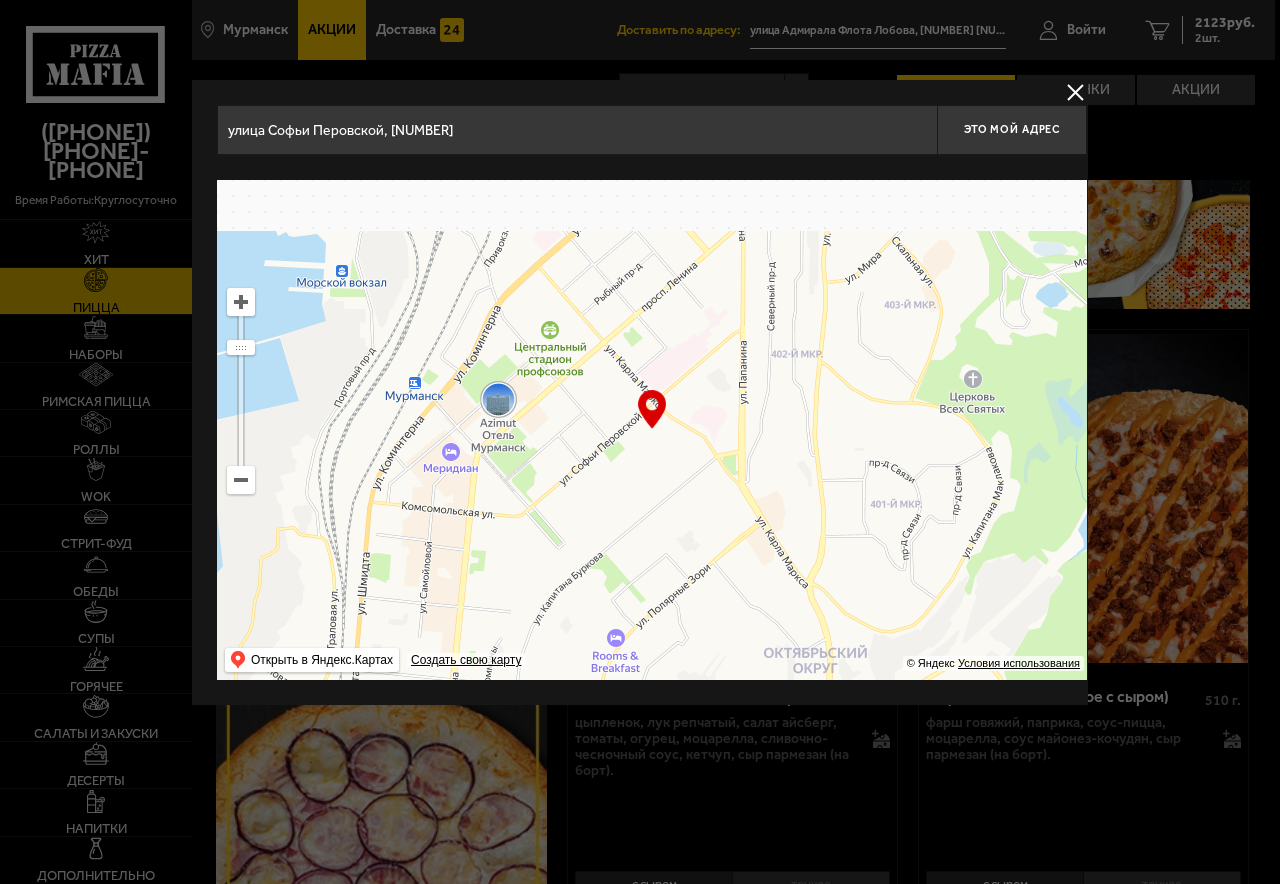 click at bounding box center (652, 430) 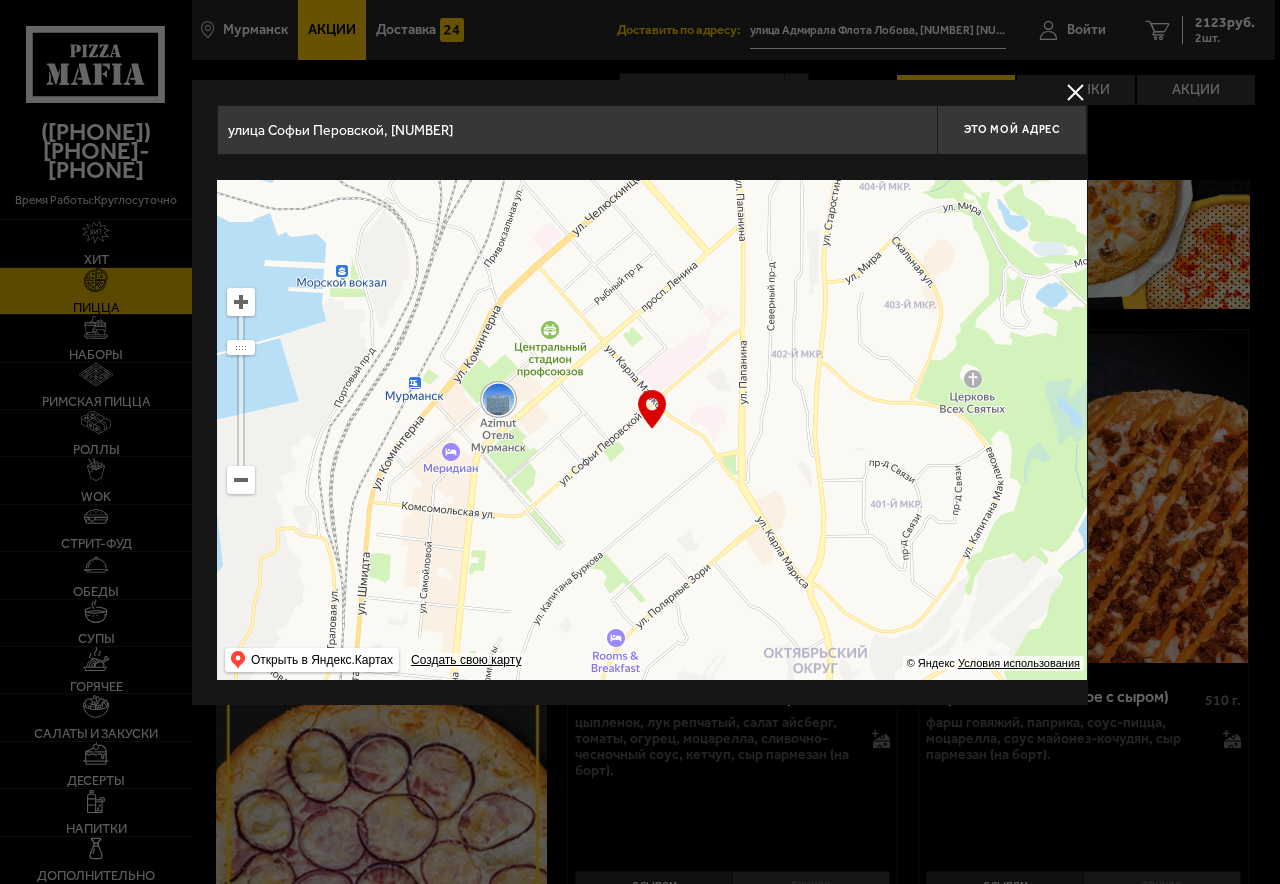 click at bounding box center [652, 430] 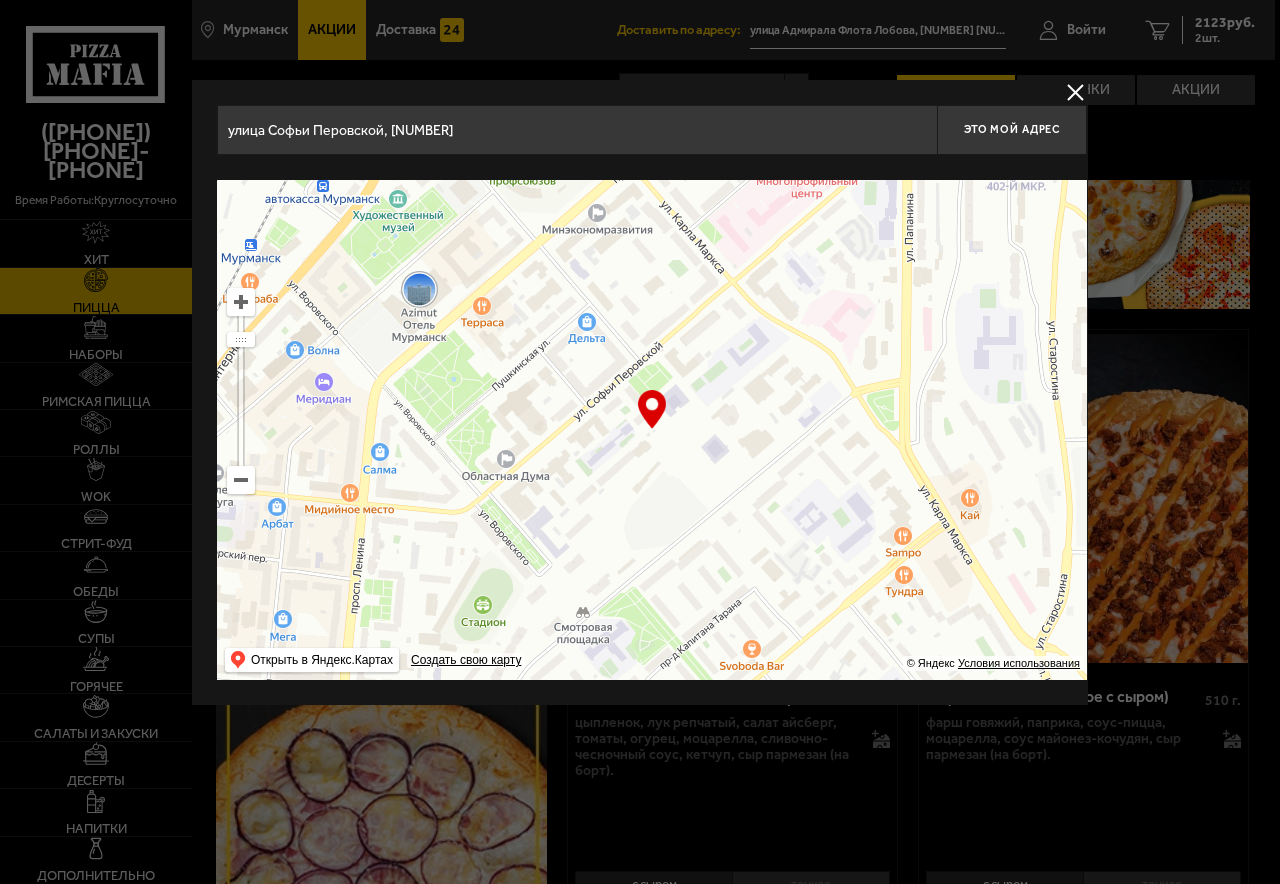 drag, startPoint x: 569, startPoint y: 479, endPoint x: 619, endPoint y: 528, distance: 70.00714 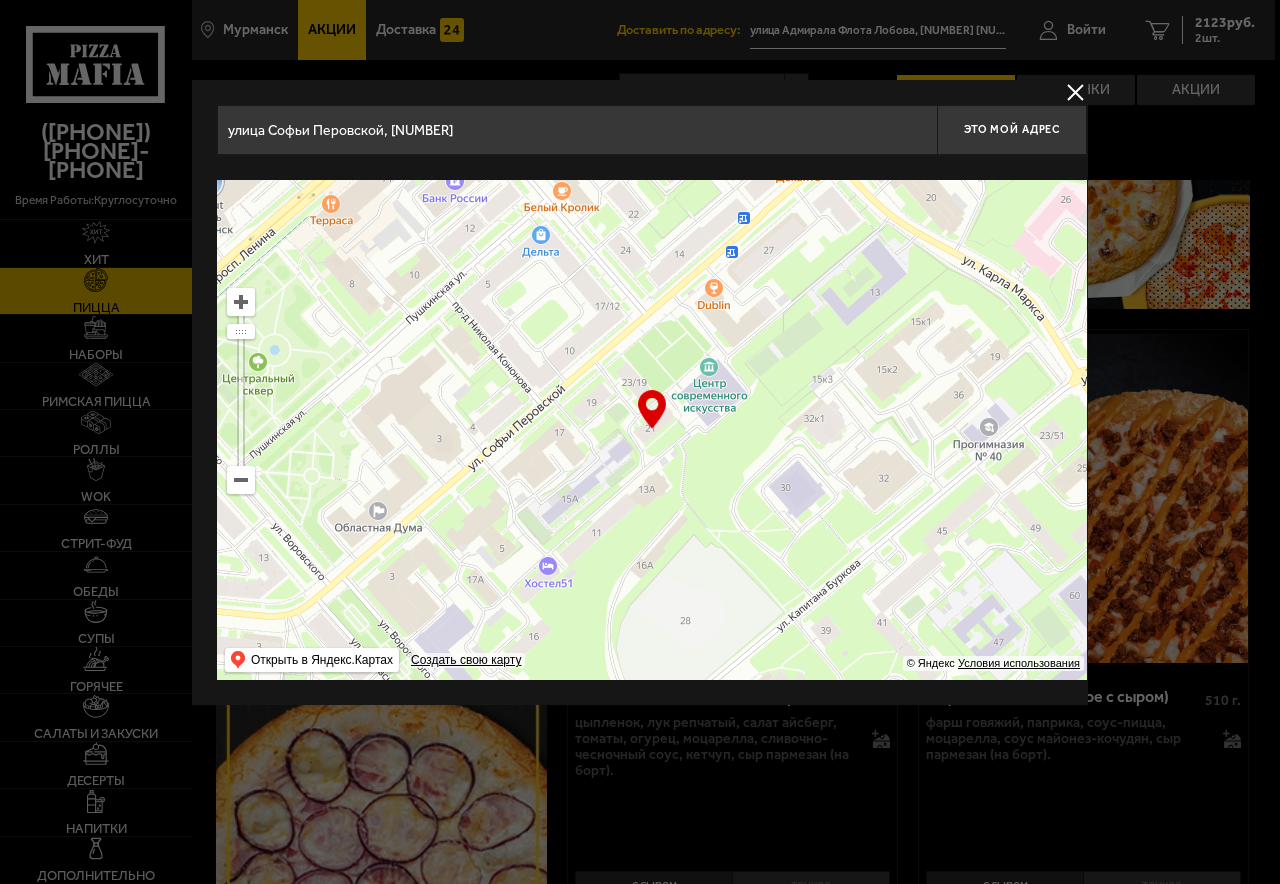 drag, startPoint x: 736, startPoint y: 427, endPoint x: 702, endPoint y: 536, distance: 114.17968 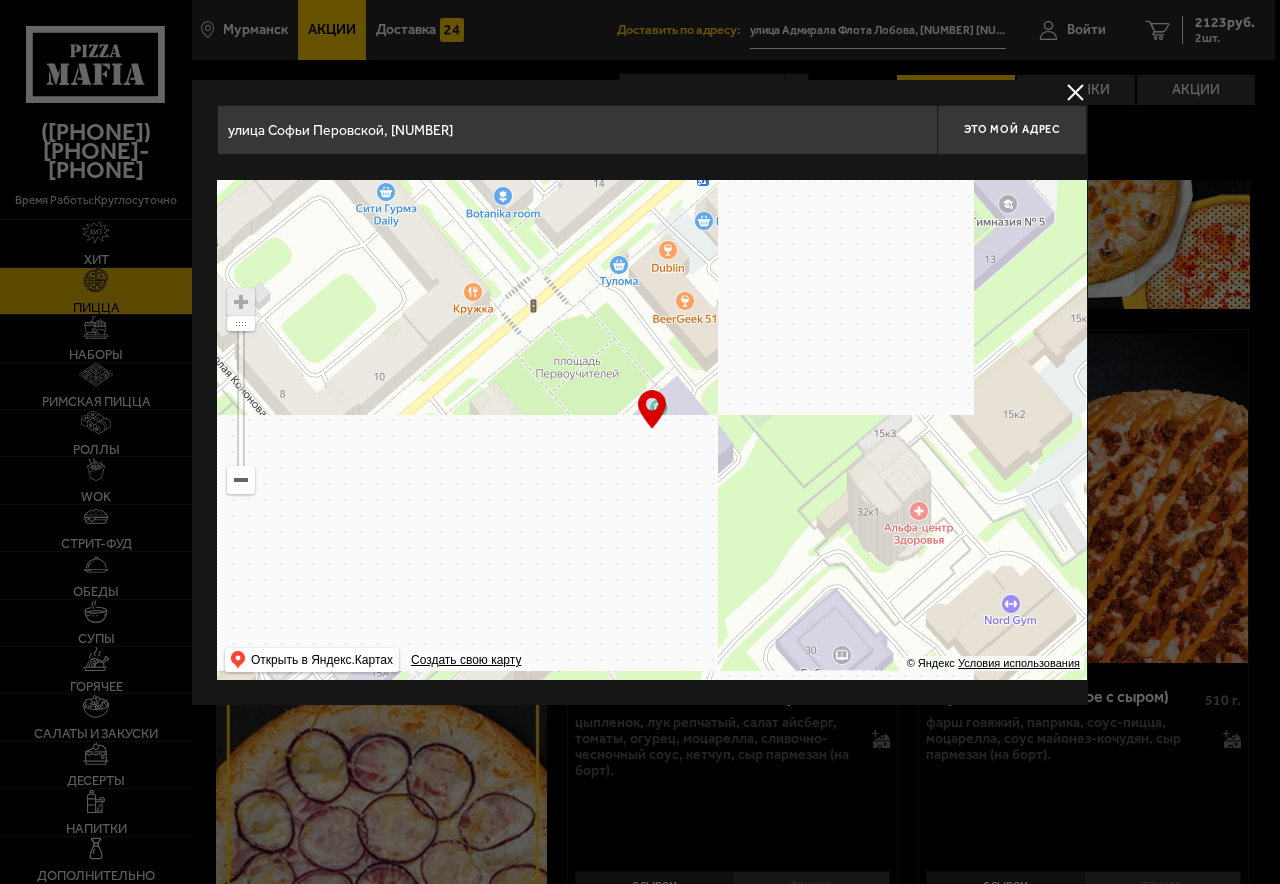 drag, startPoint x: 573, startPoint y: 467, endPoint x: 610, endPoint y: 596, distance: 134.20134 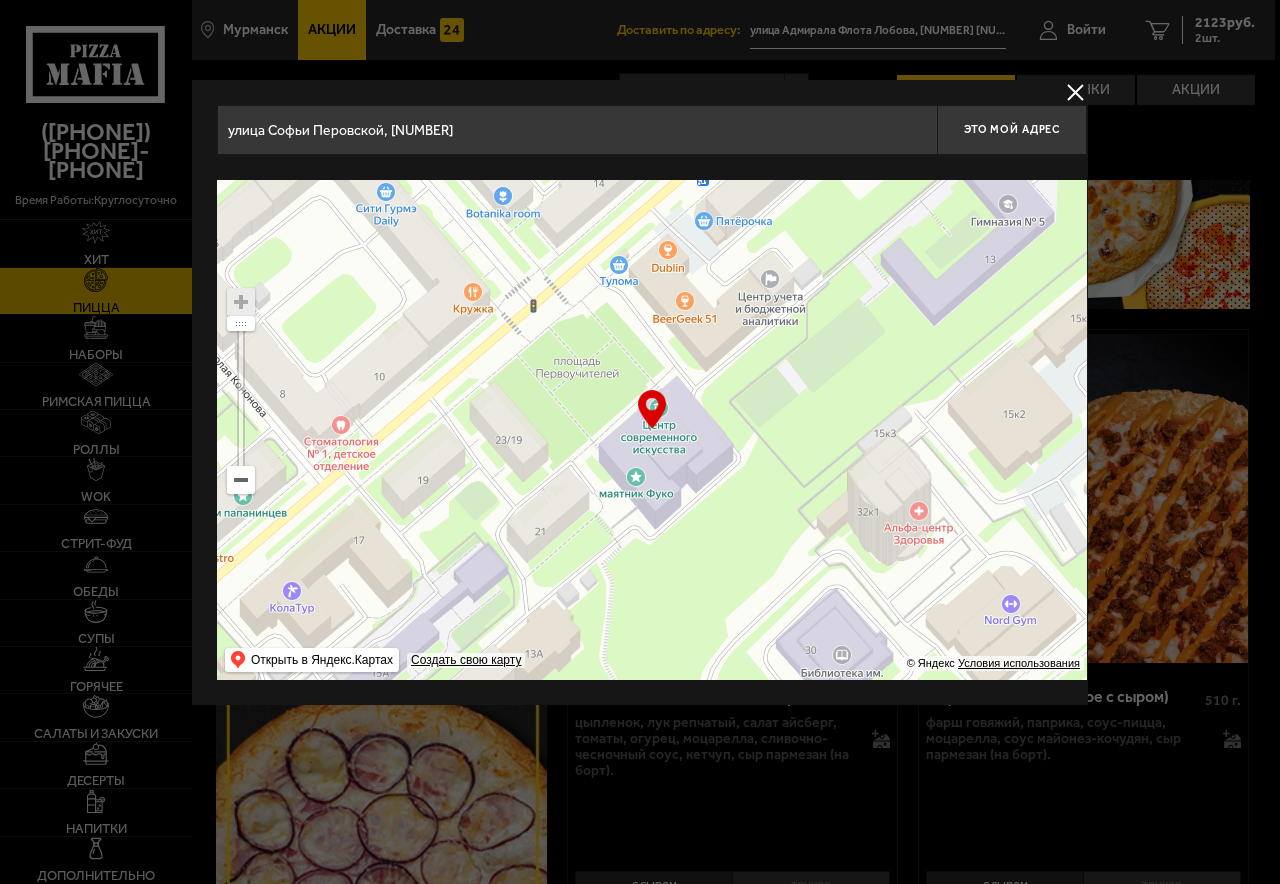 click at bounding box center (652, 430) 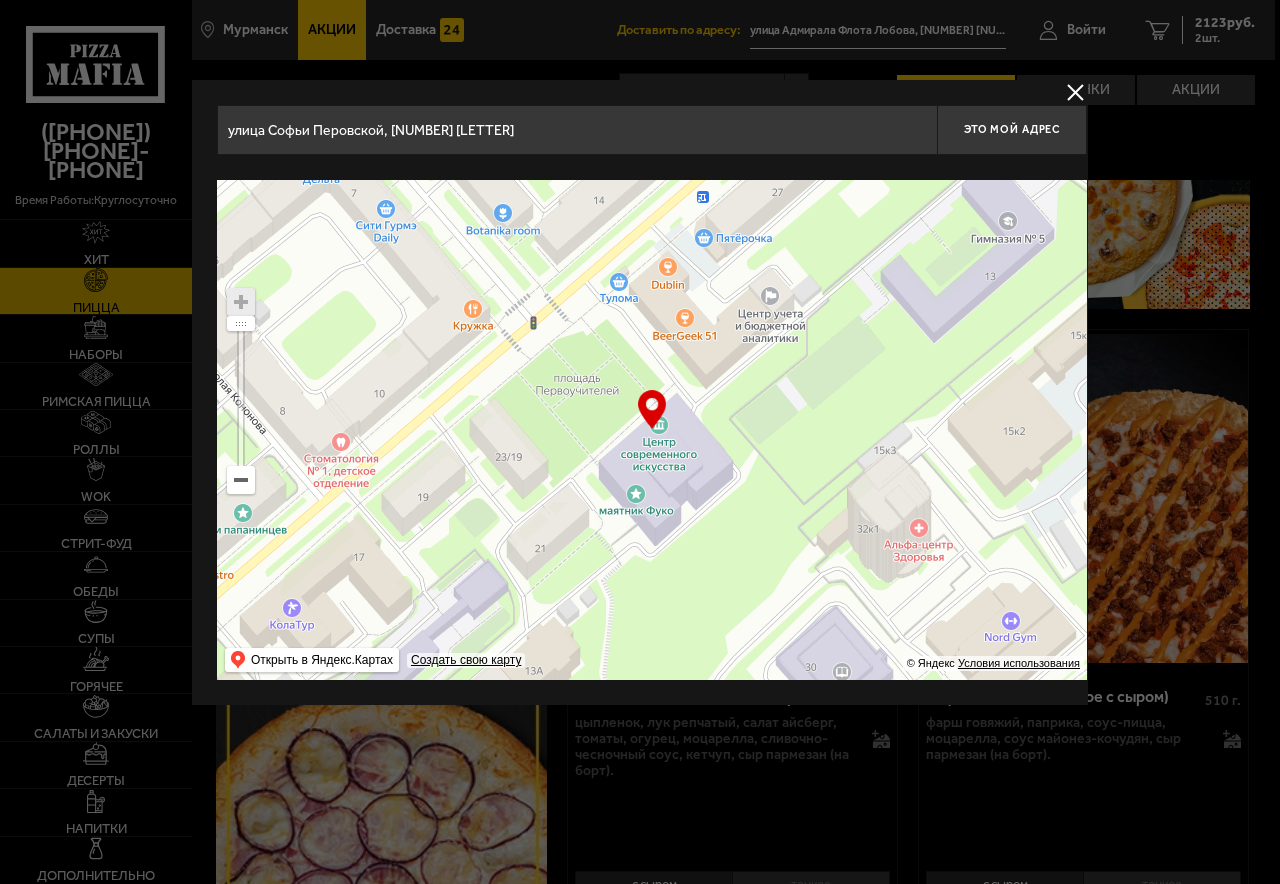 click at bounding box center [652, 430] 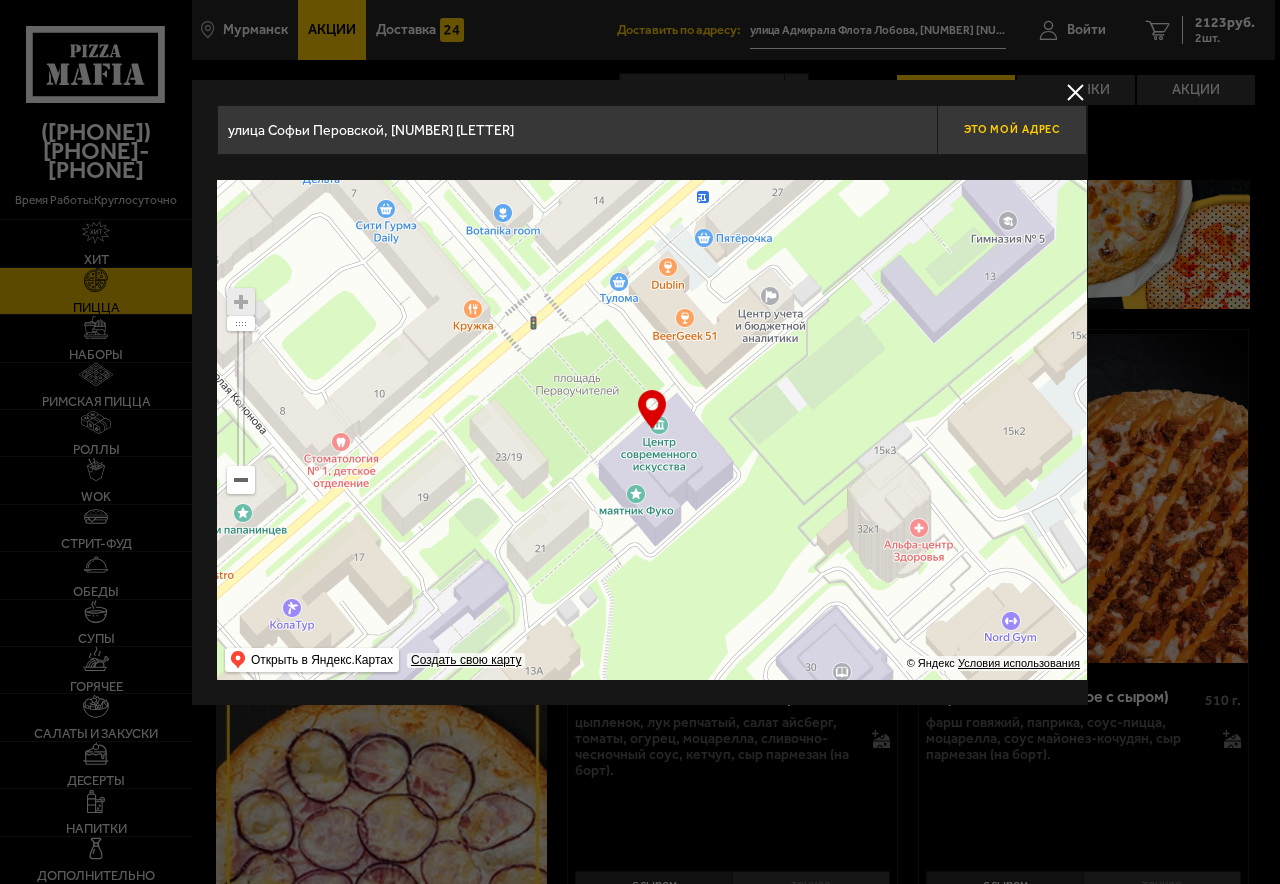 click on "Это мой адрес" at bounding box center (1012, 129) 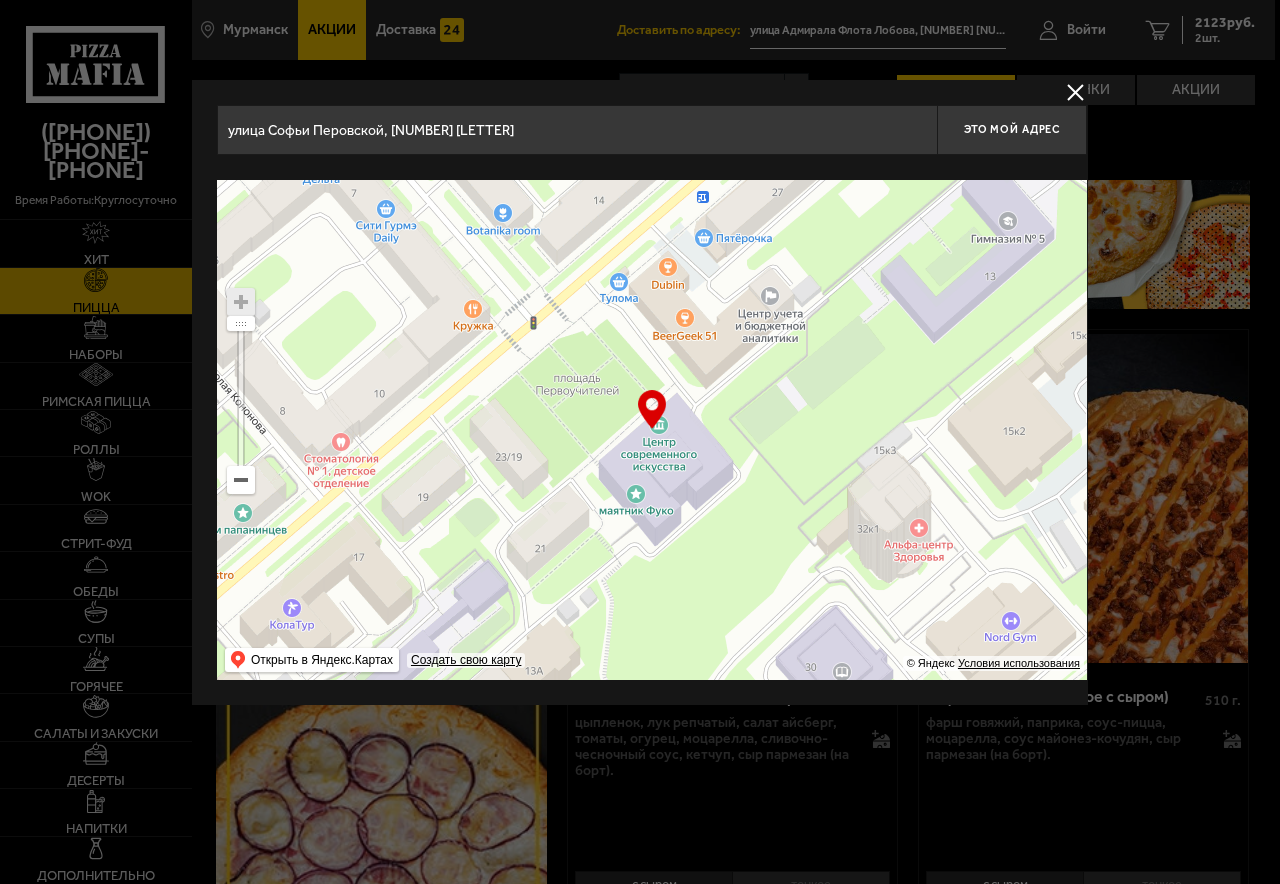 type on "улица Софьи Перовской, [NUMBER] [LETTER]" 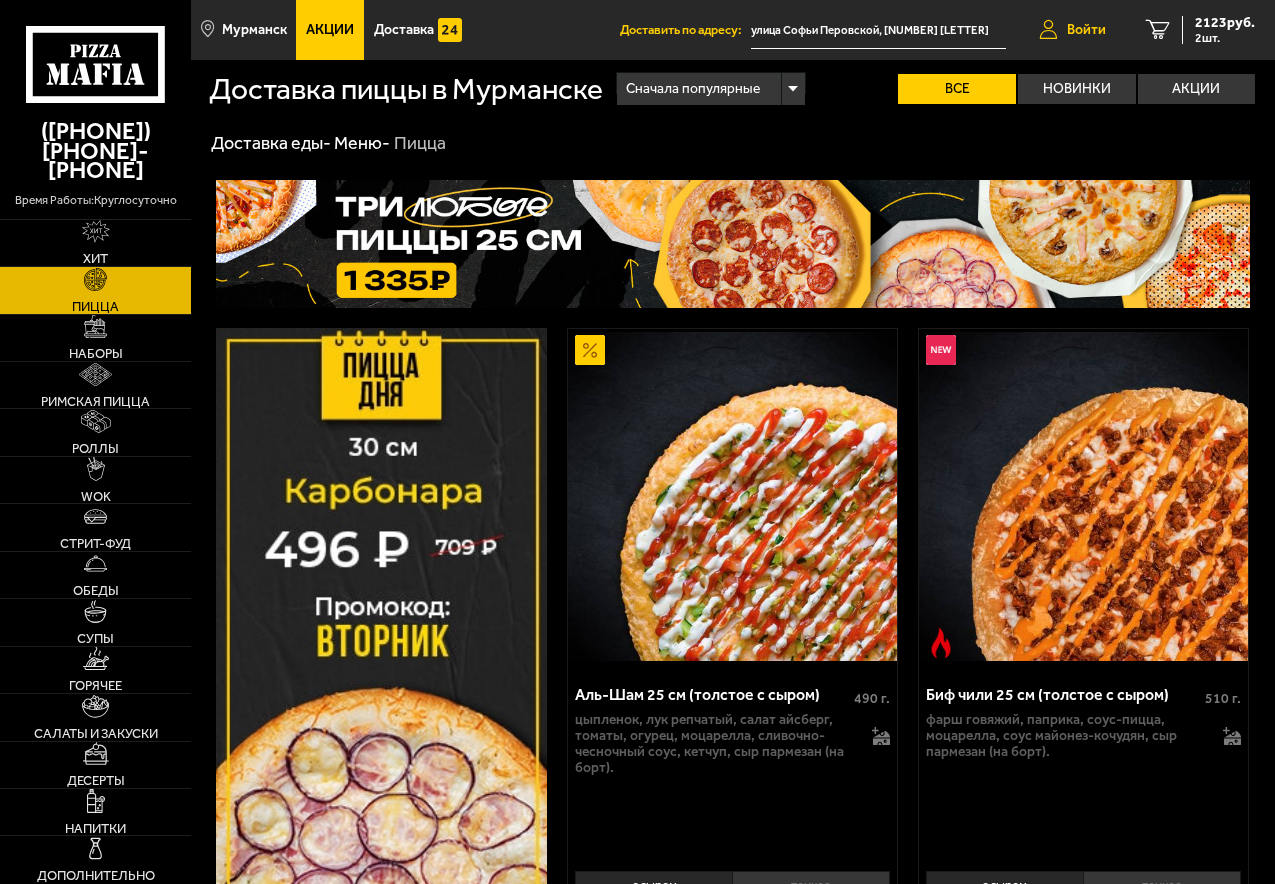 click on "Войти" at bounding box center (1086, 30) 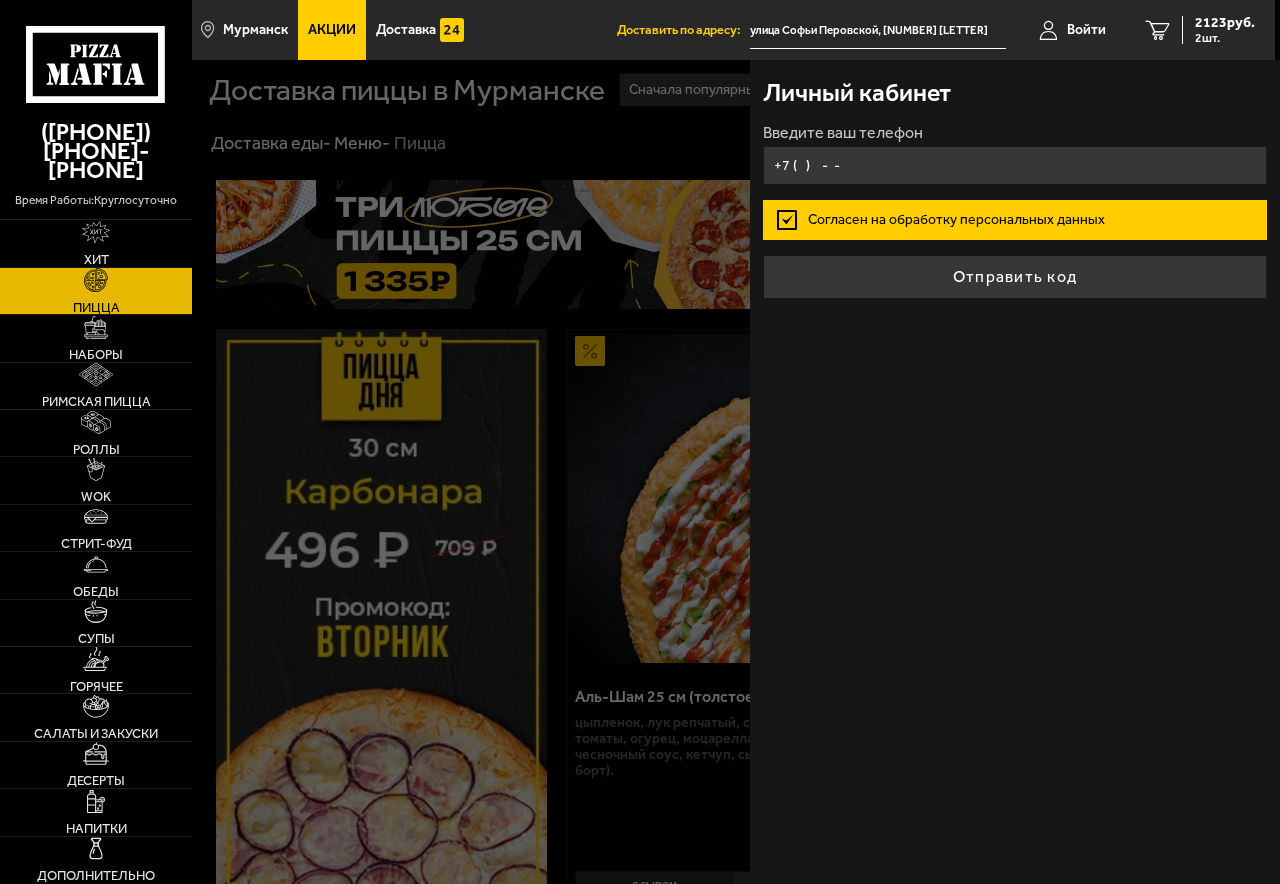 type on "+7 (   )    -  -" 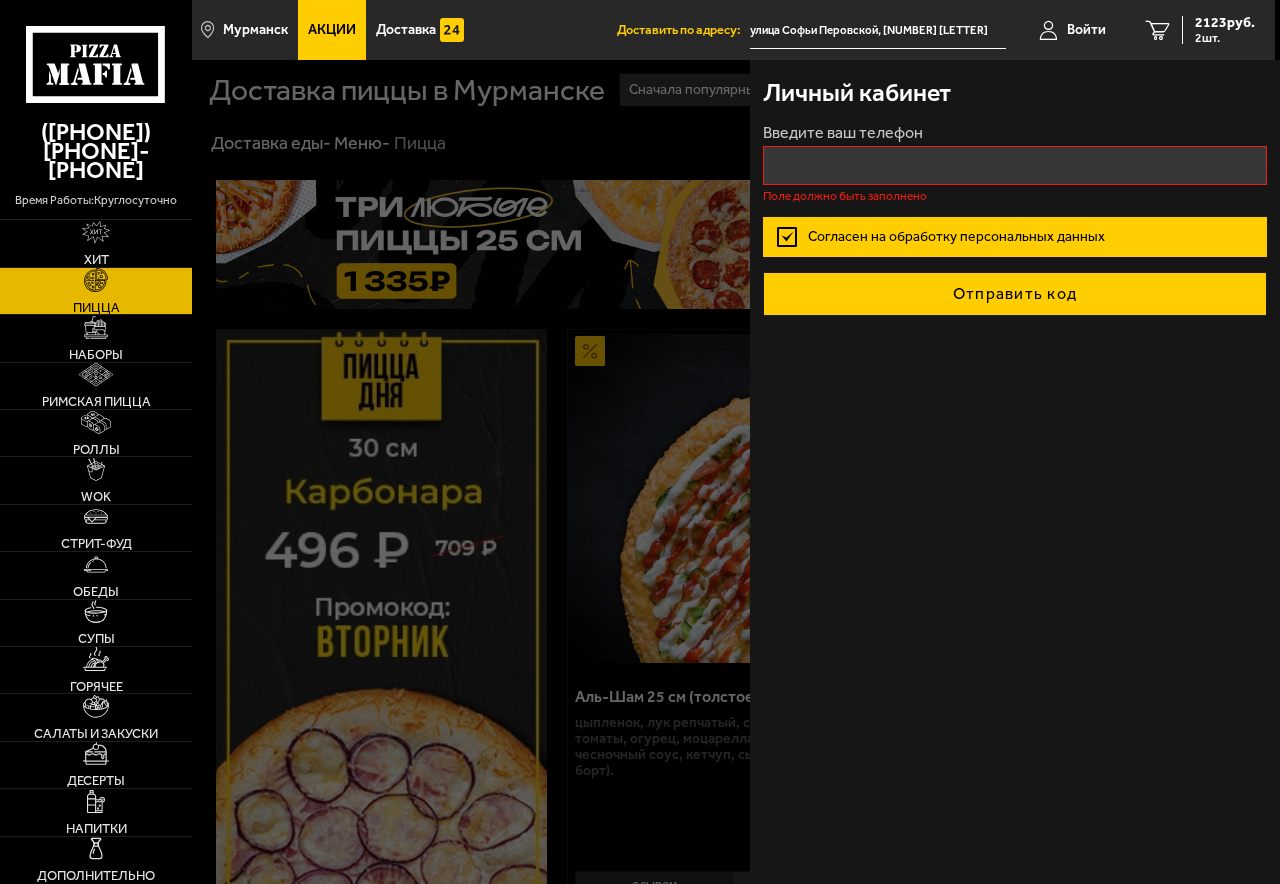click on "Введите ваш телефон Поле должно быть заполнено Согласен на обработку персональных данных Отправить код" at bounding box center (1014, 220) 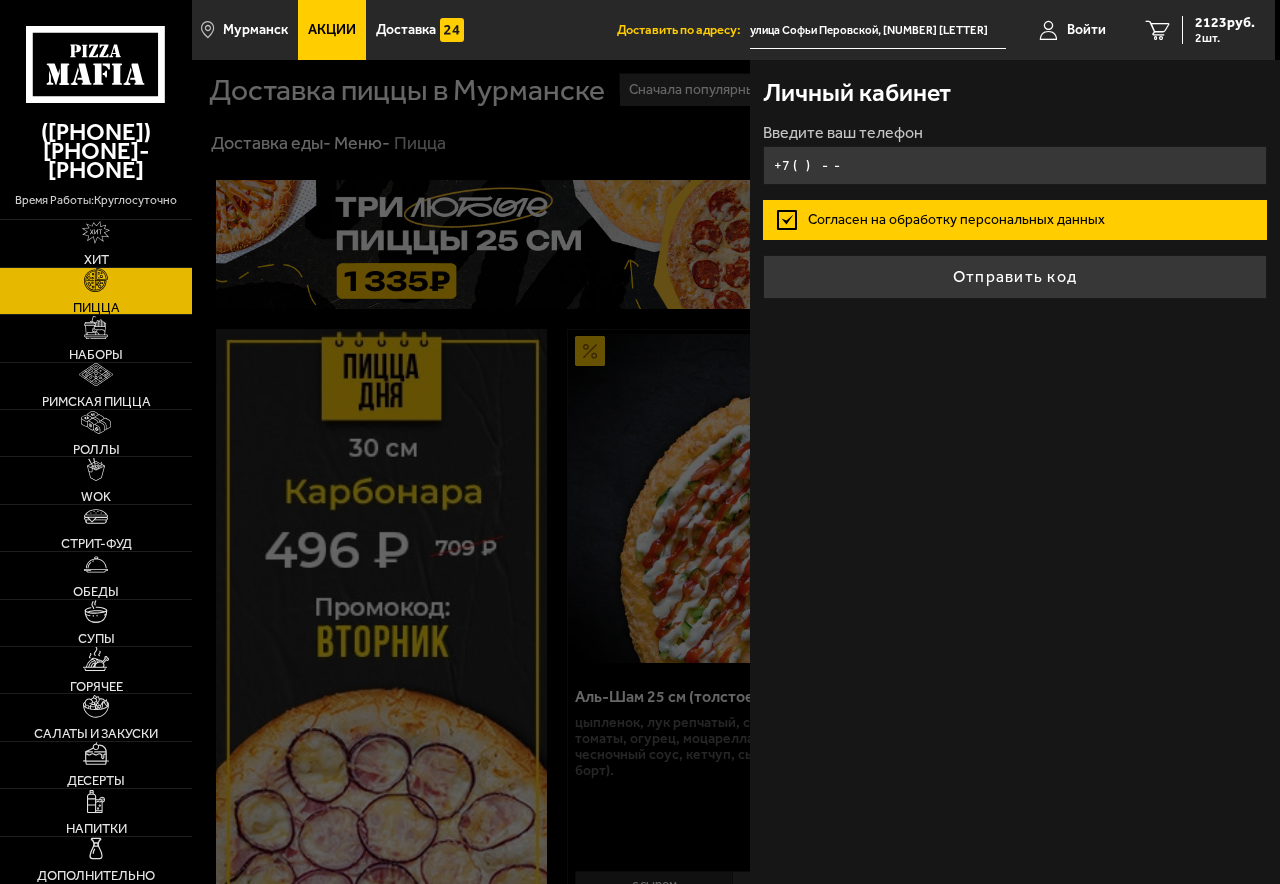 click on "+7 (   )    -  -" at bounding box center (1014, 165) 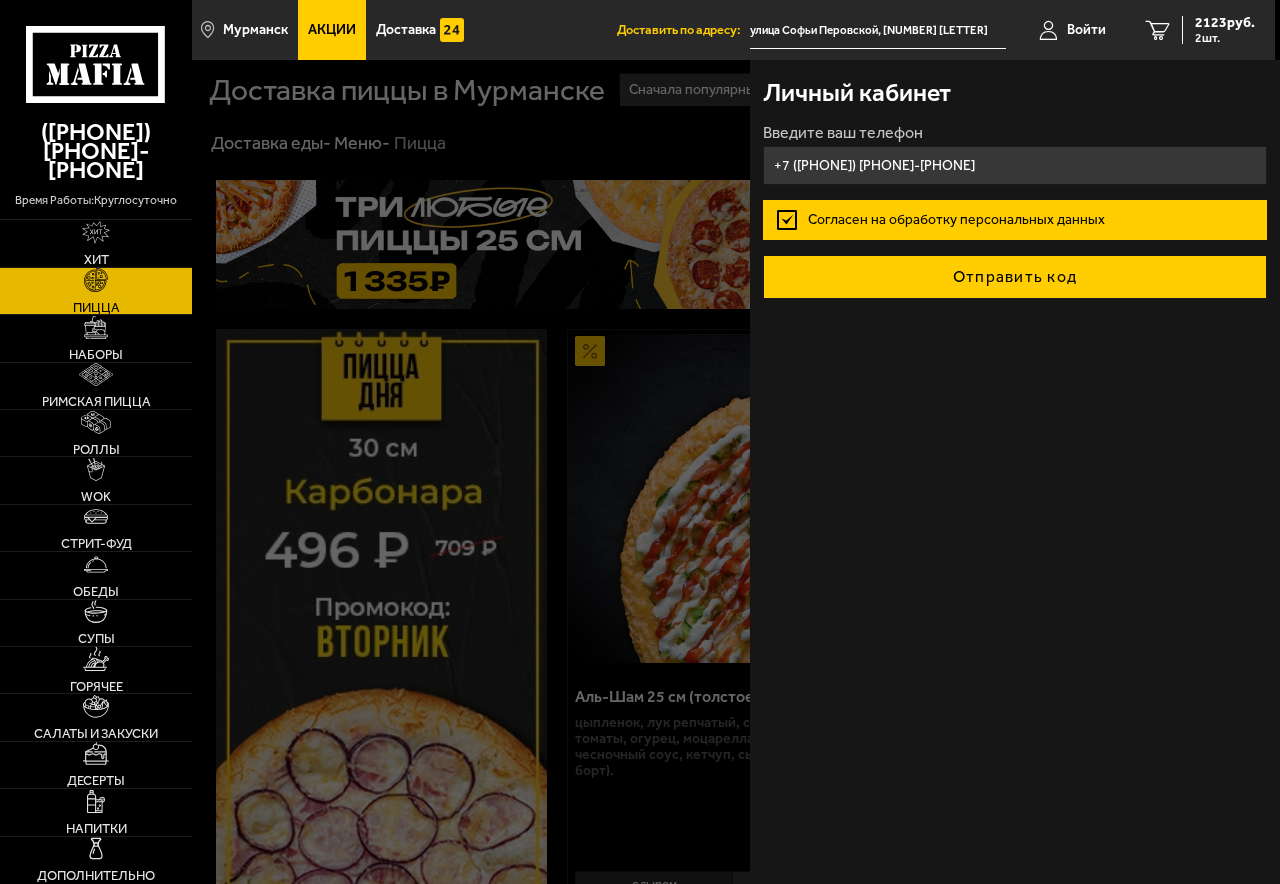 type on "+7 ([PHONE]) [PHONE]-[PHONE]" 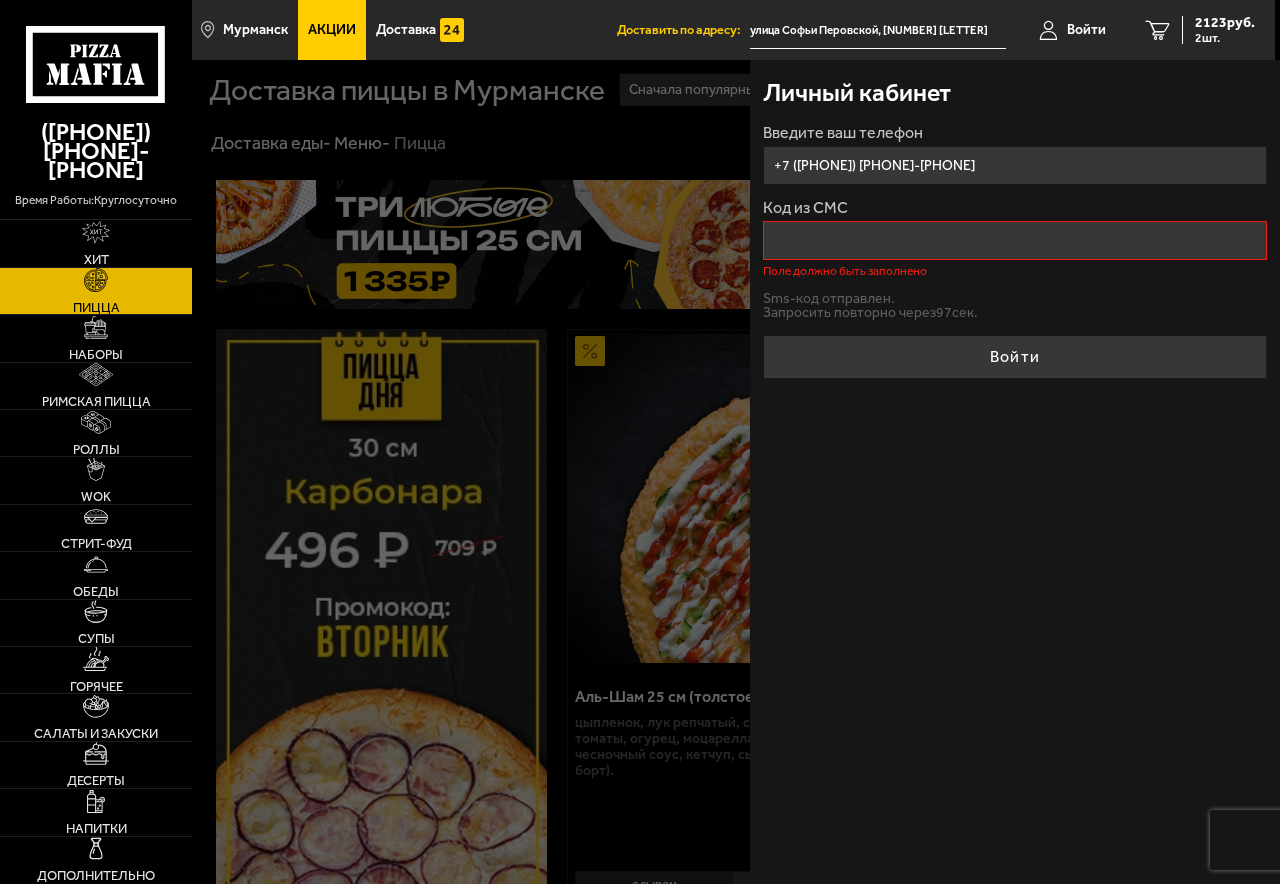 click on "Код из СМС" at bounding box center (1014, 240) 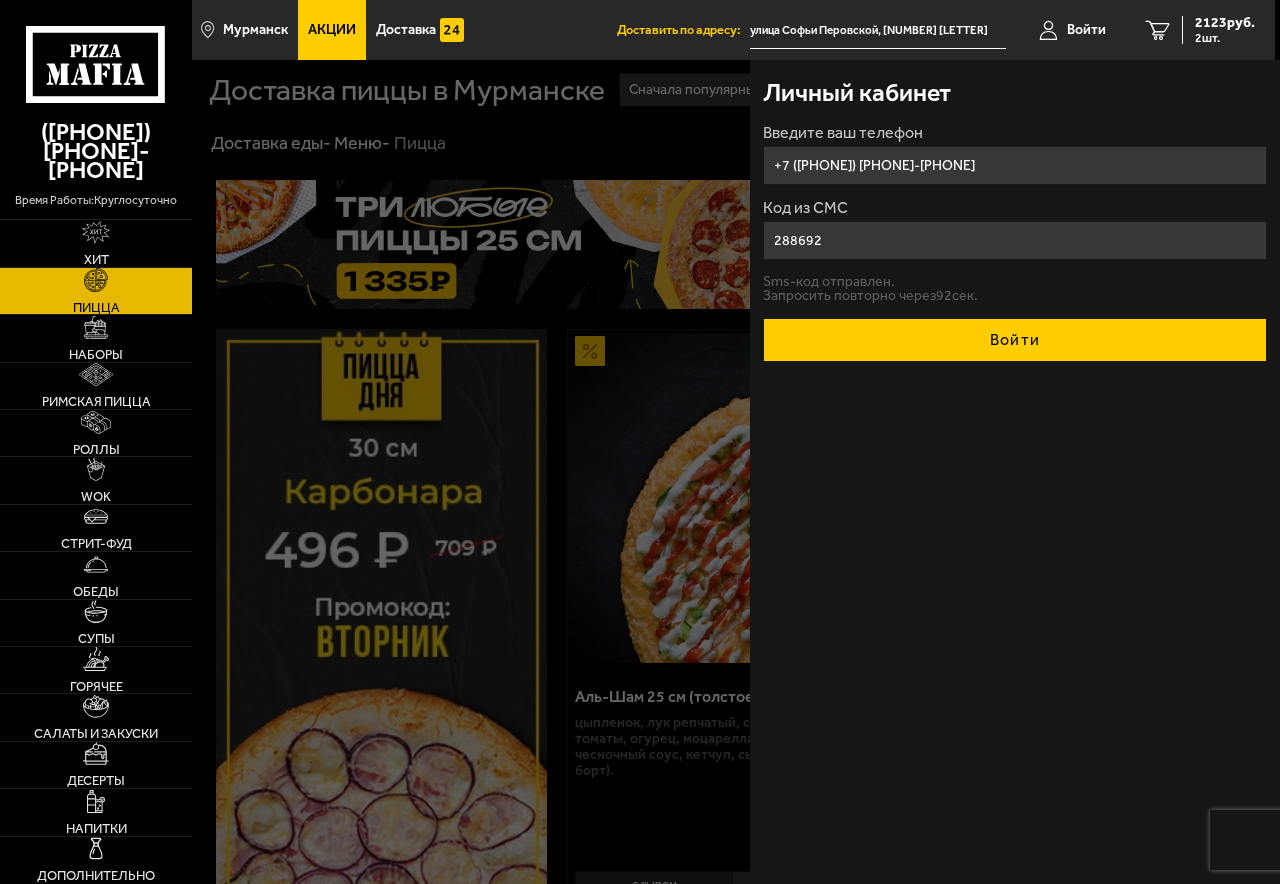 type on "288692" 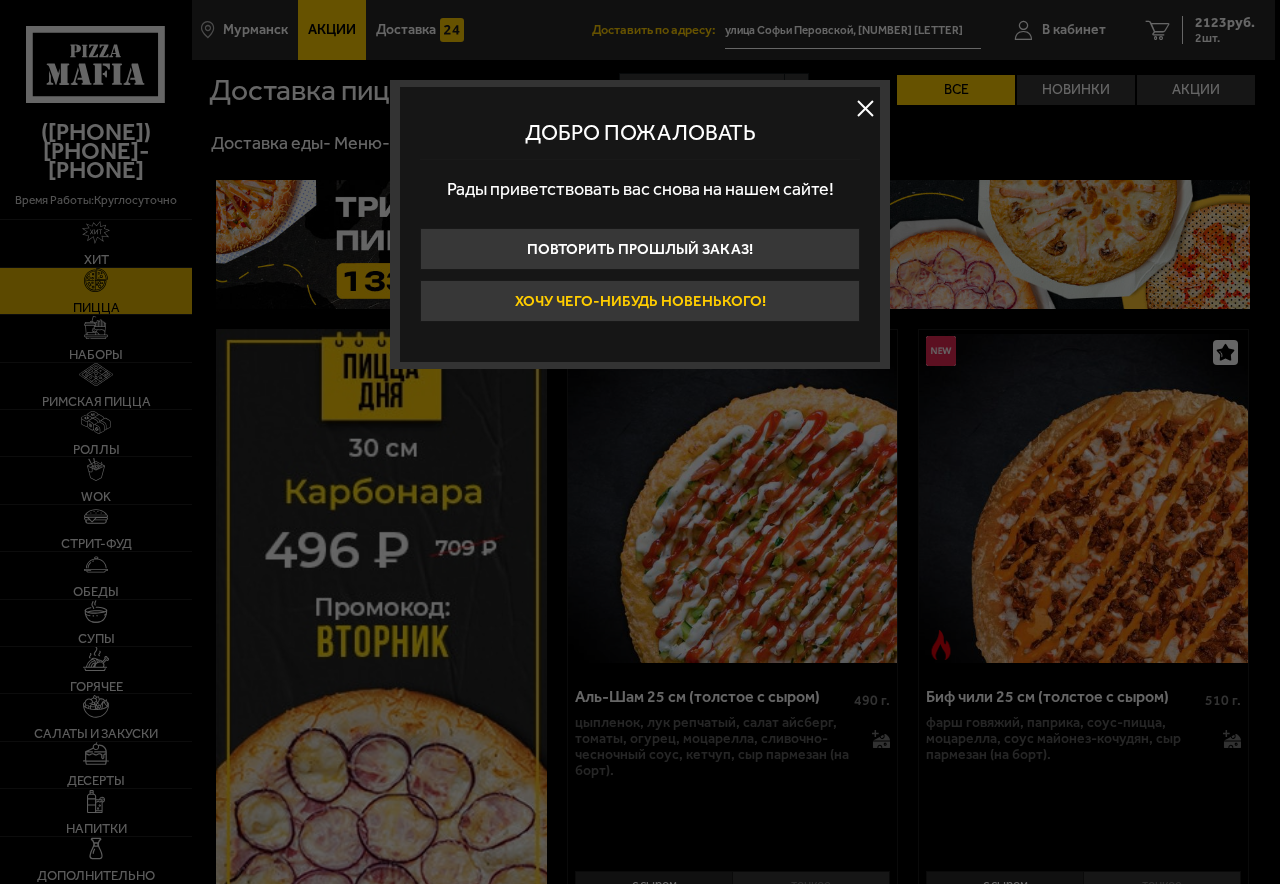 click on "Хочу чего-нибудь новенького!" at bounding box center (640, 301) 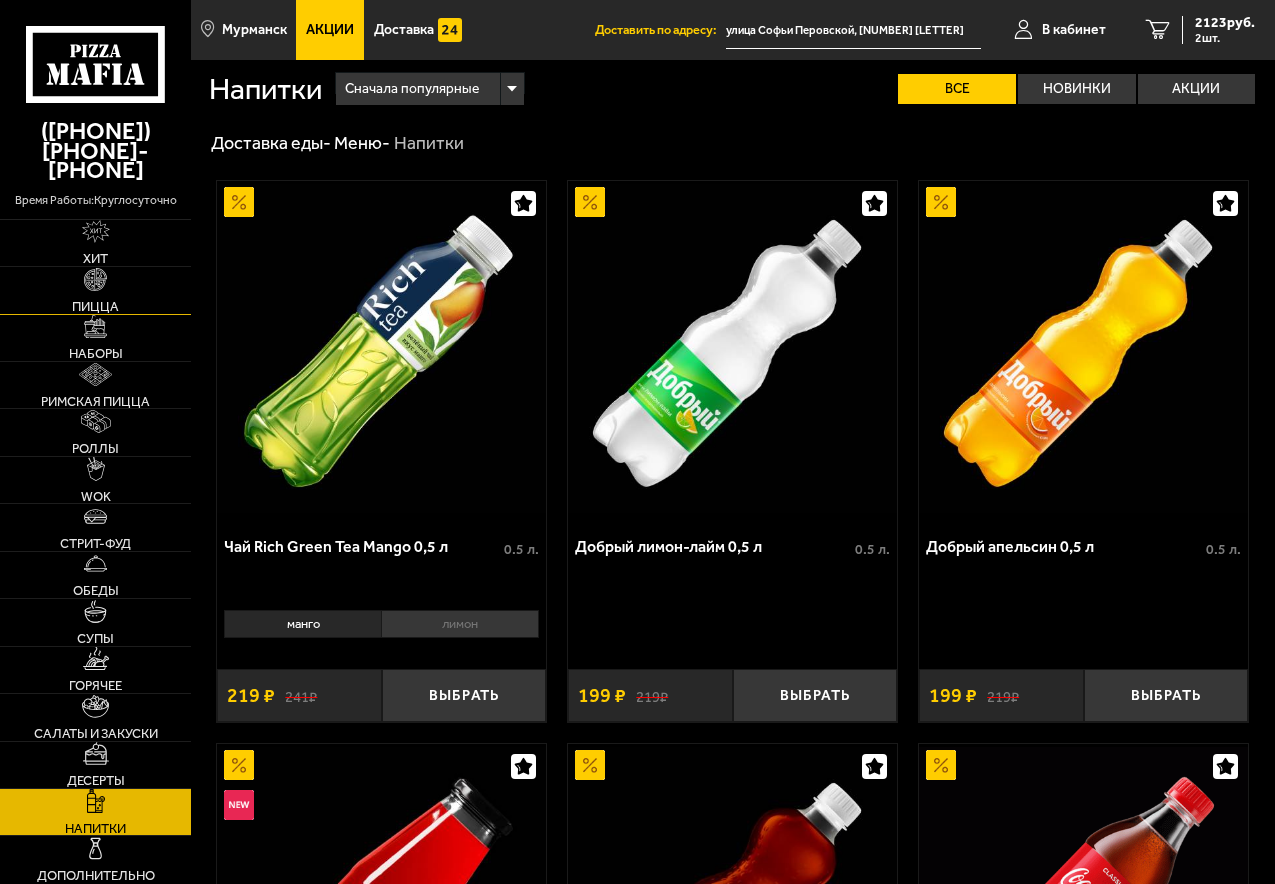 click on "Пицца" at bounding box center (95, 290) 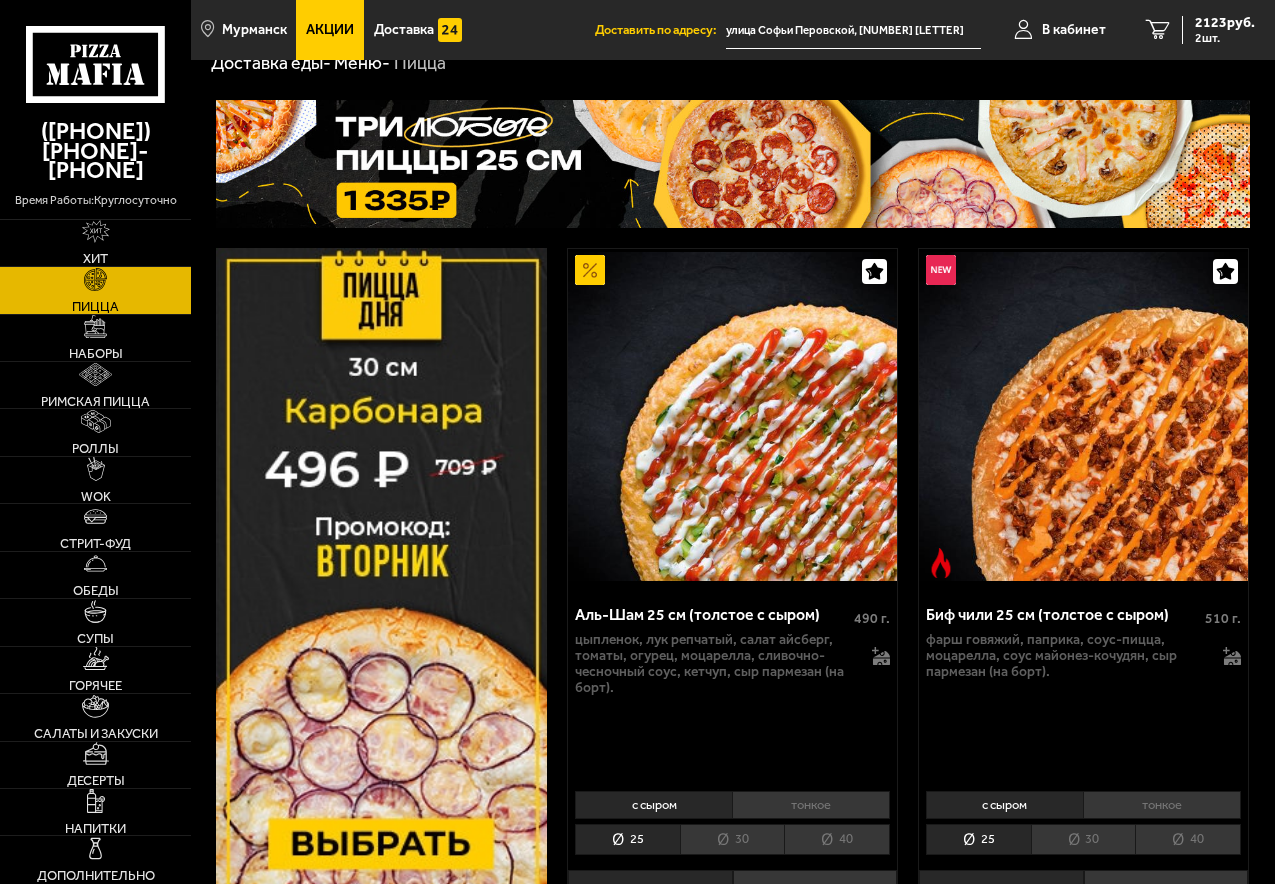 scroll, scrollTop: 0, scrollLeft: 0, axis: both 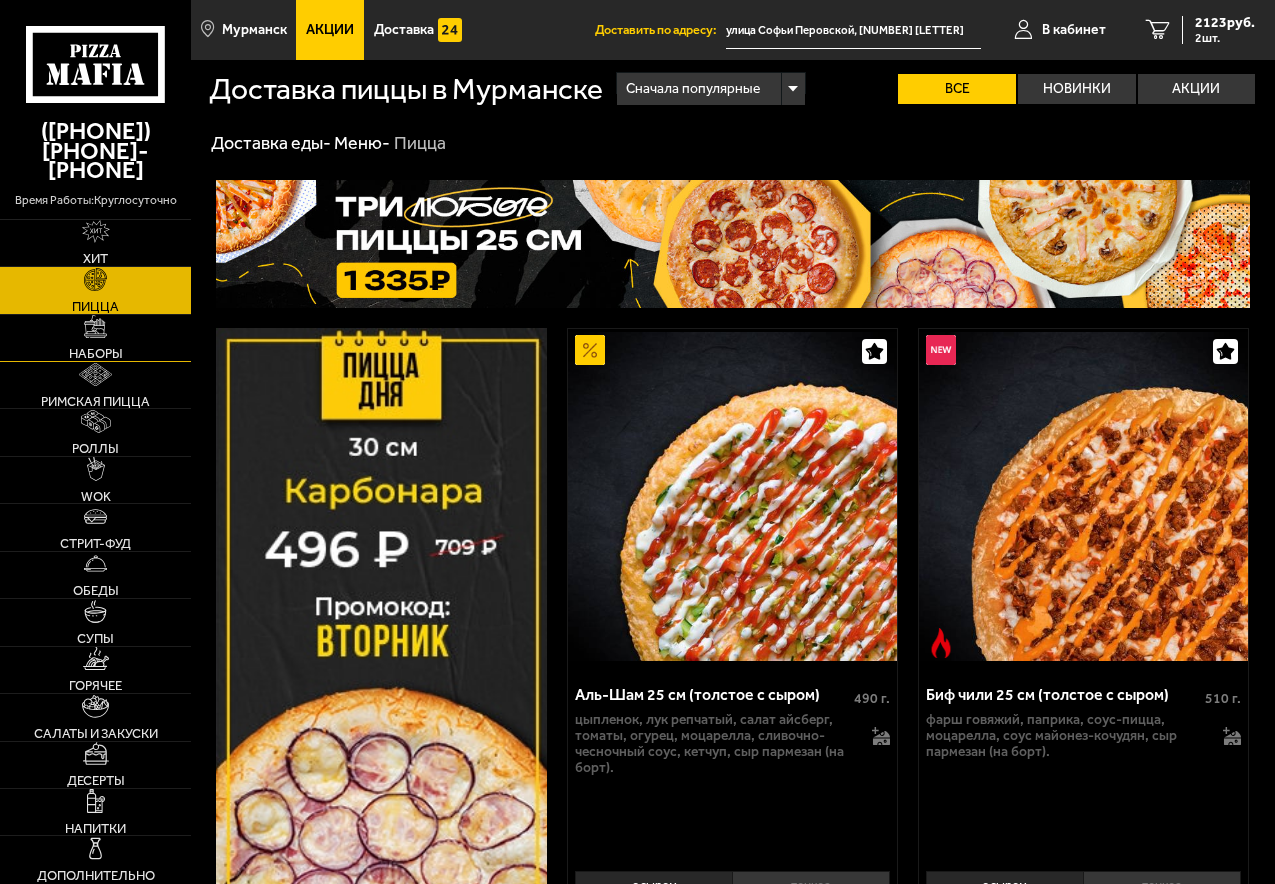 click at bounding box center [95, 326] 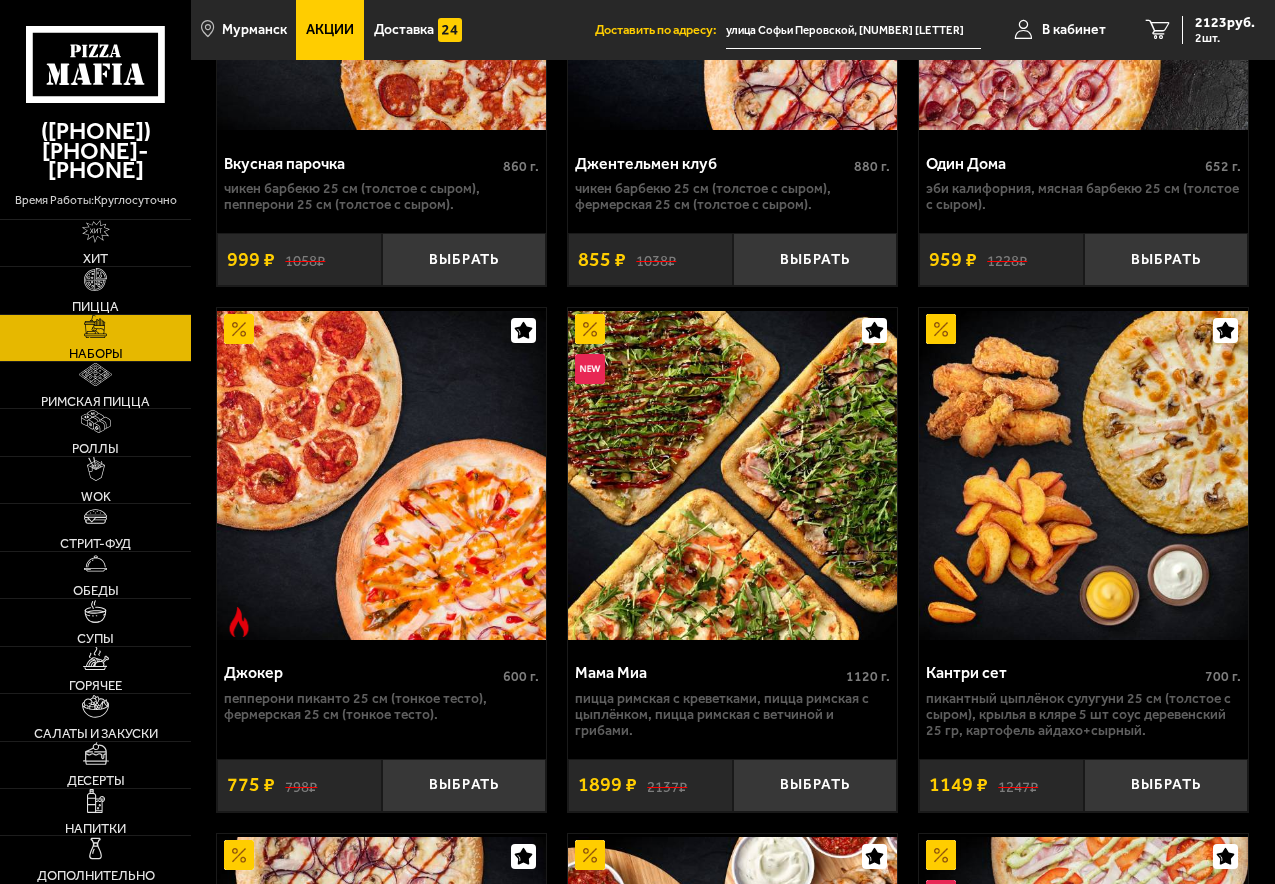 scroll, scrollTop: 400, scrollLeft: 0, axis: vertical 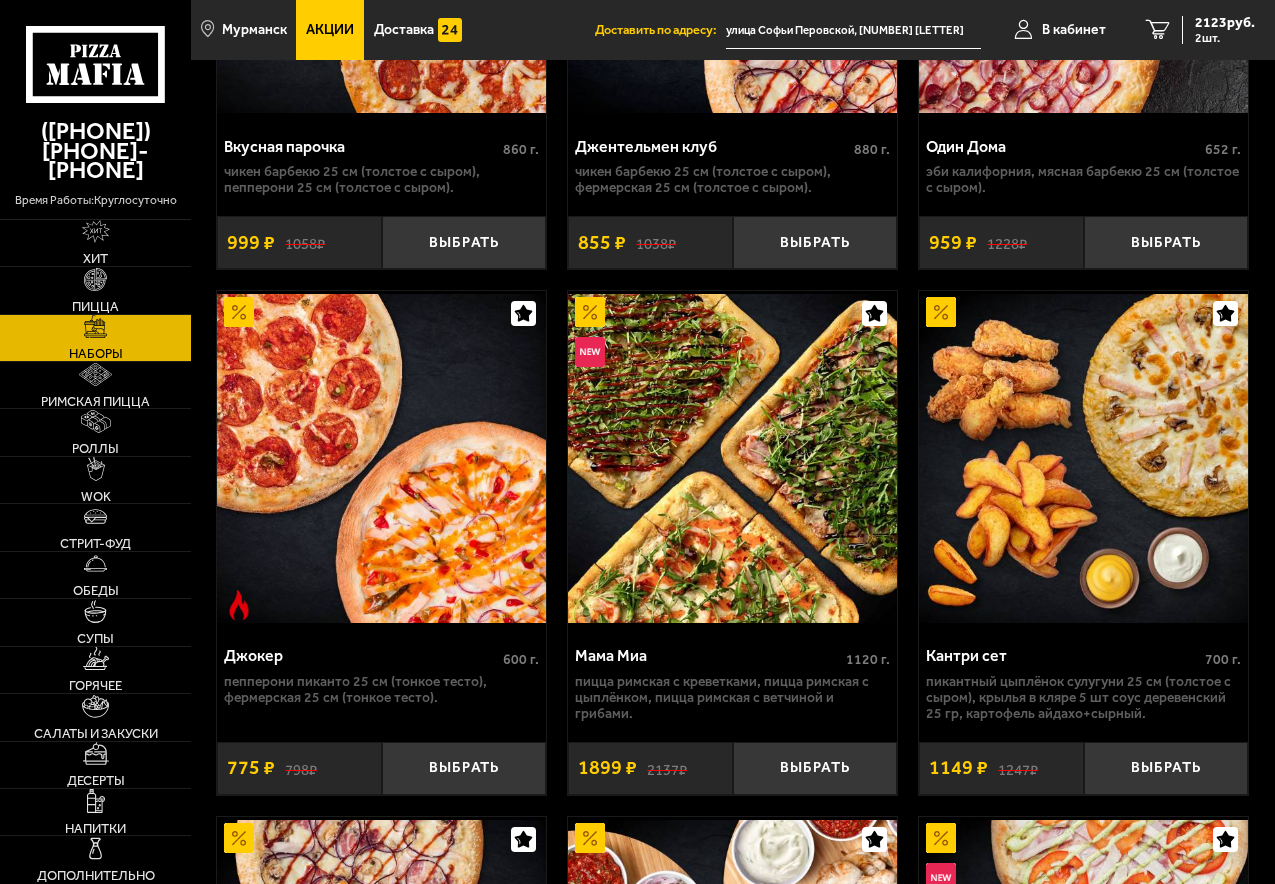 click at bounding box center [381, 459] 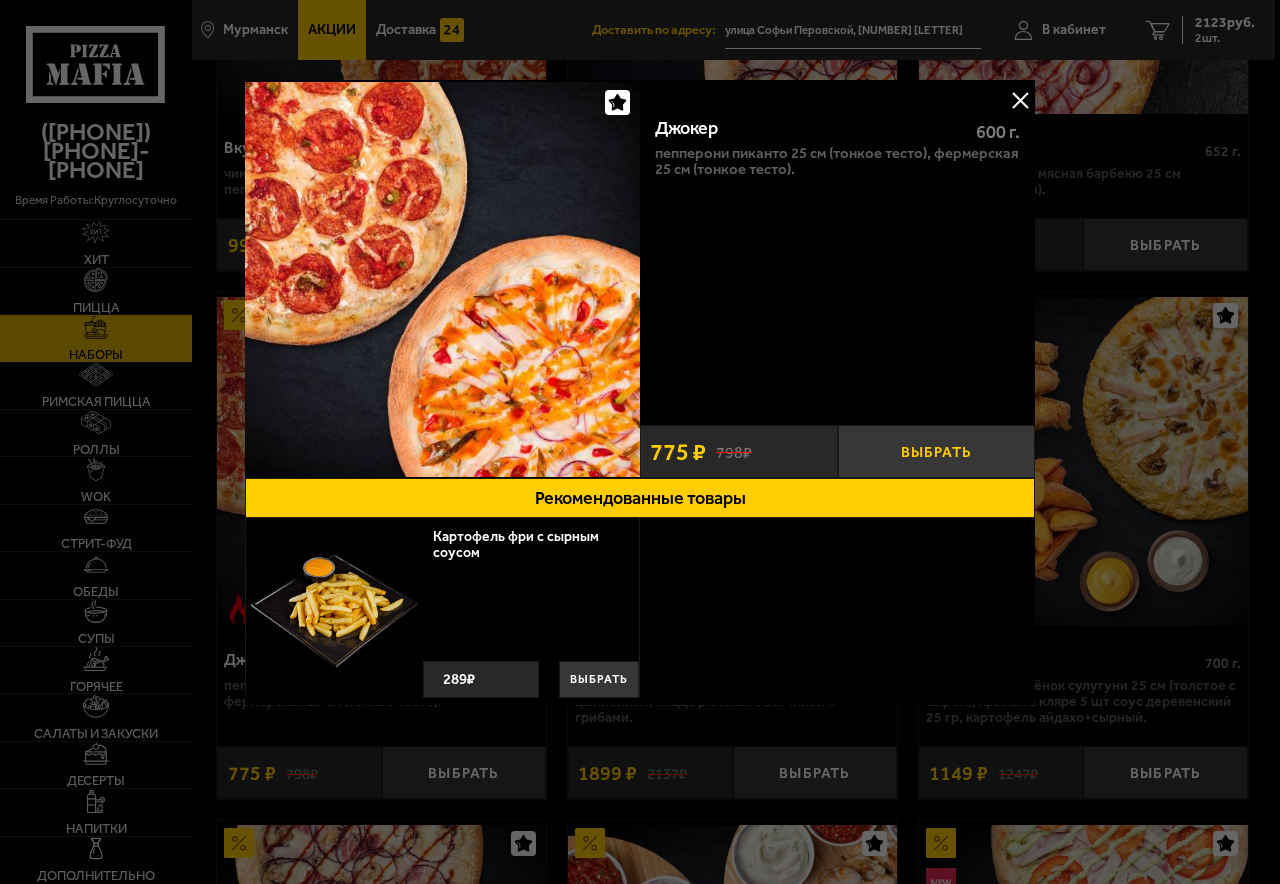 click on "Выбрать" at bounding box center (937, 451) 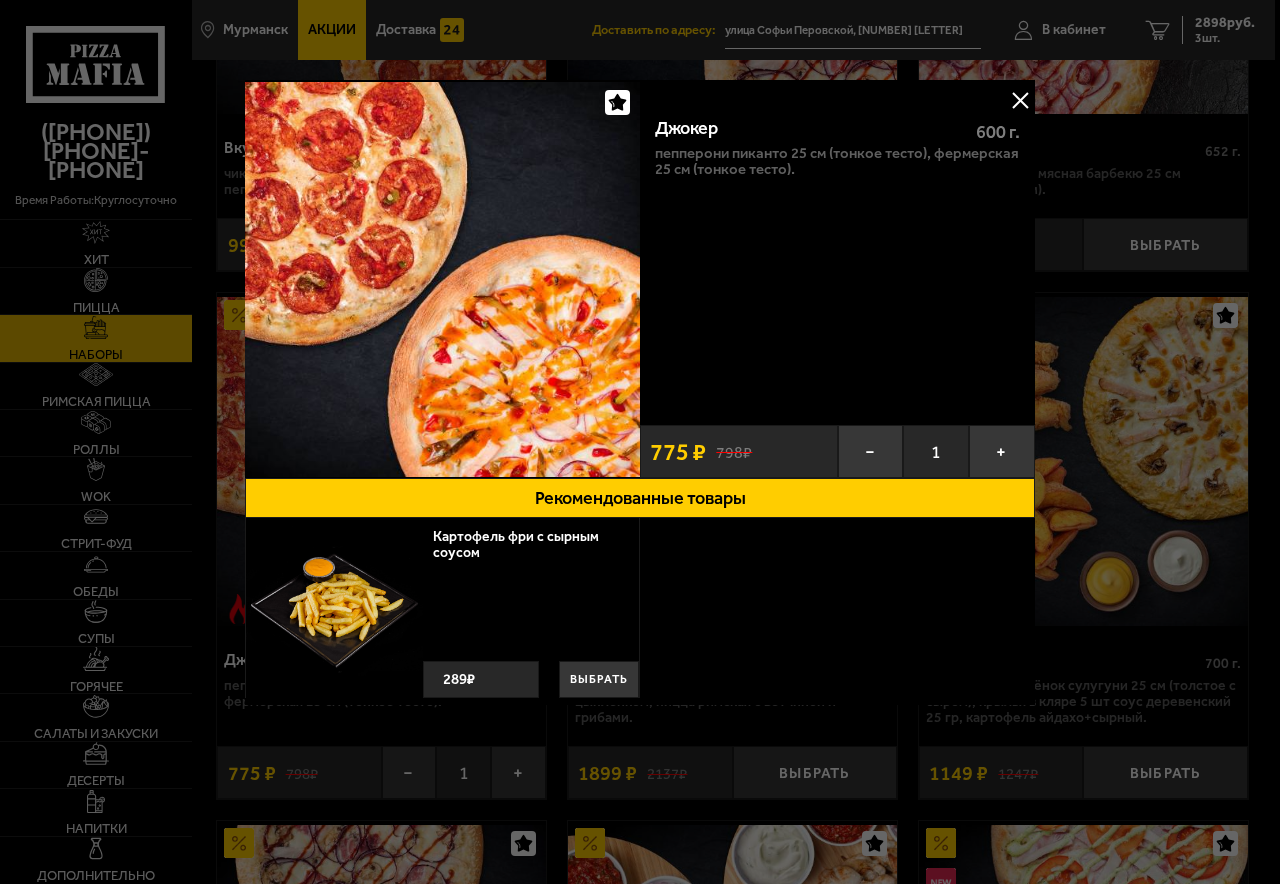 click at bounding box center (1020, 100) 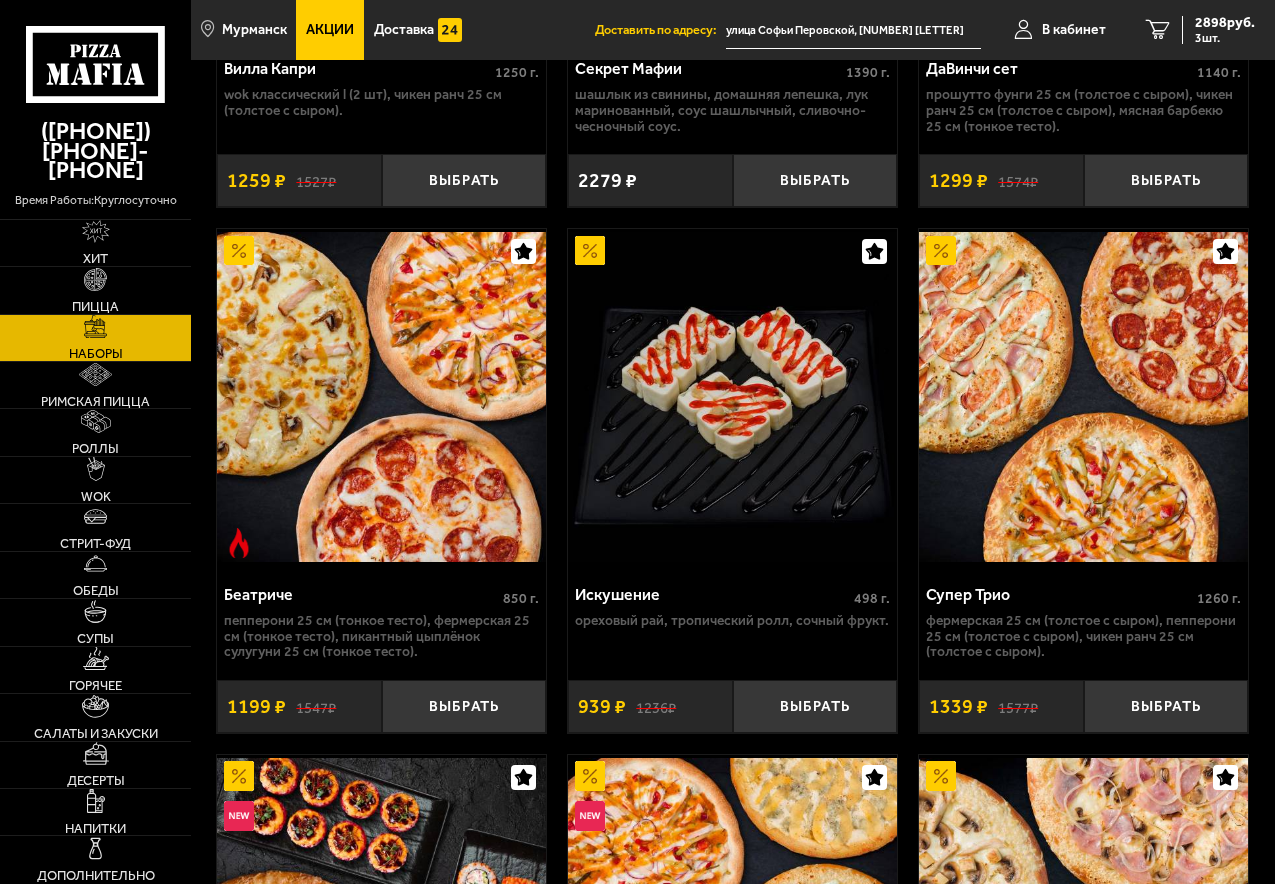 scroll, scrollTop: 2600, scrollLeft: 0, axis: vertical 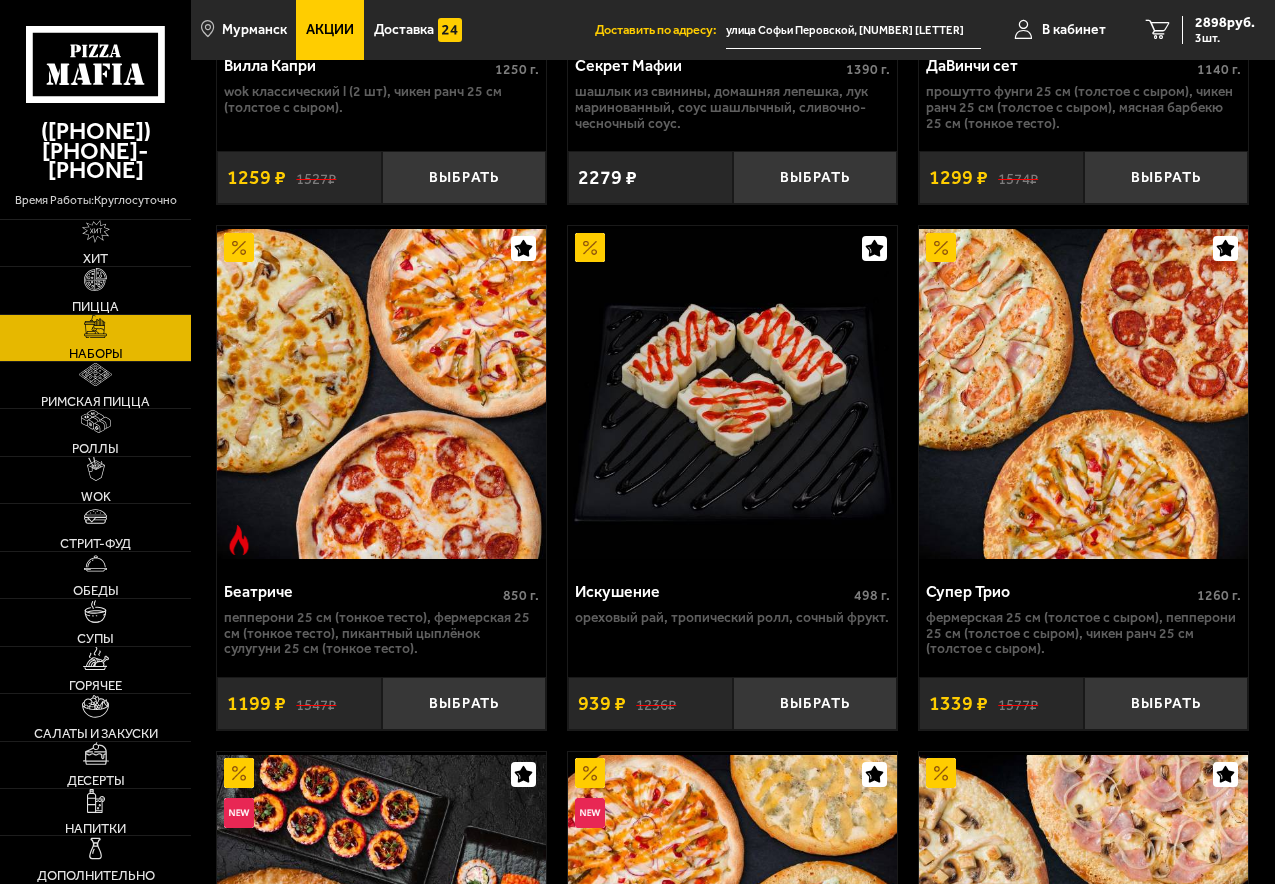 click at bounding box center (381, 394) 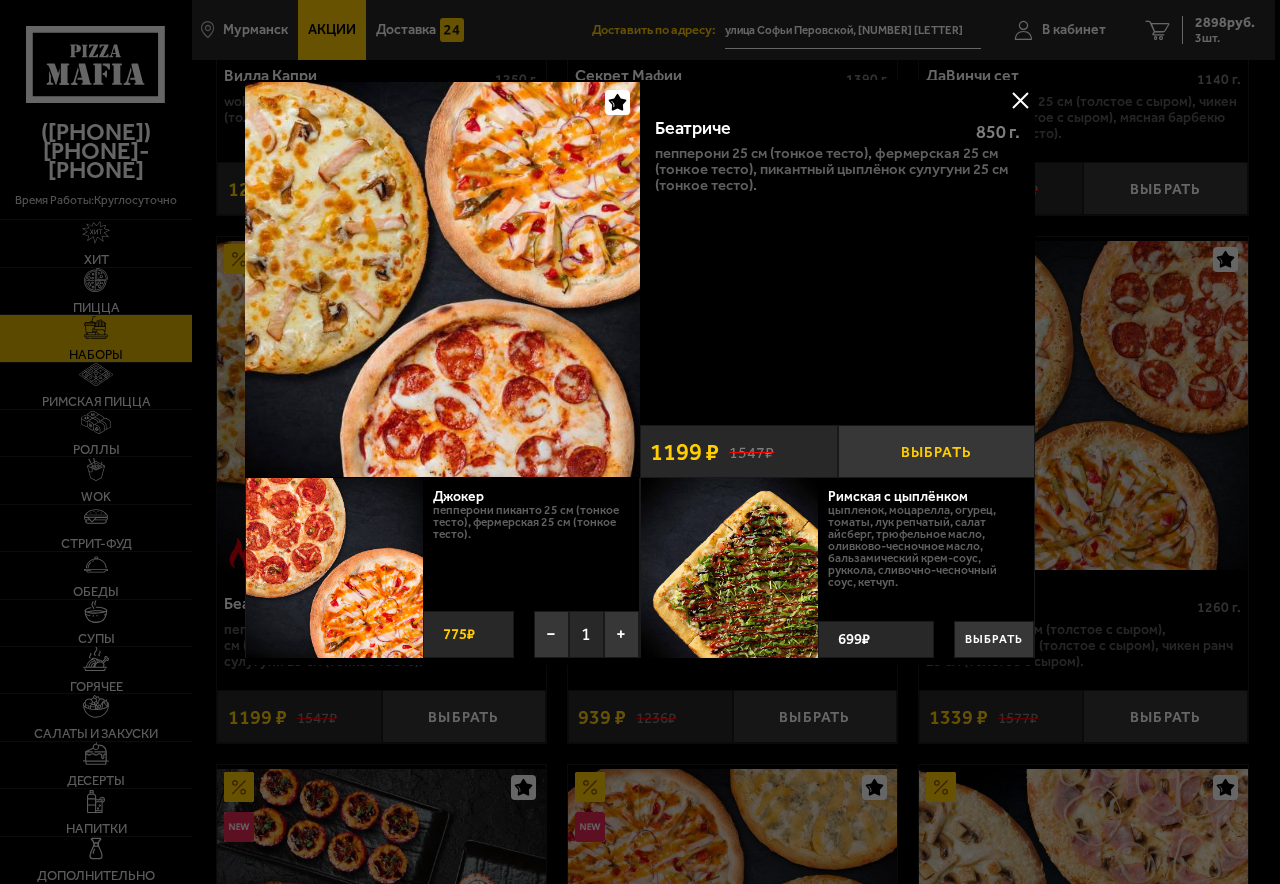 click on "Выбрать" at bounding box center (937, 451) 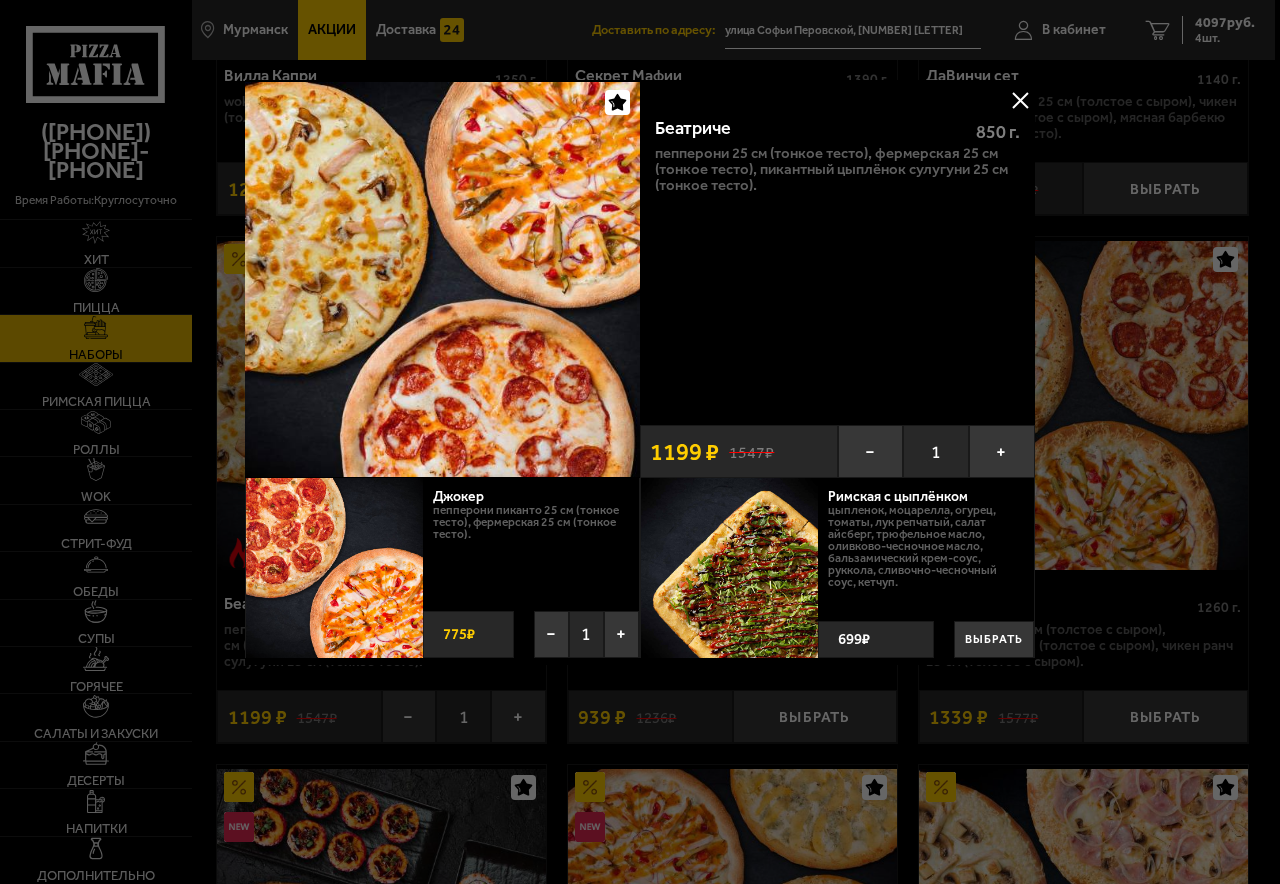click at bounding box center (1020, 100) 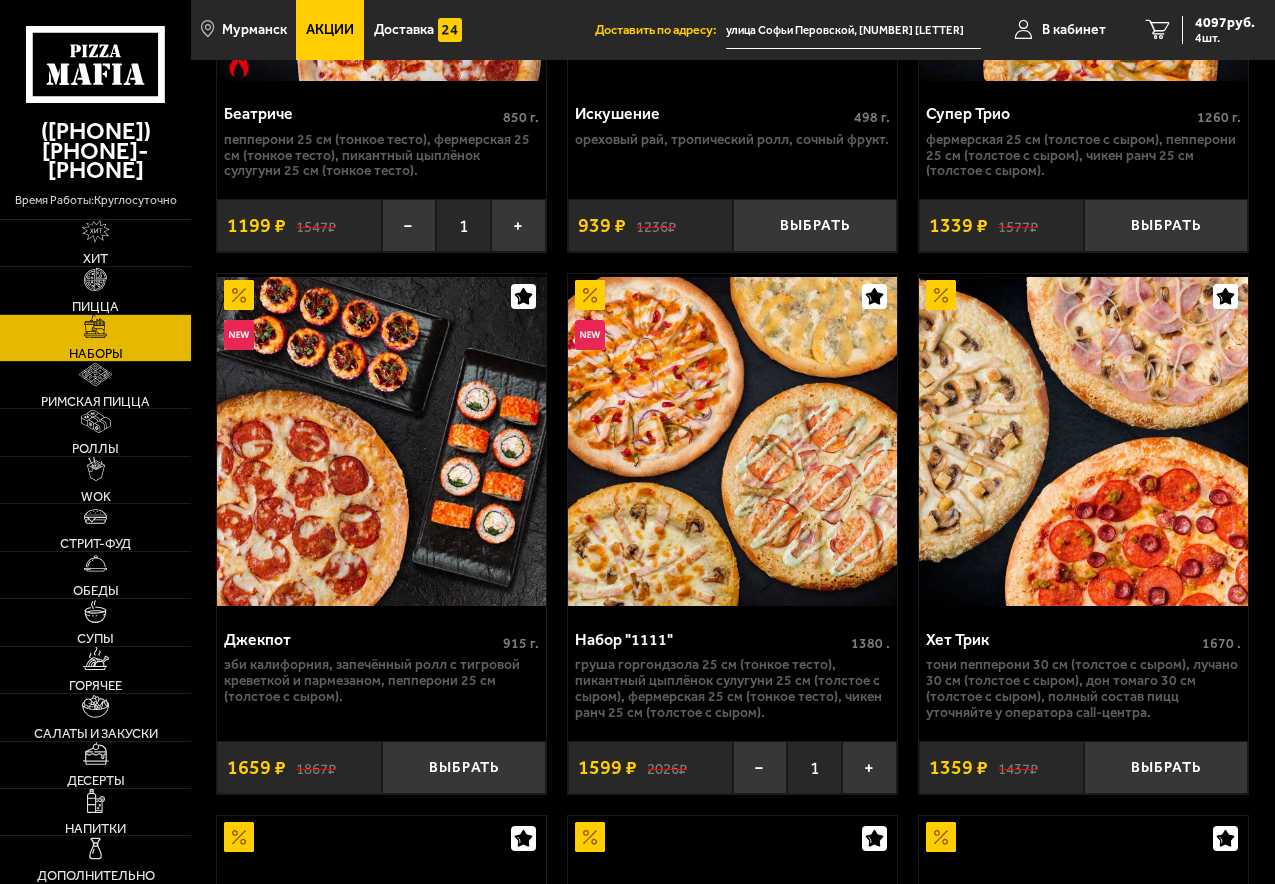 scroll, scrollTop: 3100, scrollLeft: 0, axis: vertical 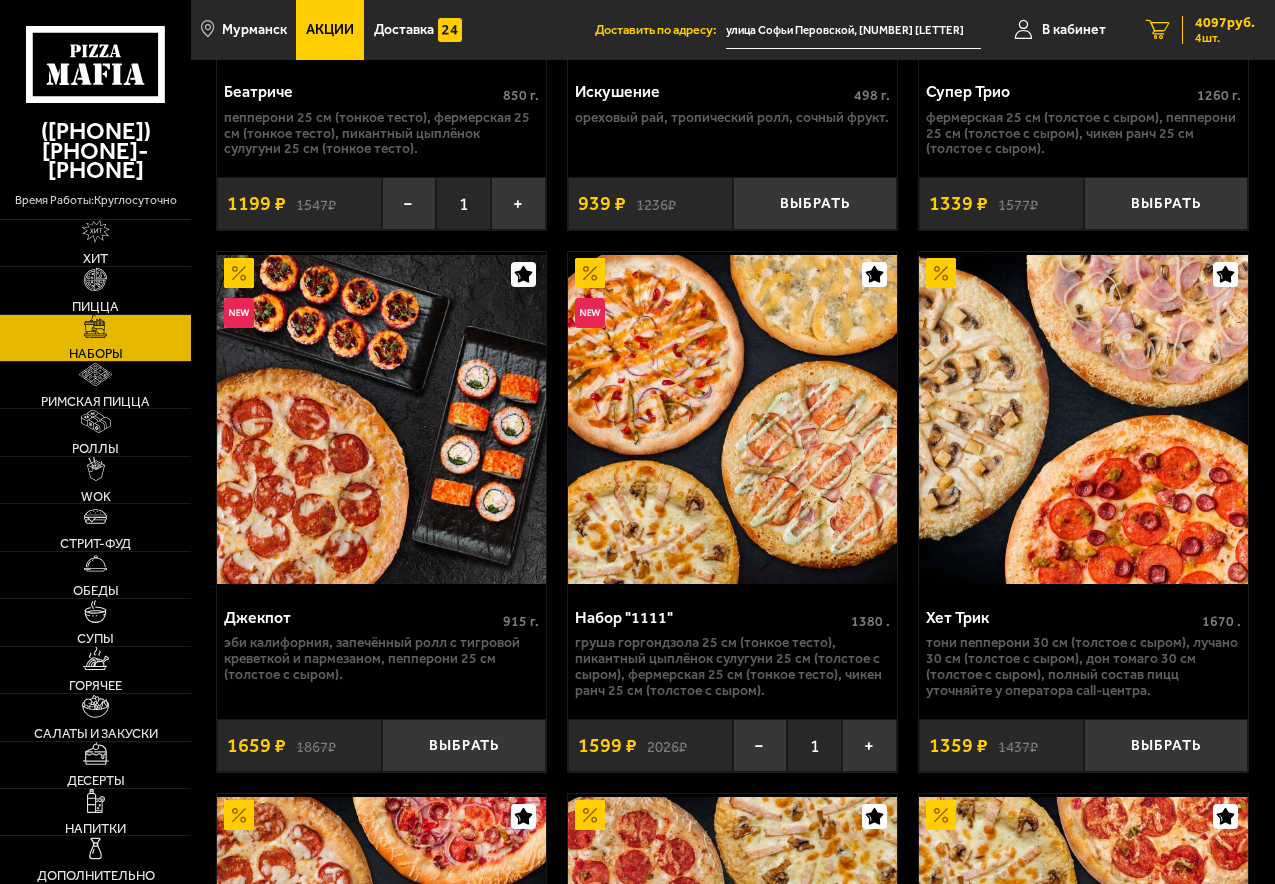 click on "4097  руб." at bounding box center (1225, 23) 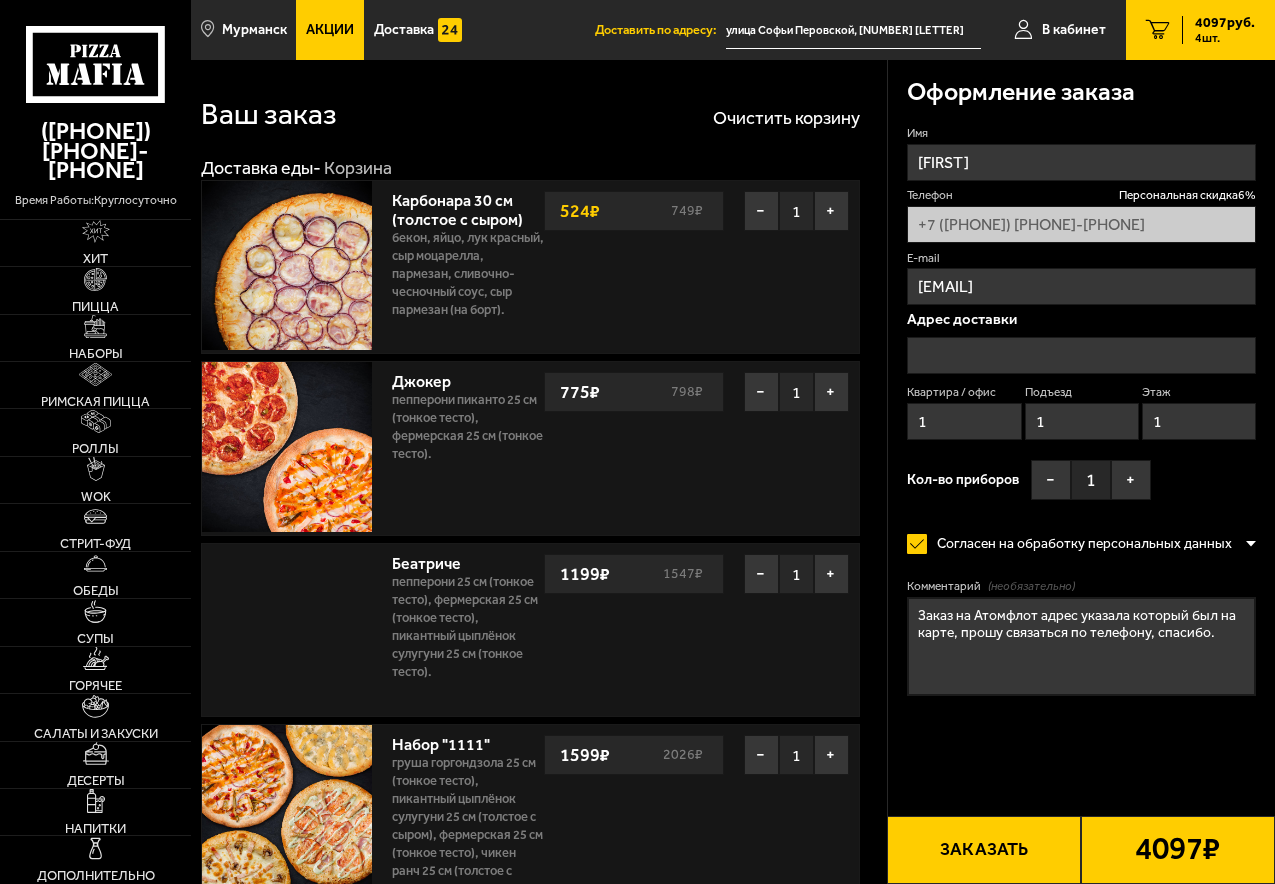 type on "улица Софьи Перовской, [NUMBER] [LETTER]" 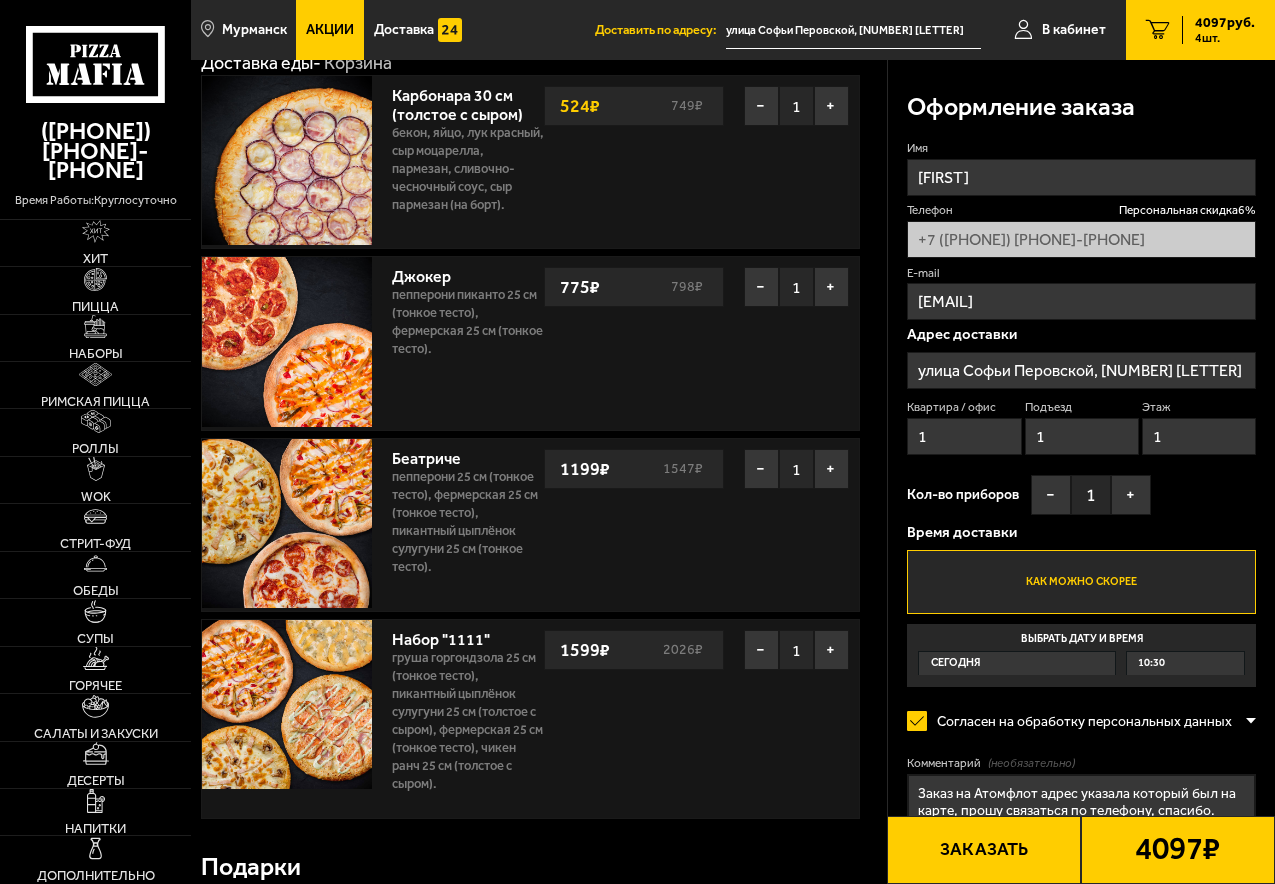 scroll, scrollTop: 100, scrollLeft: 0, axis: vertical 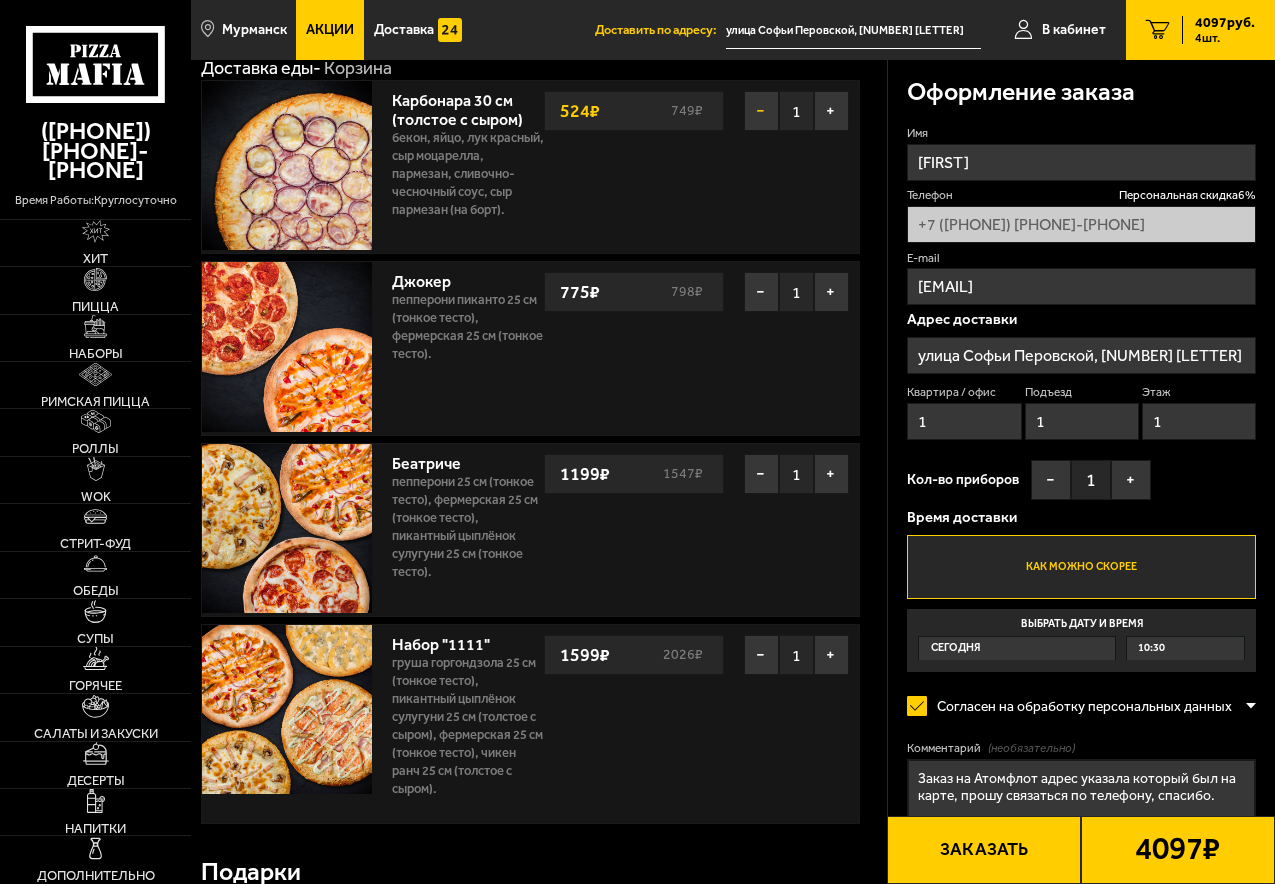 click on "−" at bounding box center (761, 111) 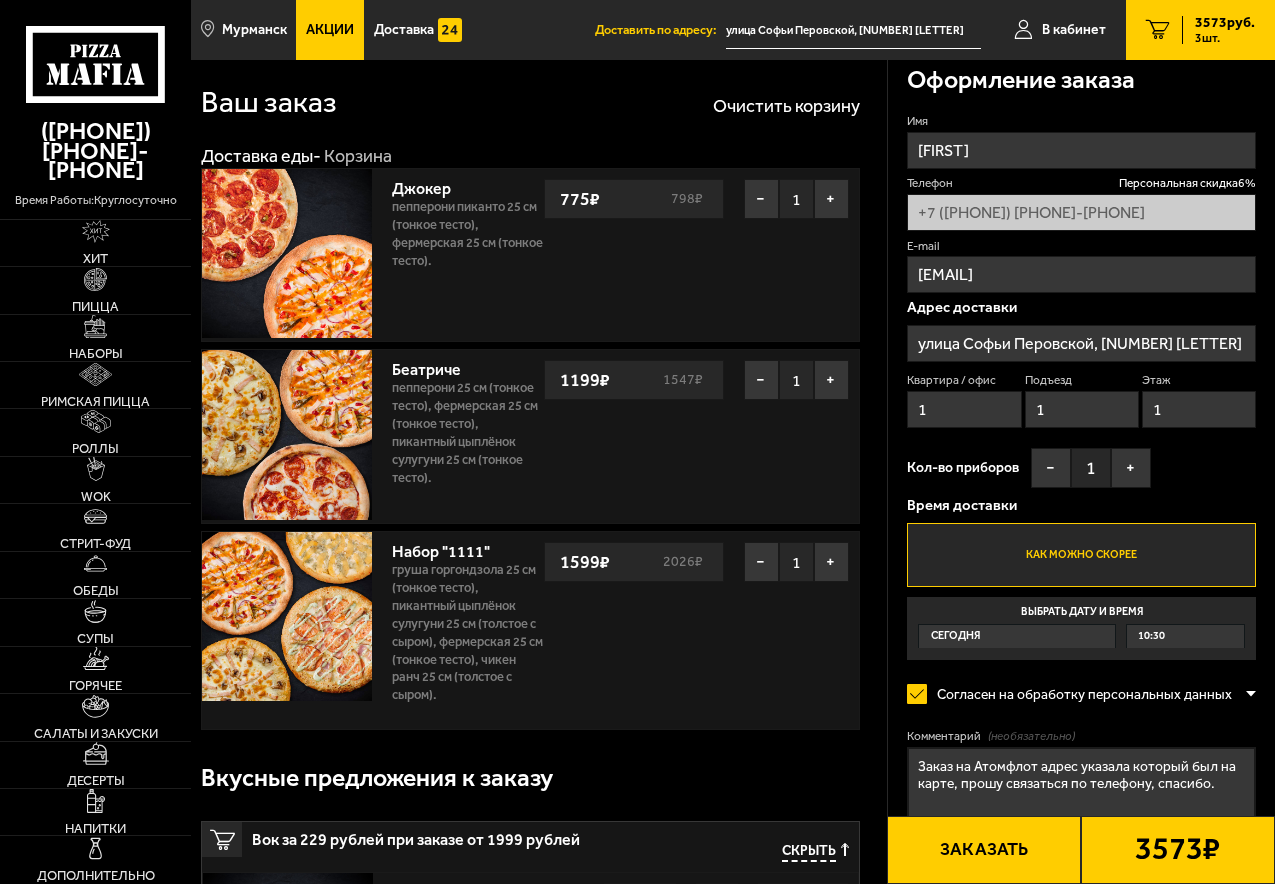 scroll, scrollTop: 0, scrollLeft: 0, axis: both 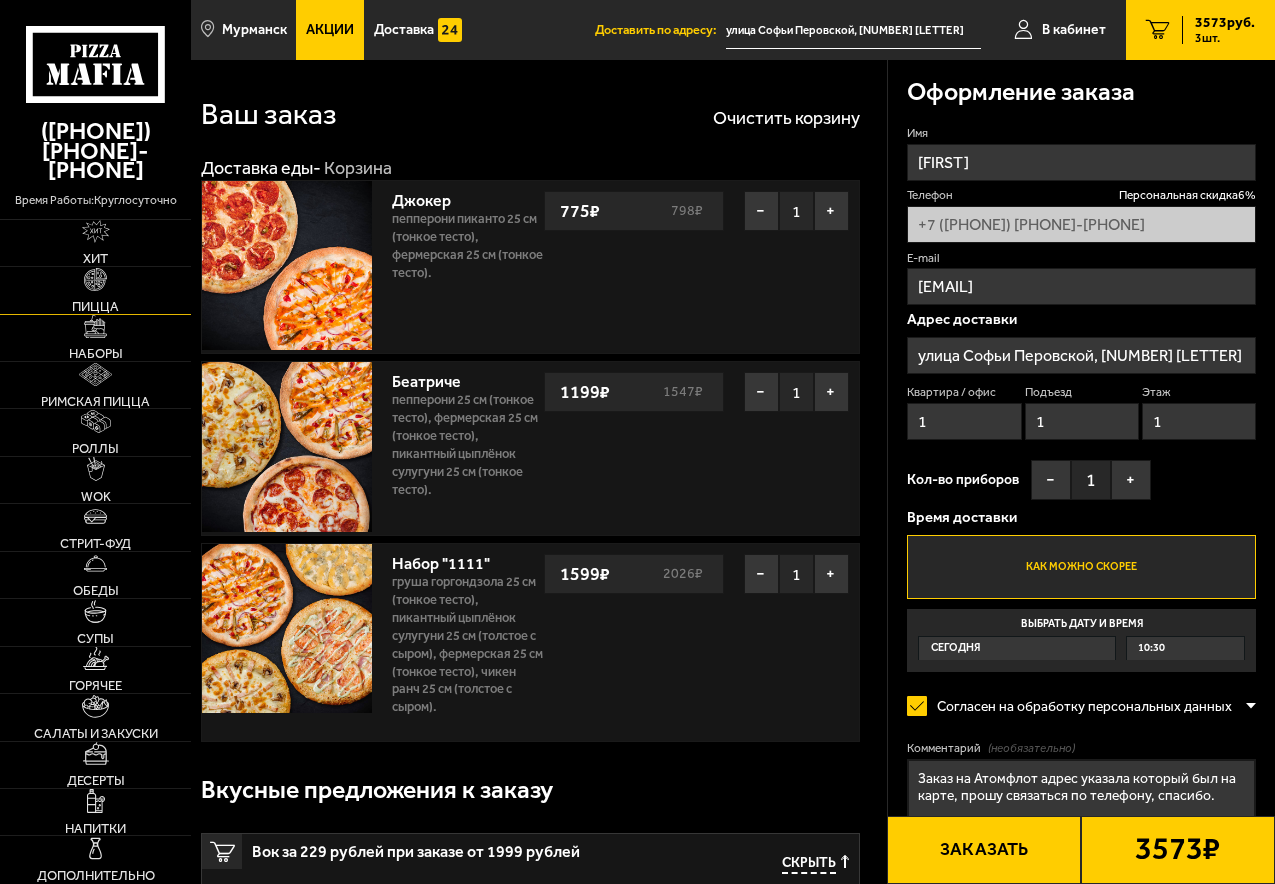 click at bounding box center [95, 279] 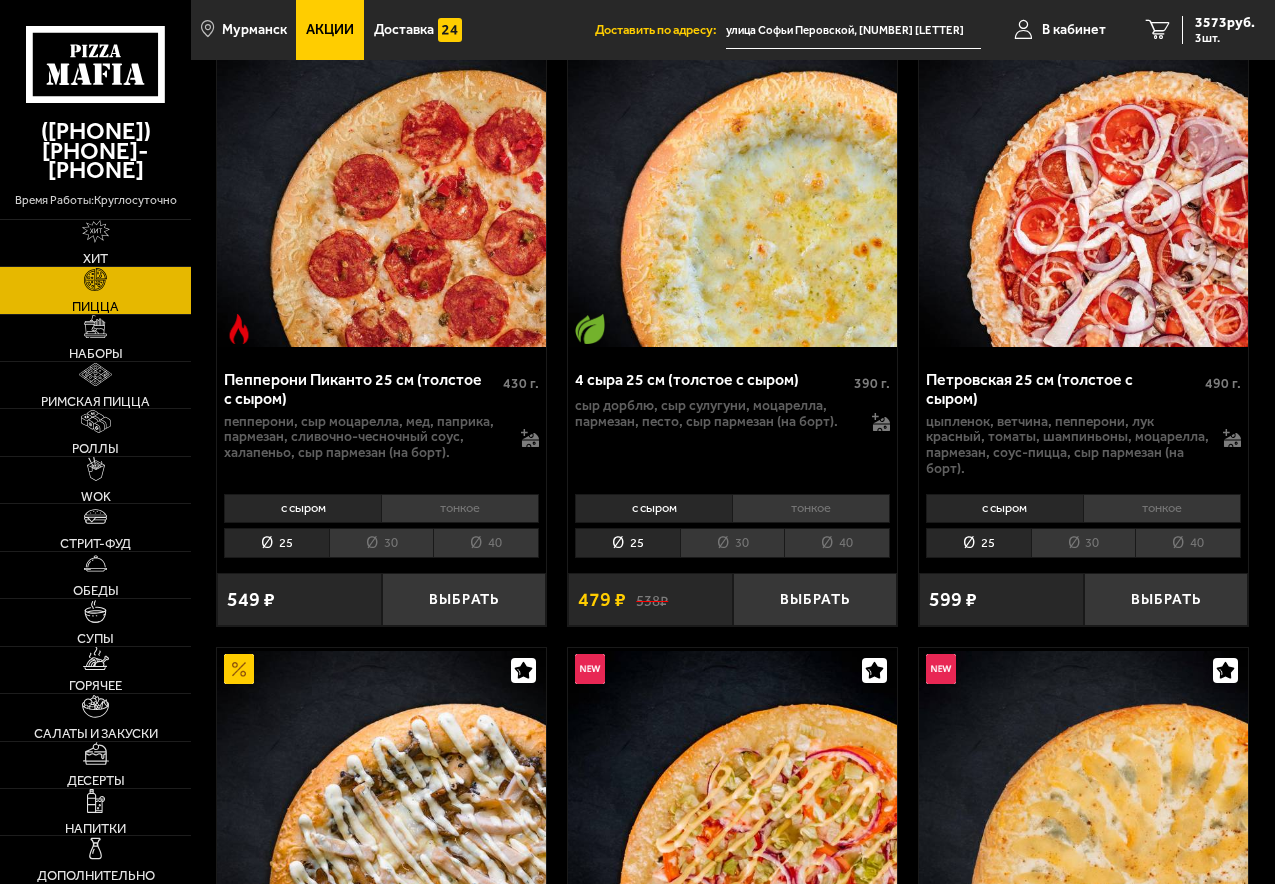 scroll, scrollTop: 1400, scrollLeft: 0, axis: vertical 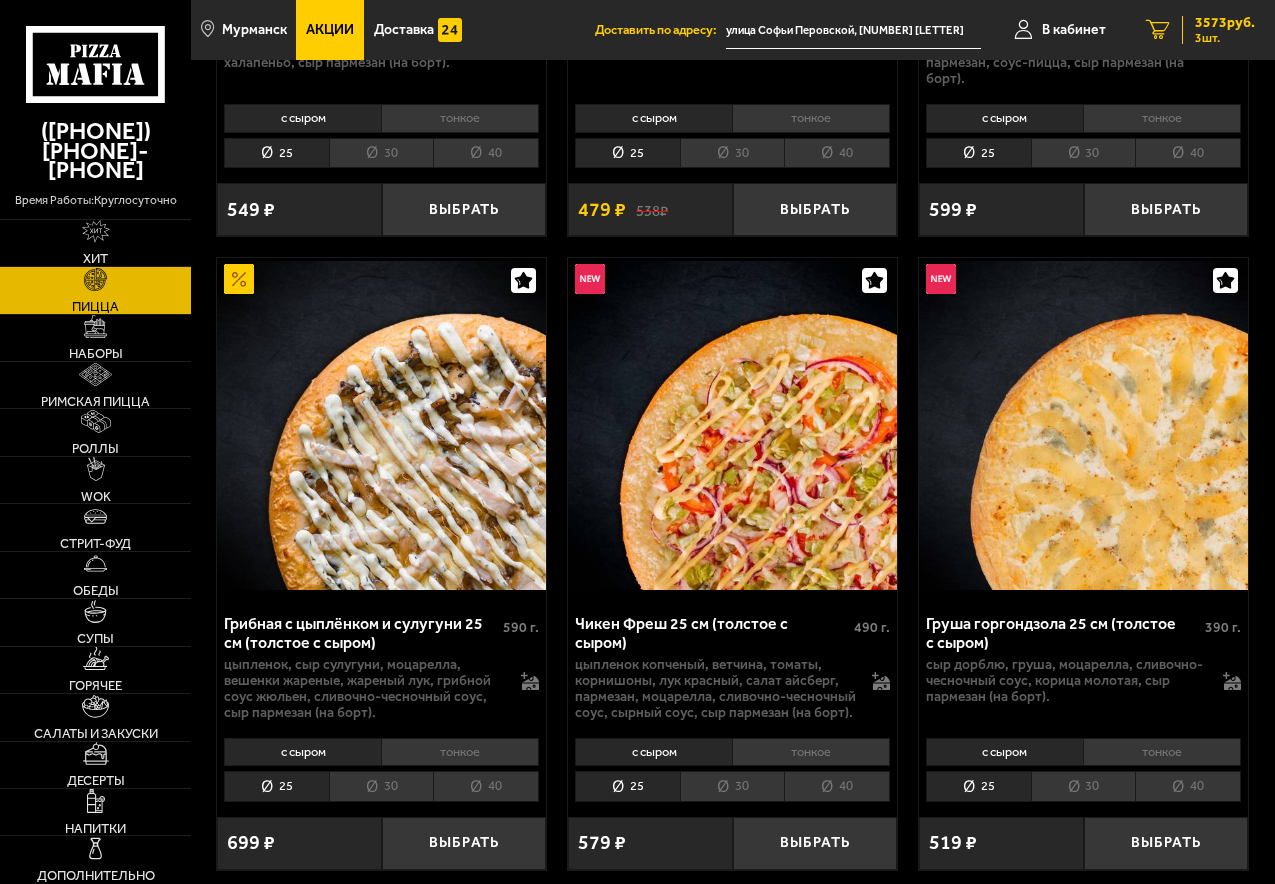 click on "3  шт." at bounding box center (1225, 38) 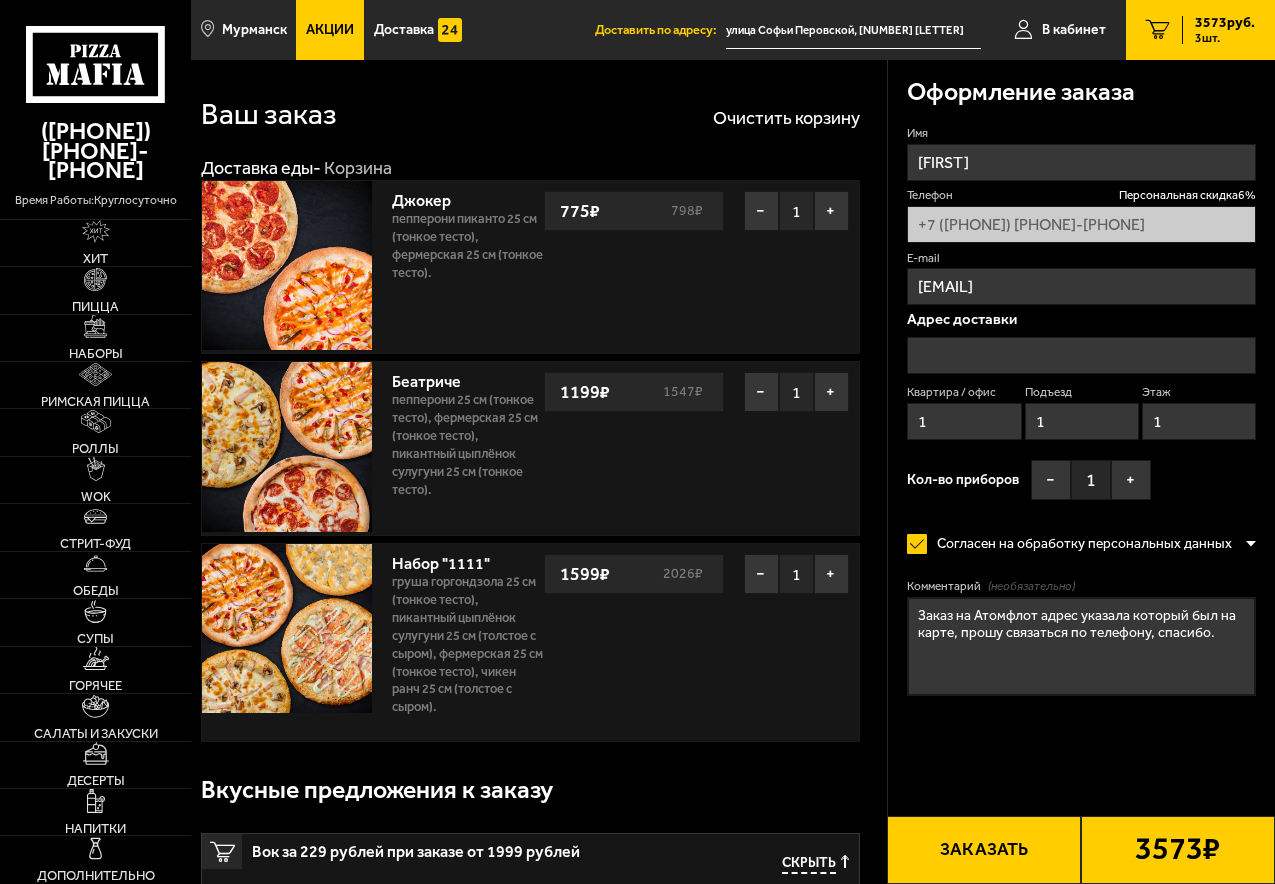 type on "улица Софьи Перовской, [NUMBER] [LETTER]" 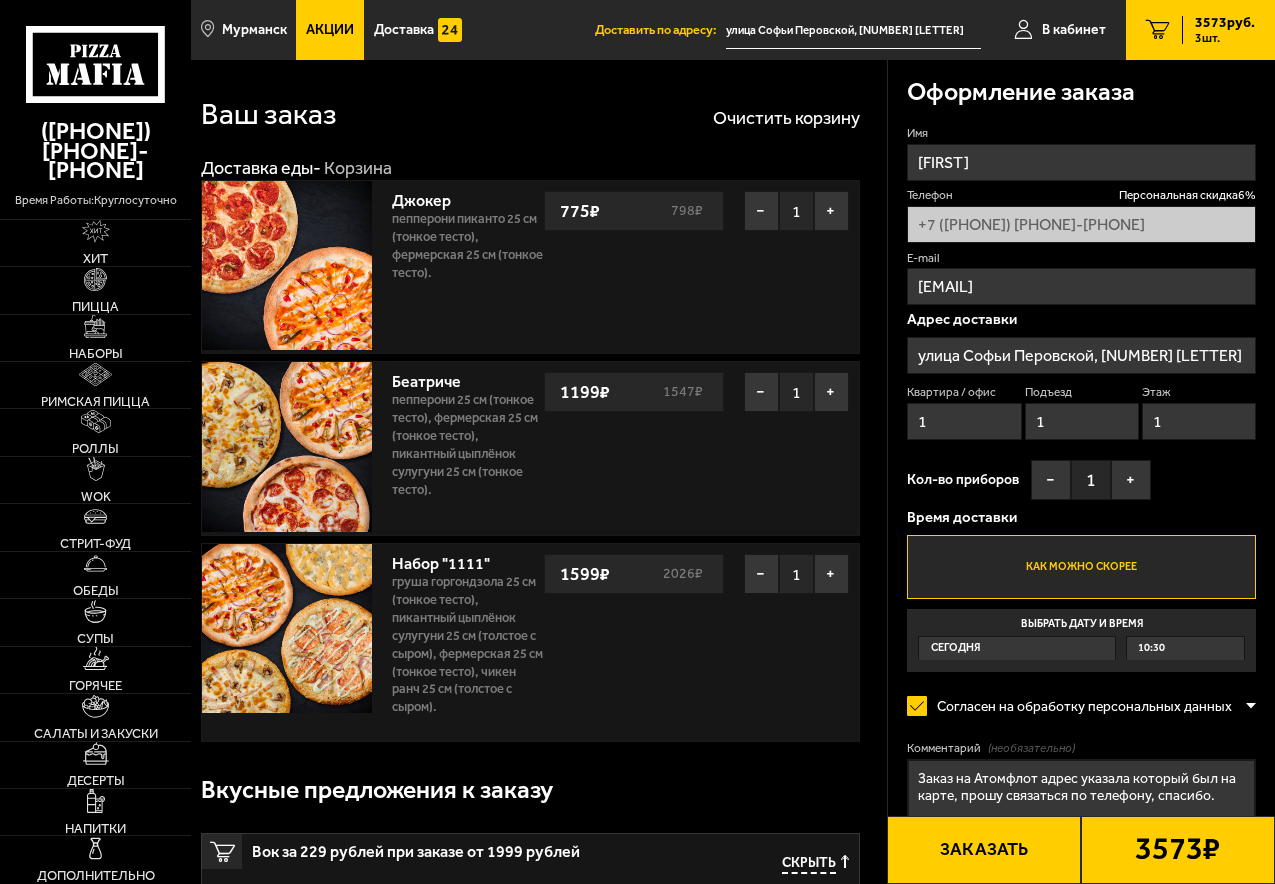click on "10:30" at bounding box center (1185, 648) 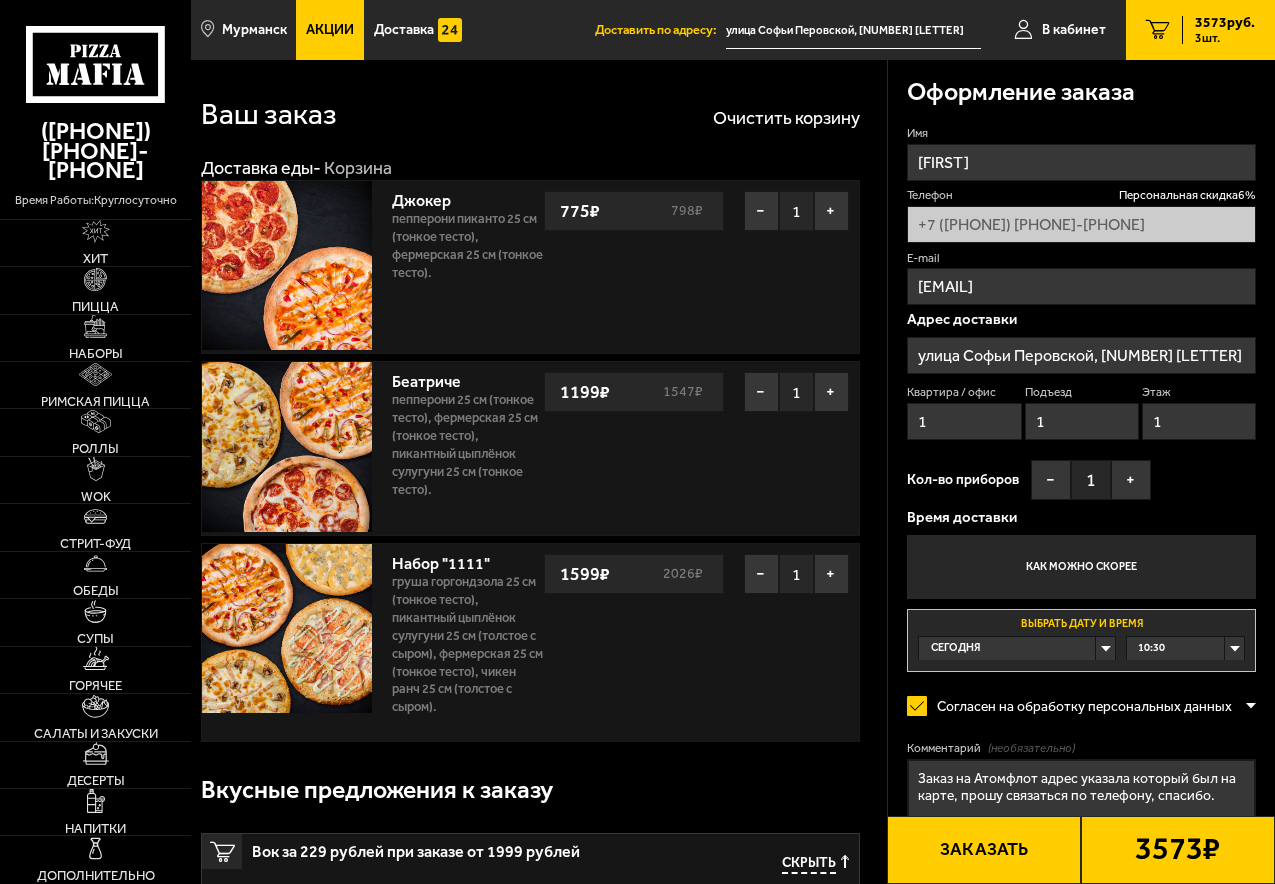 click on "10:30" at bounding box center [1185, 648] 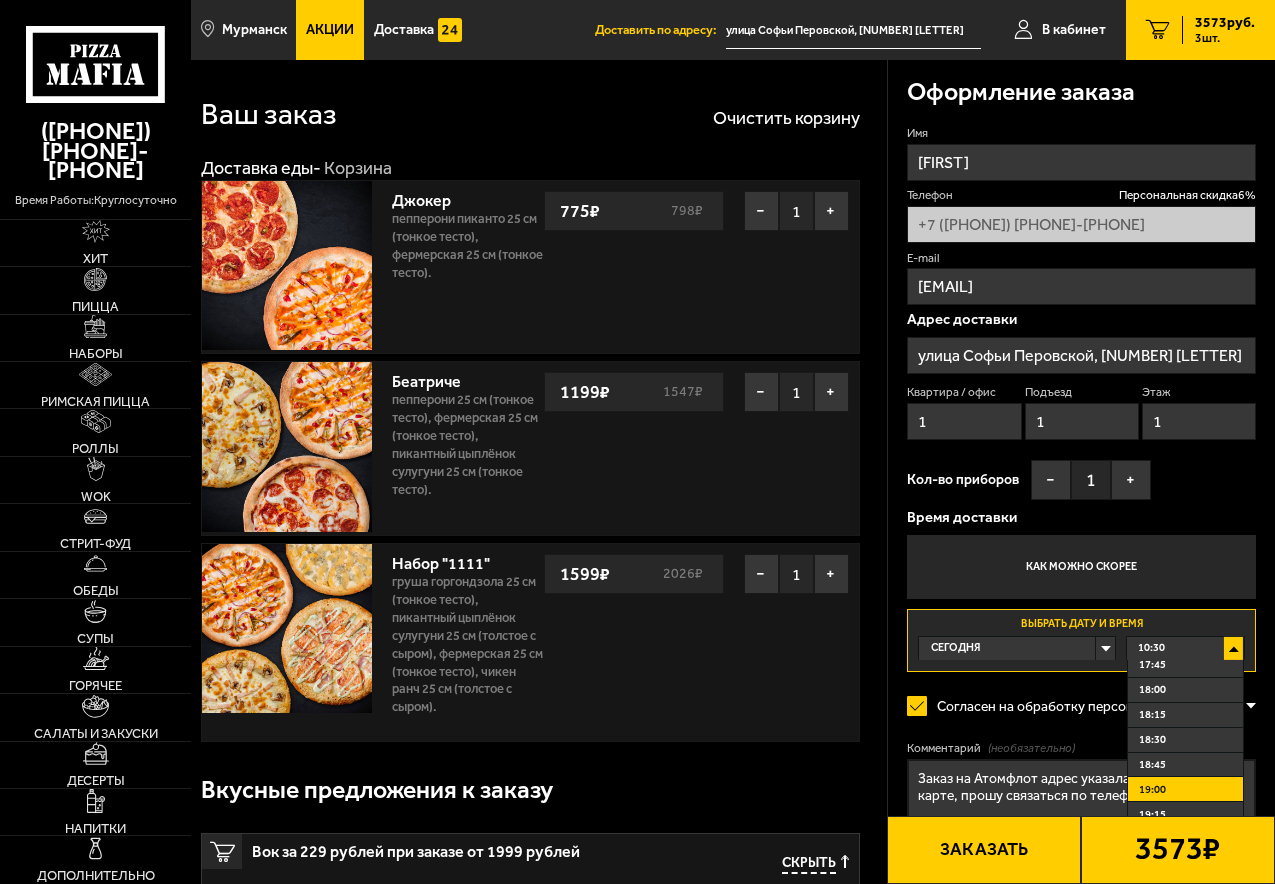 scroll, scrollTop: 700, scrollLeft: 0, axis: vertical 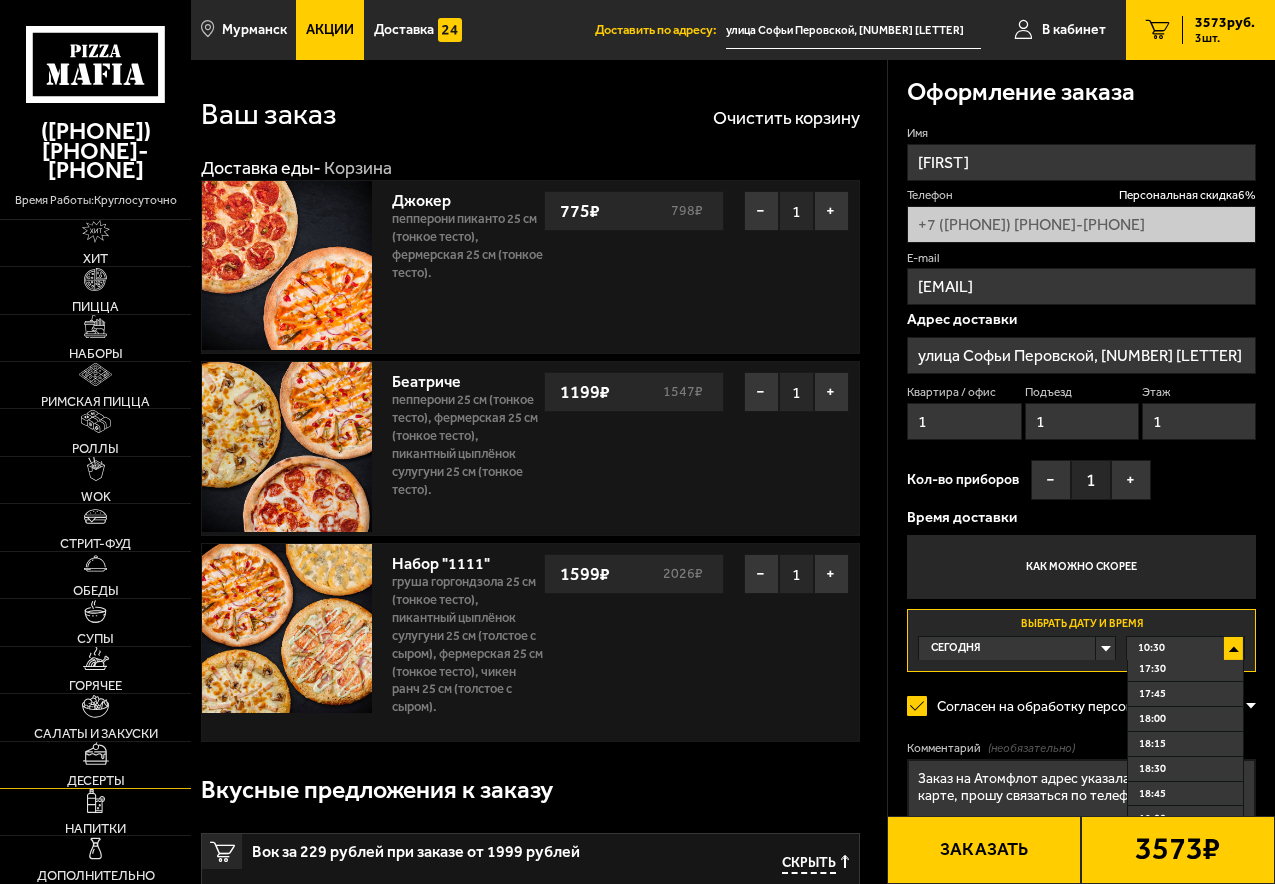 click on "Десерты" at bounding box center [95, 765] 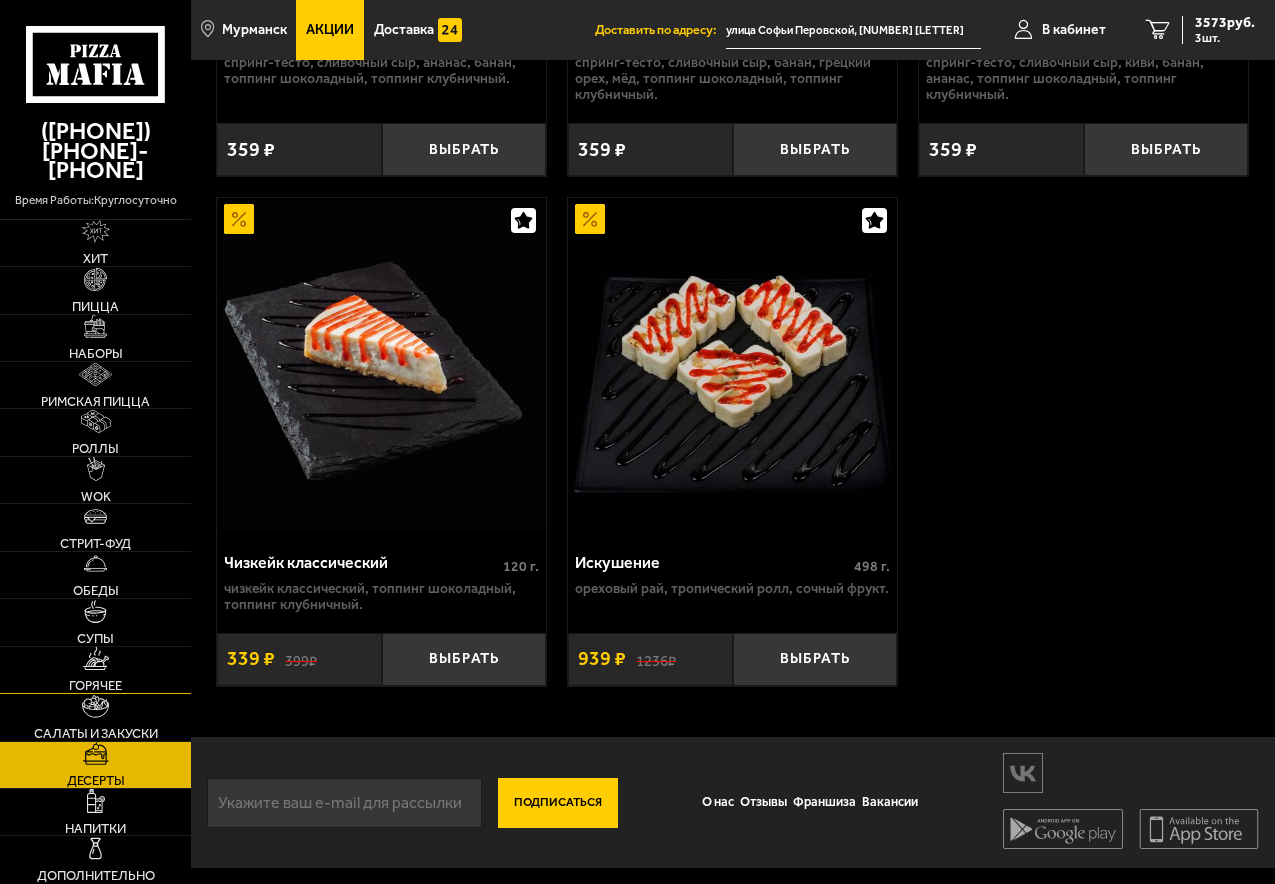 scroll, scrollTop: 514, scrollLeft: 0, axis: vertical 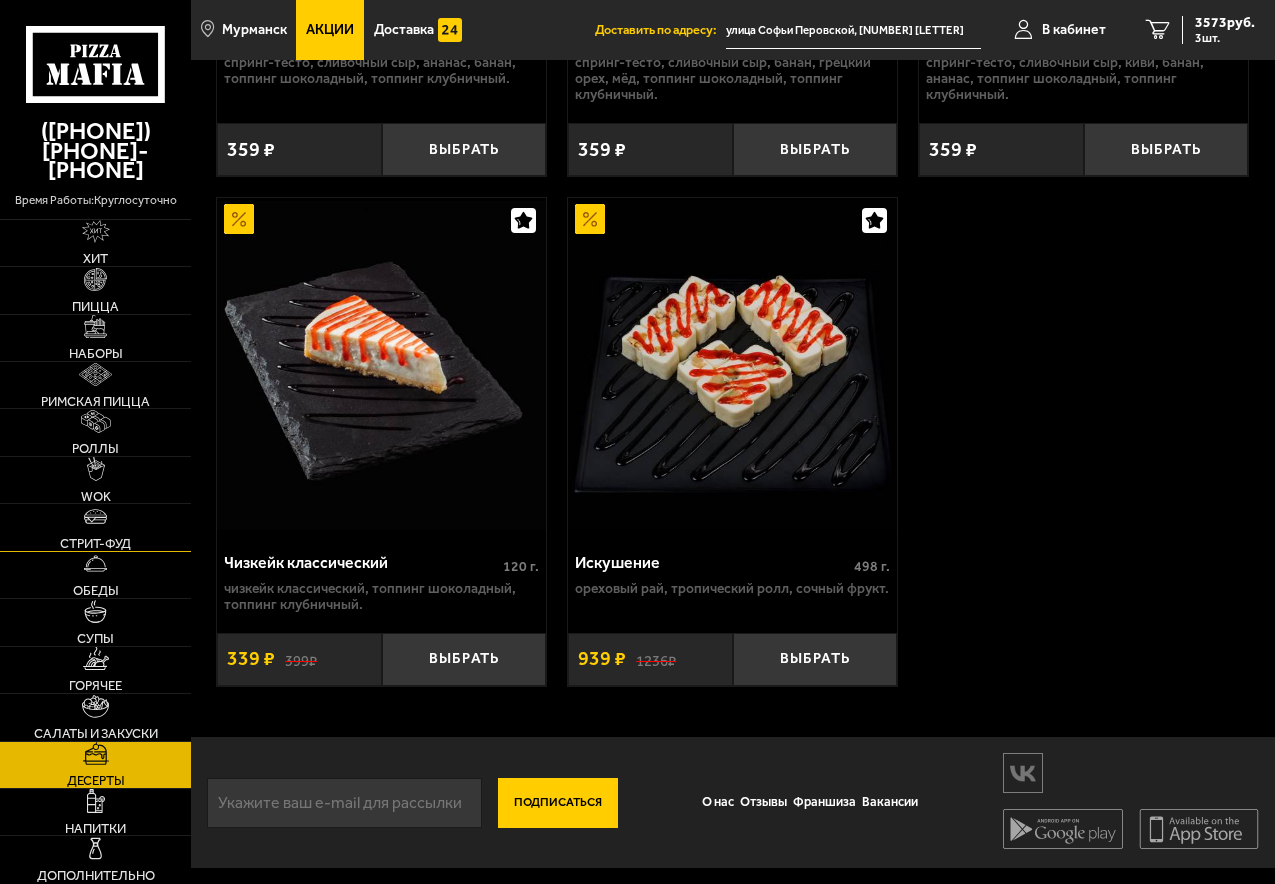 click on "Стрит-фуд" at bounding box center (95, 543) 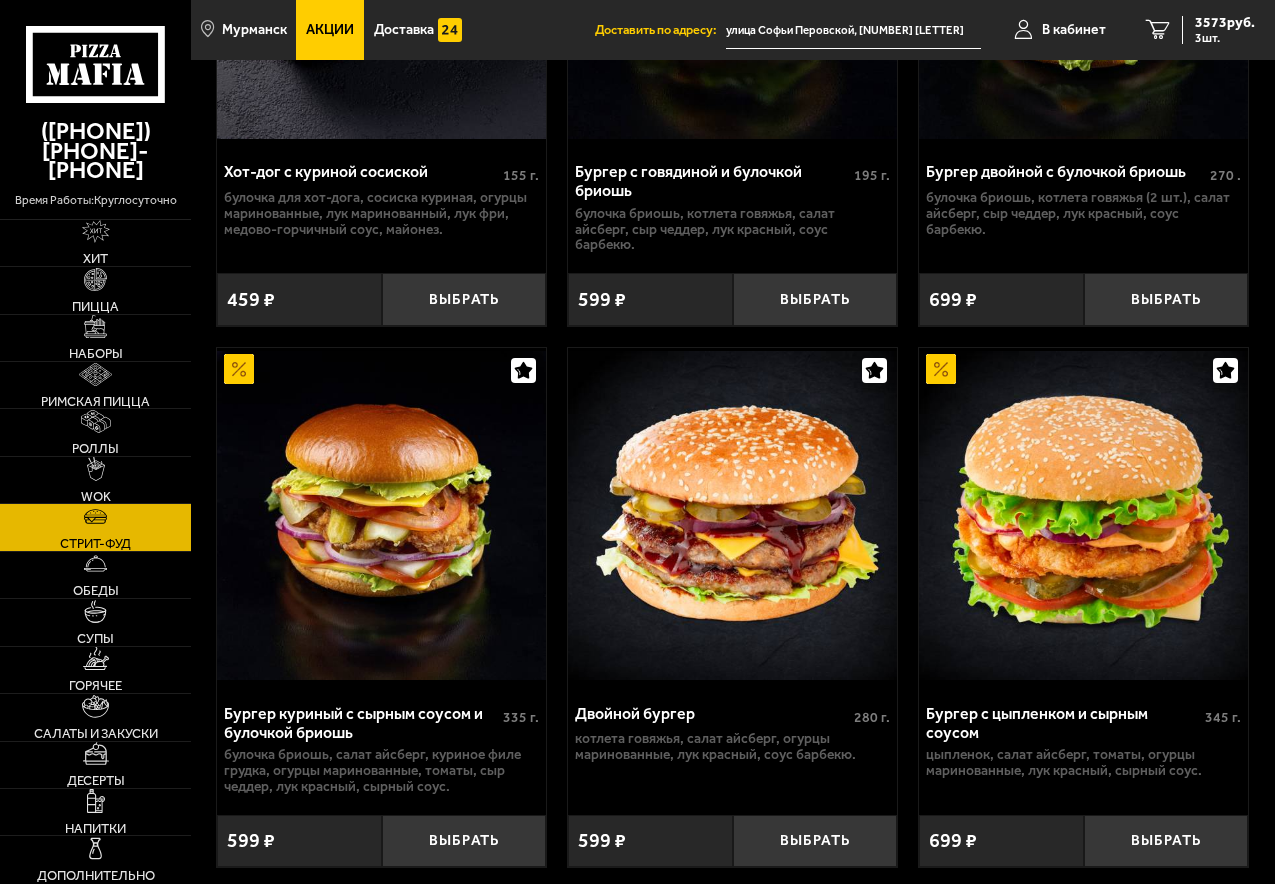 scroll, scrollTop: 1073, scrollLeft: 0, axis: vertical 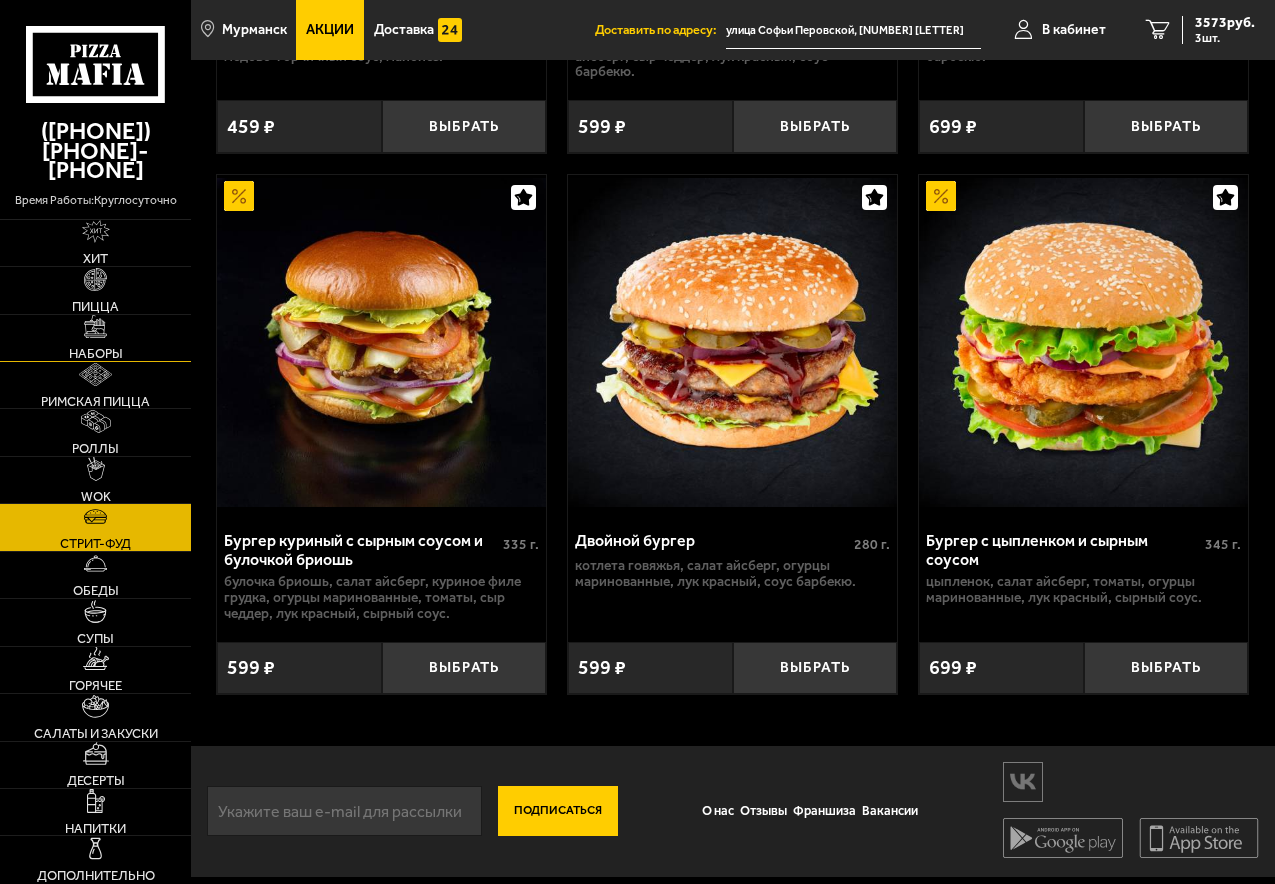 click at bounding box center [95, 326] 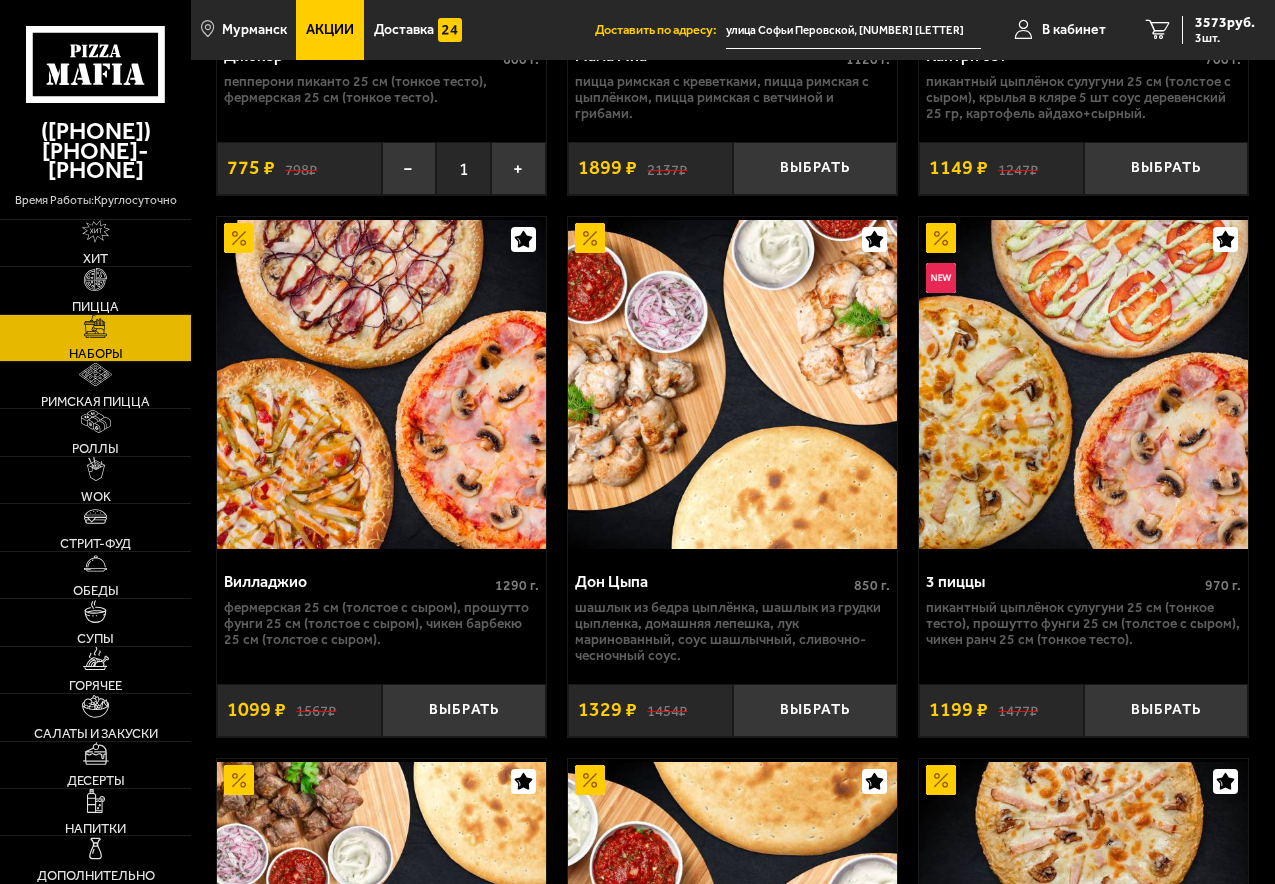 scroll, scrollTop: 1100, scrollLeft: 0, axis: vertical 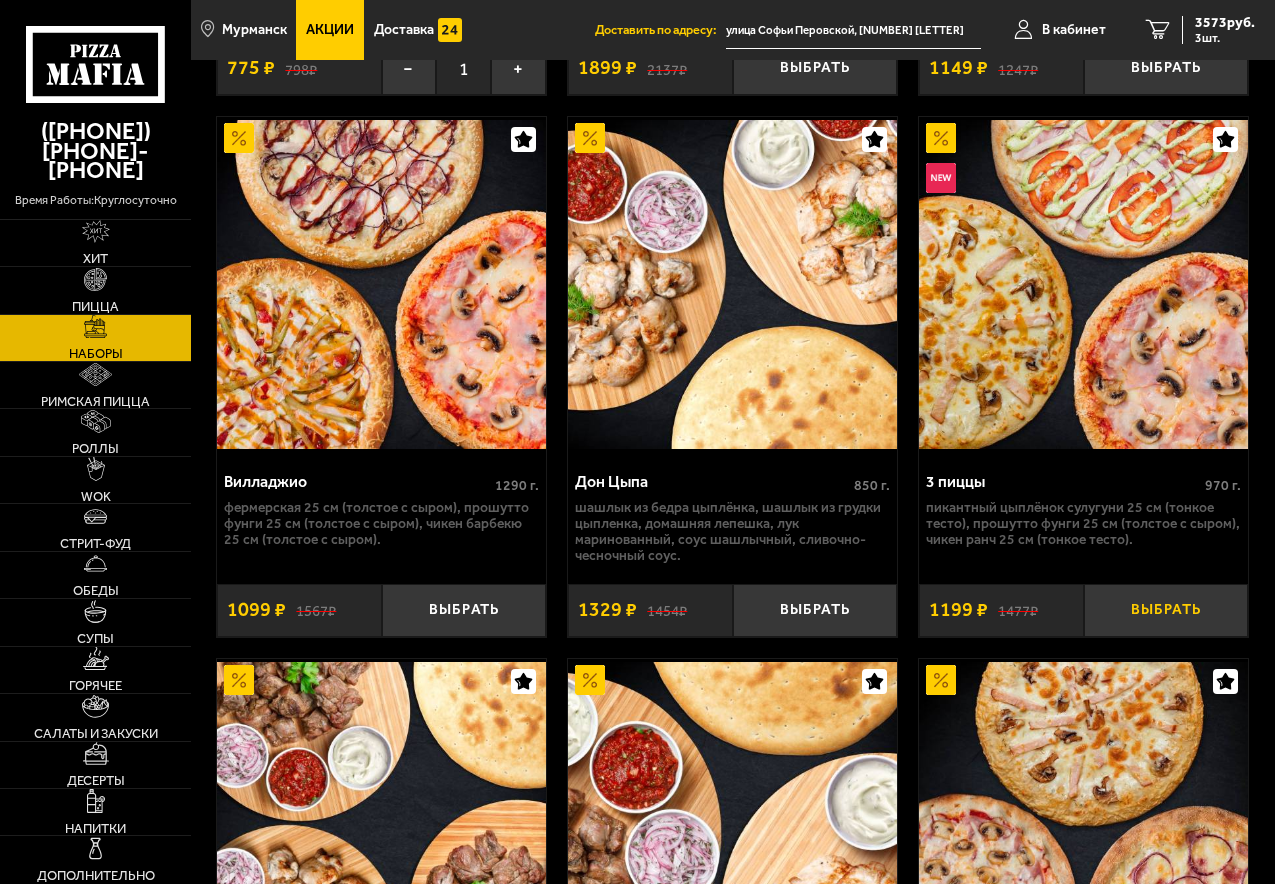click on "Выбрать" at bounding box center [1166, 610] 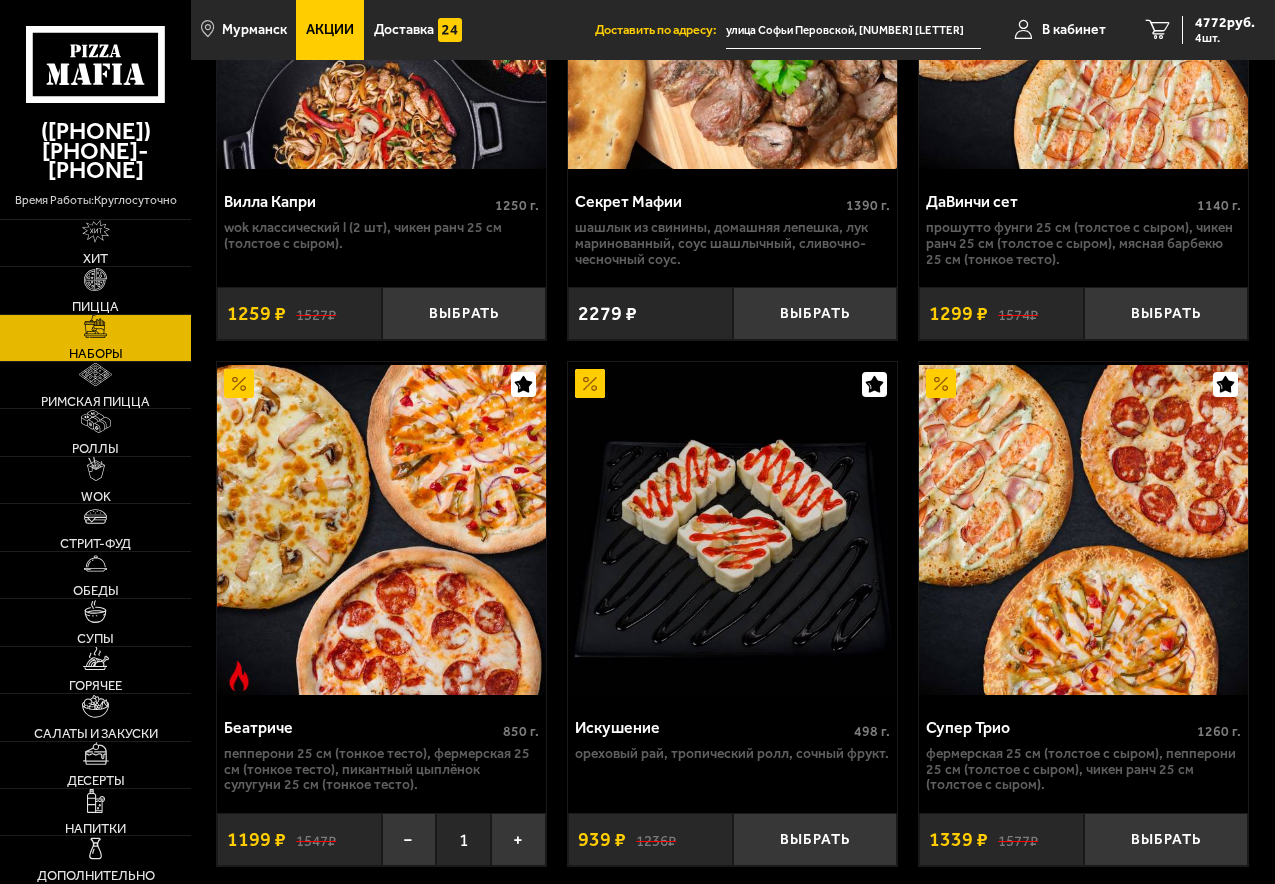 scroll, scrollTop: 2500, scrollLeft: 0, axis: vertical 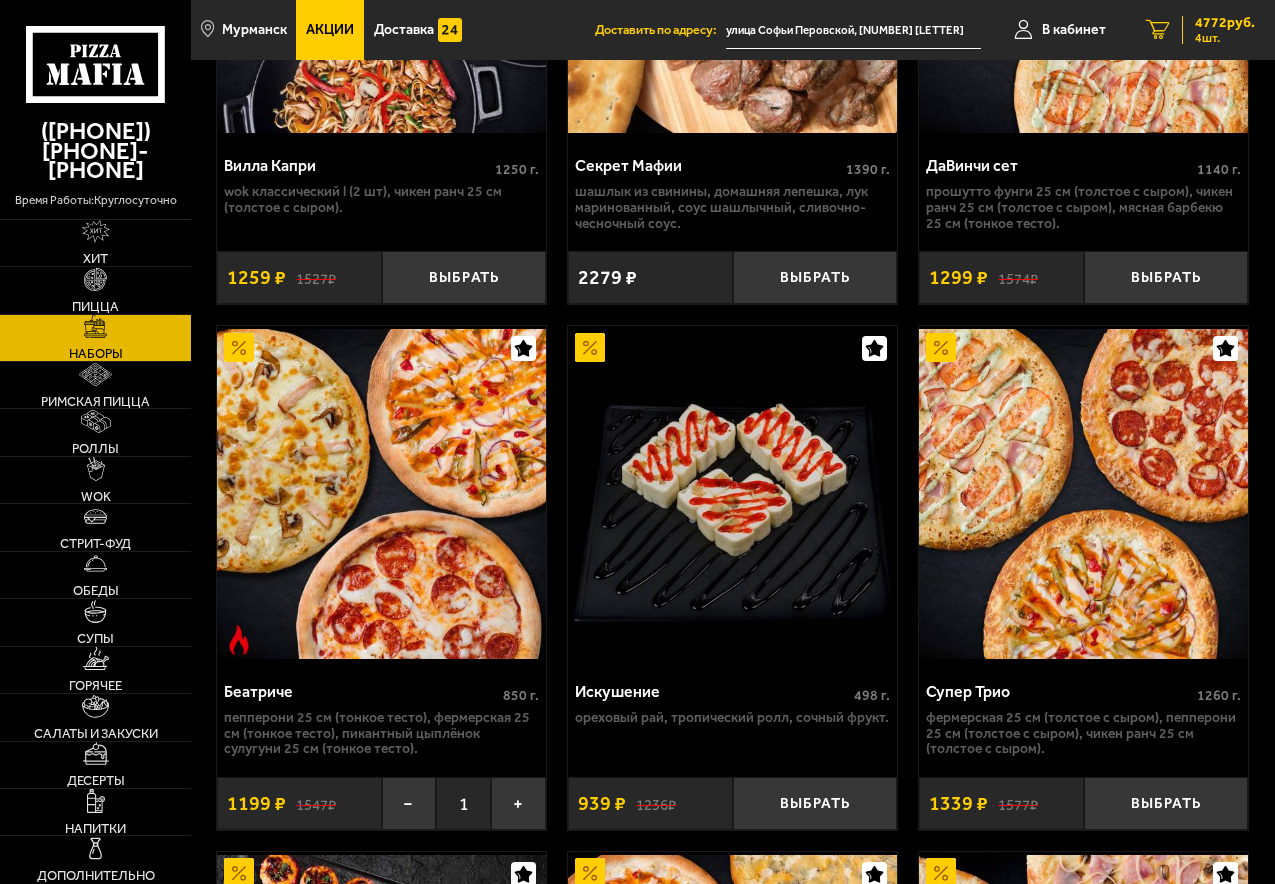 click on "4772  руб." at bounding box center [1225, 23] 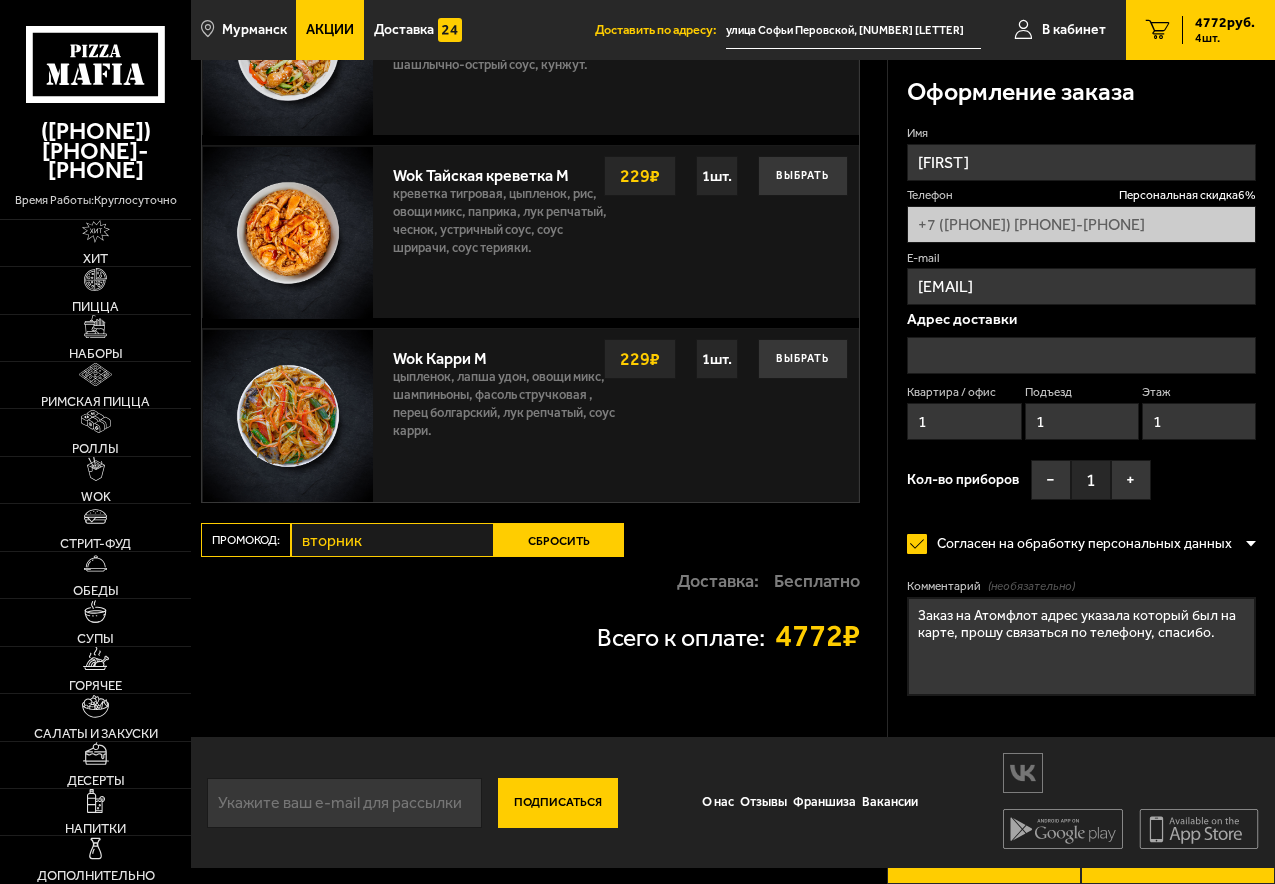 scroll, scrollTop: 0, scrollLeft: 0, axis: both 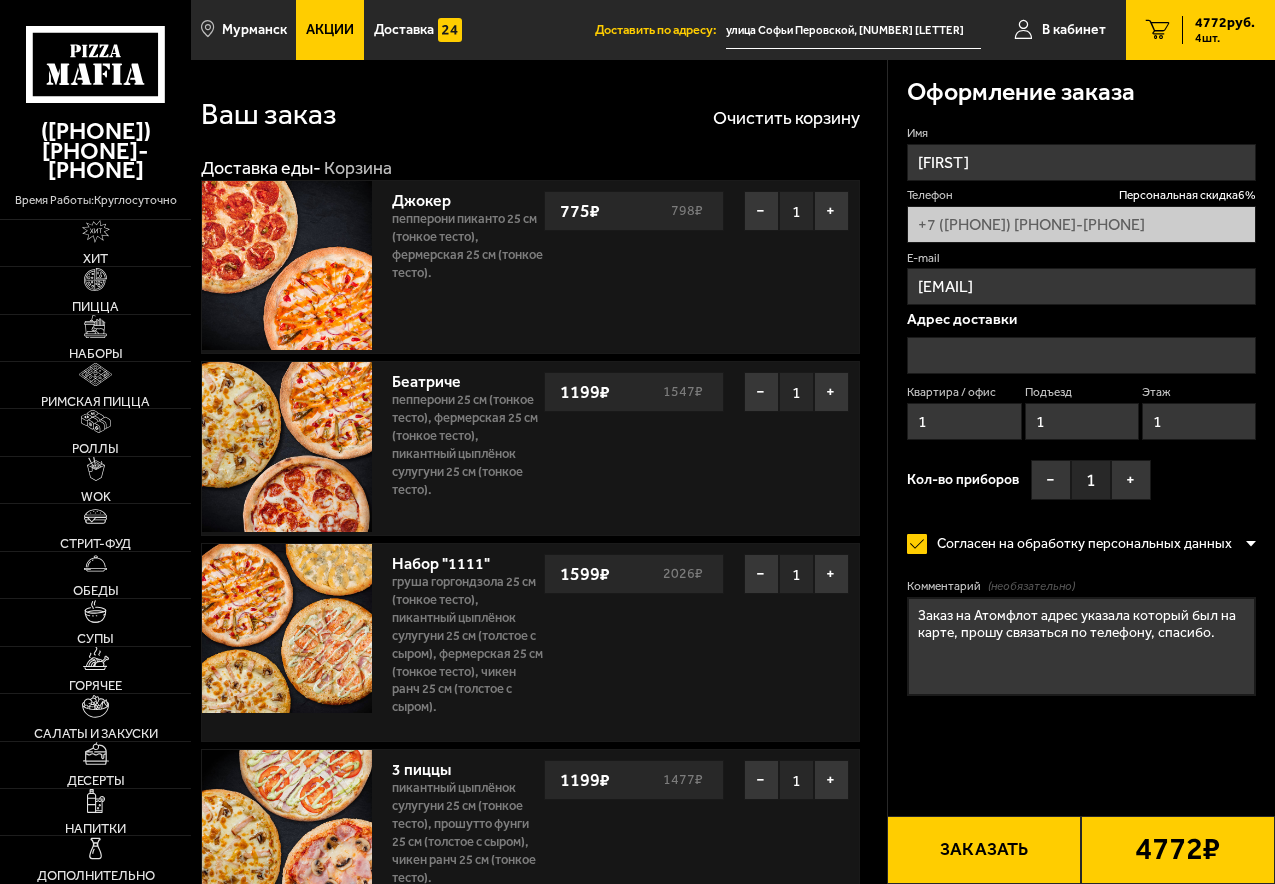 type on "улица Софьи Перовской, [NUMBER] [LETTER]" 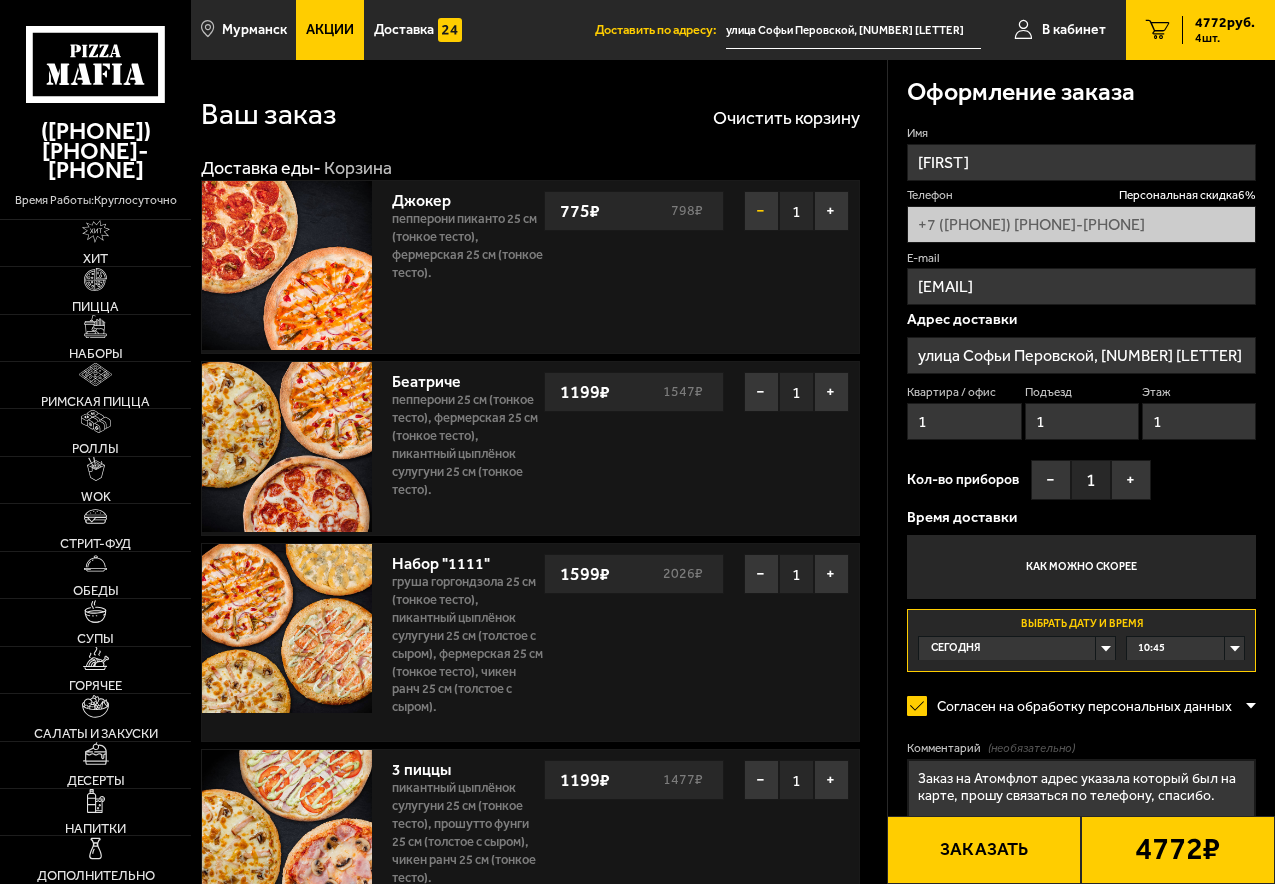 click on "−" at bounding box center [761, 211] 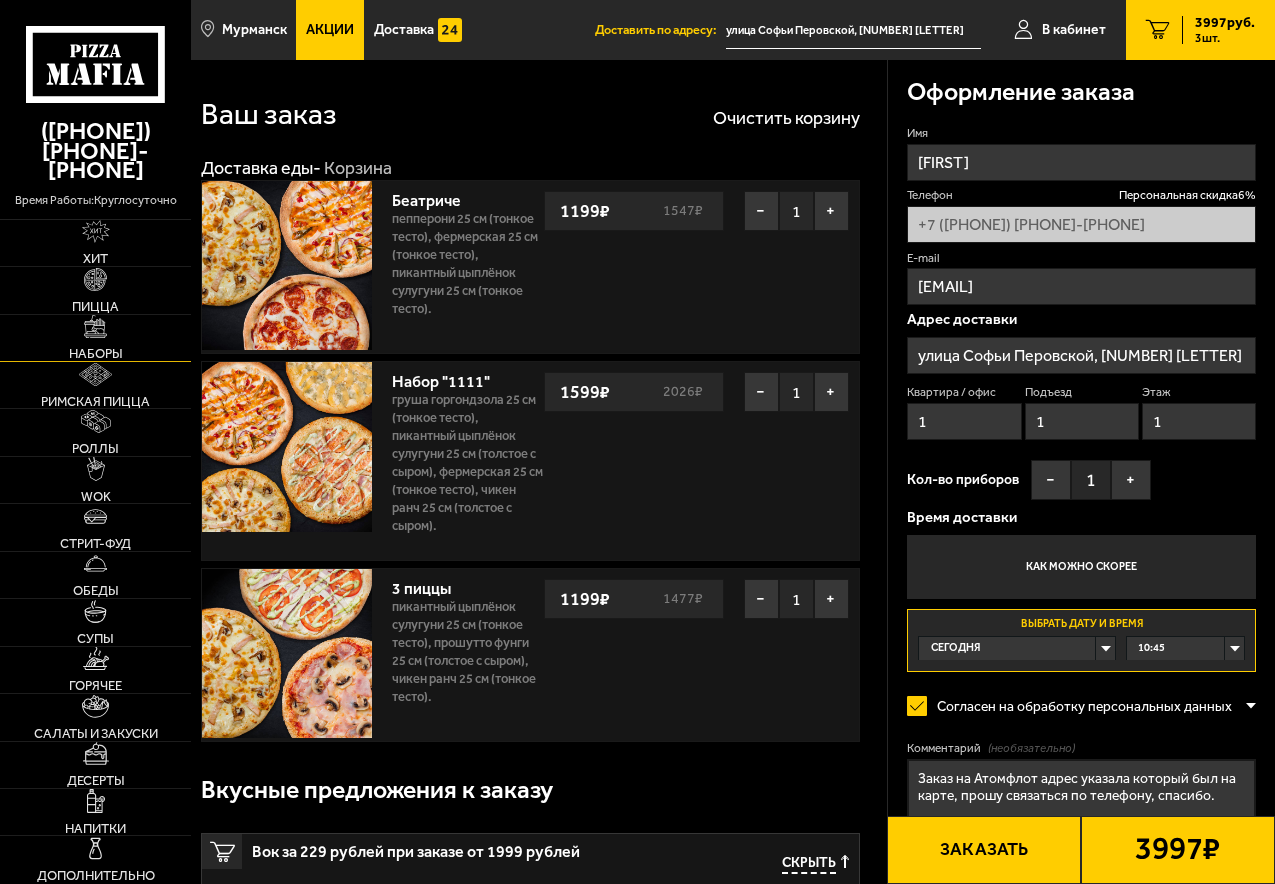 click at bounding box center [95, 326] 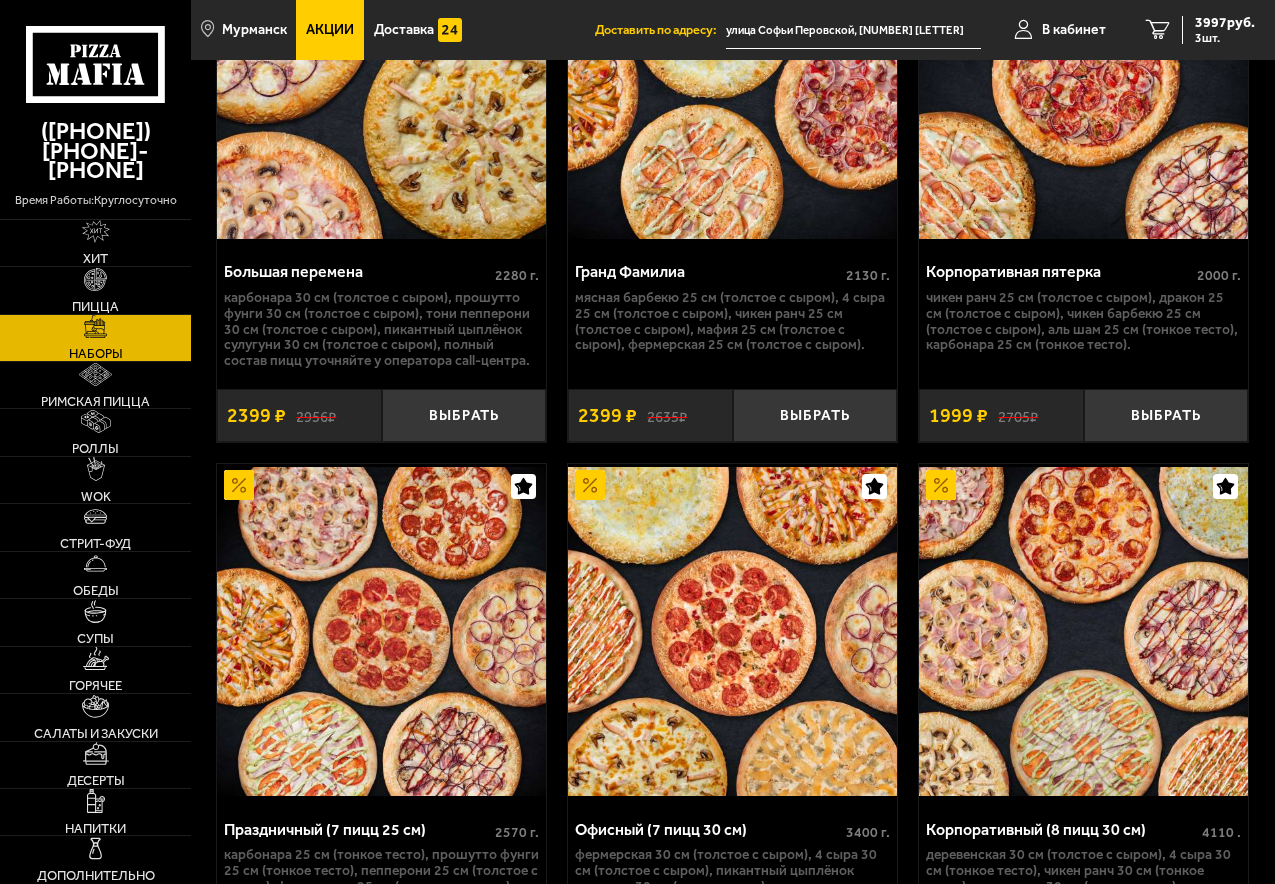 scroll, scrollTop: 5800, scrollLeft: 0, axis: vertical 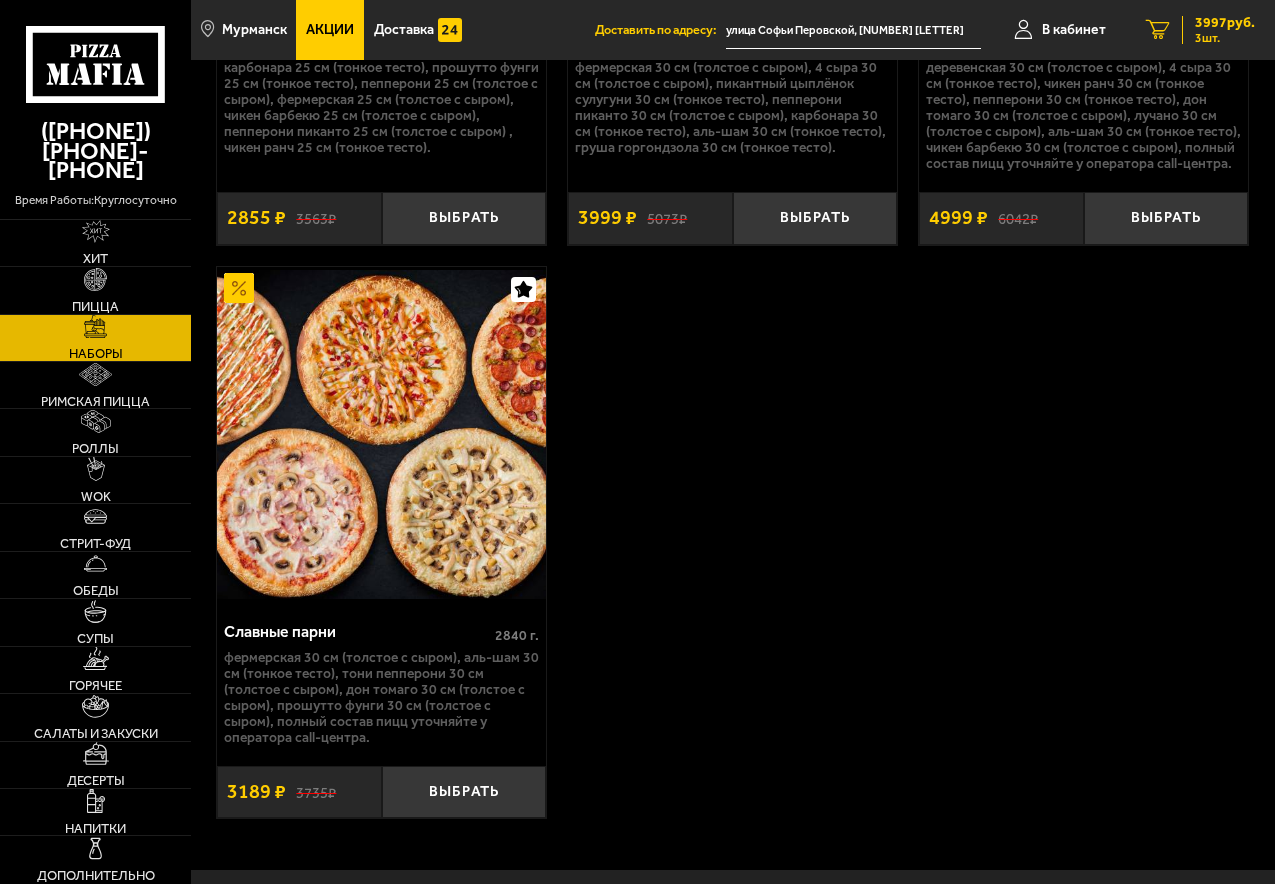 click on "3997  руб." at bounding box center (1225, 23) 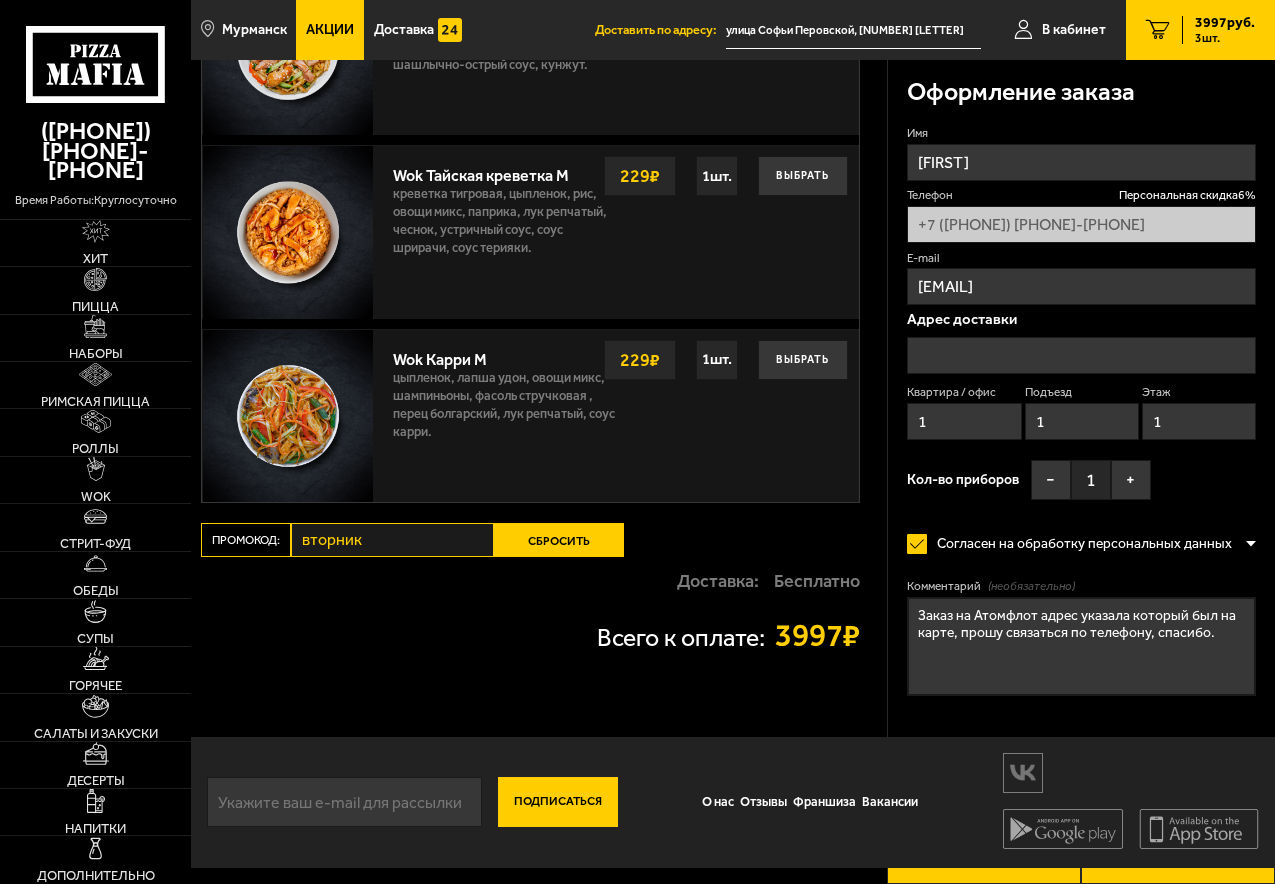 scroll, scrollTop: 0, scrollLeft: 0, axis: both 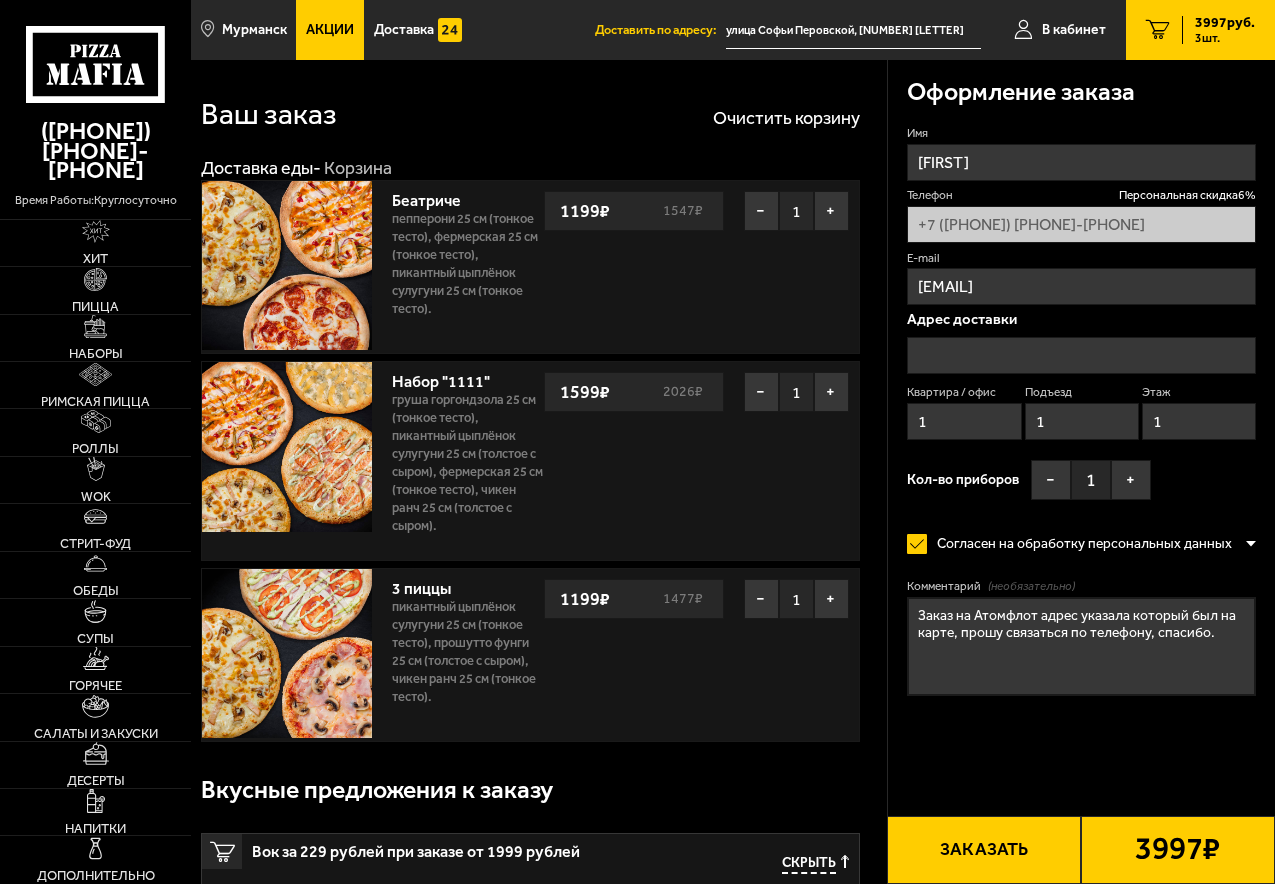 type on "улица Софьи Перовской, [NUMBER] [LETTER]" 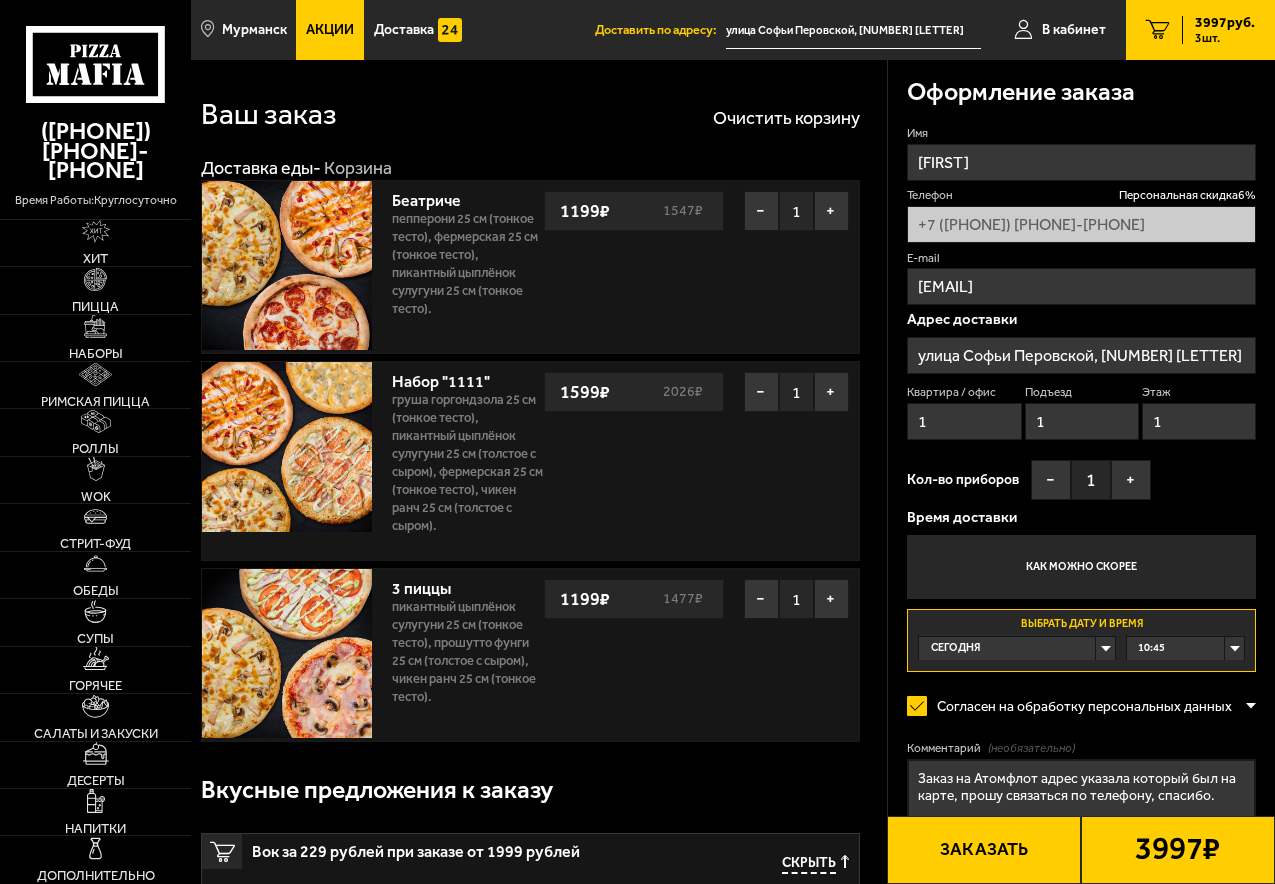 click on "10:45" at bounding box center [1185, 648] 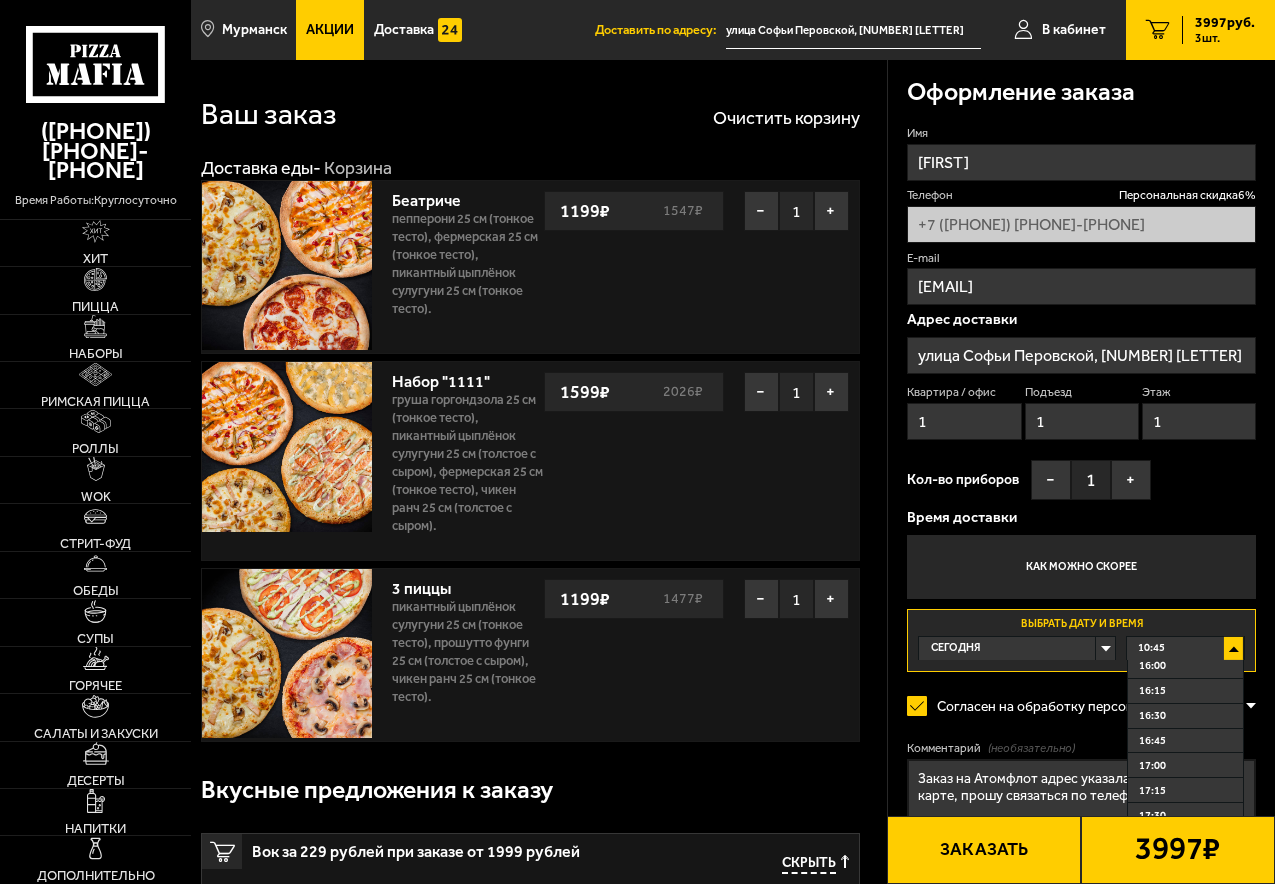 scroll, scrollTop: 600, scrollLeft: 0, axis: vertical 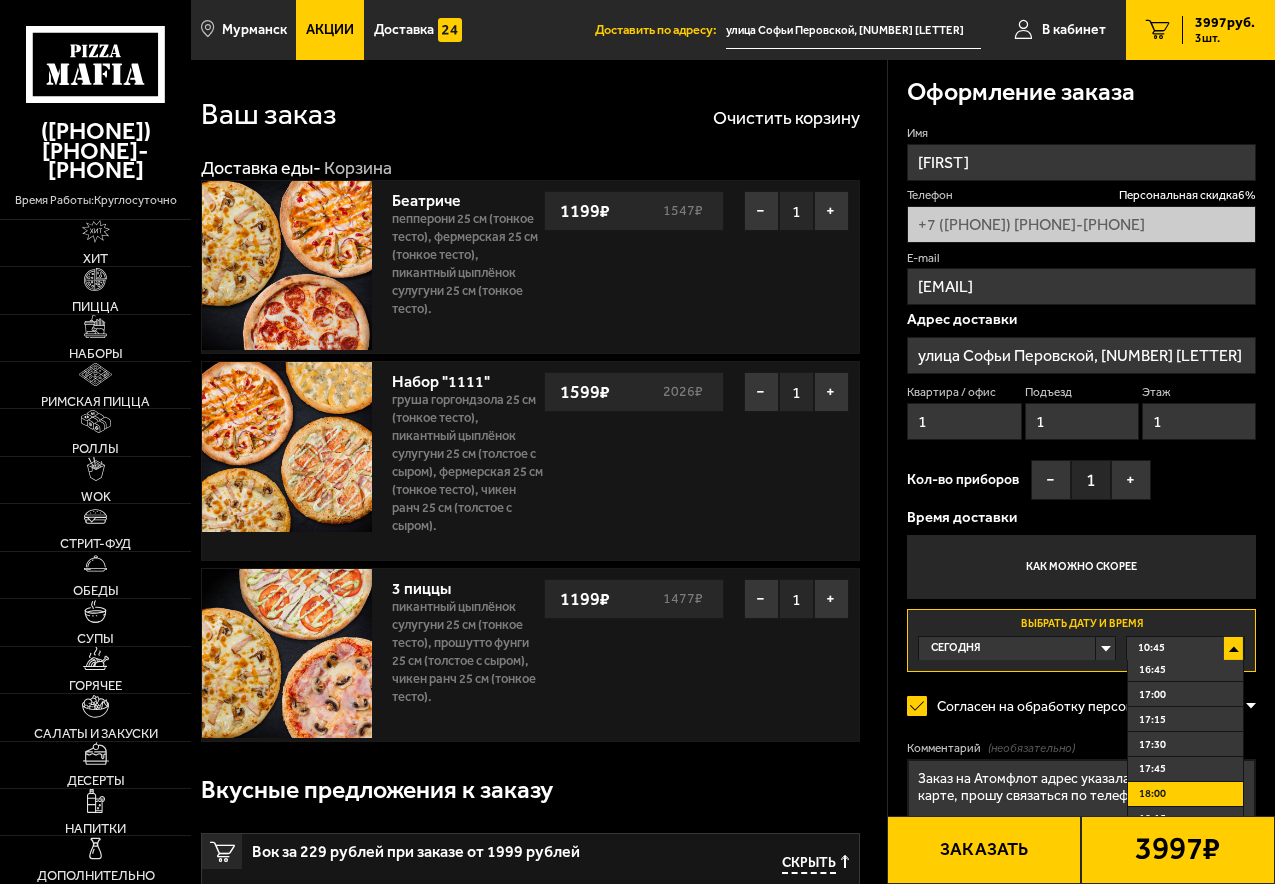 click on "18:00" at bounding box center (1152, 793) 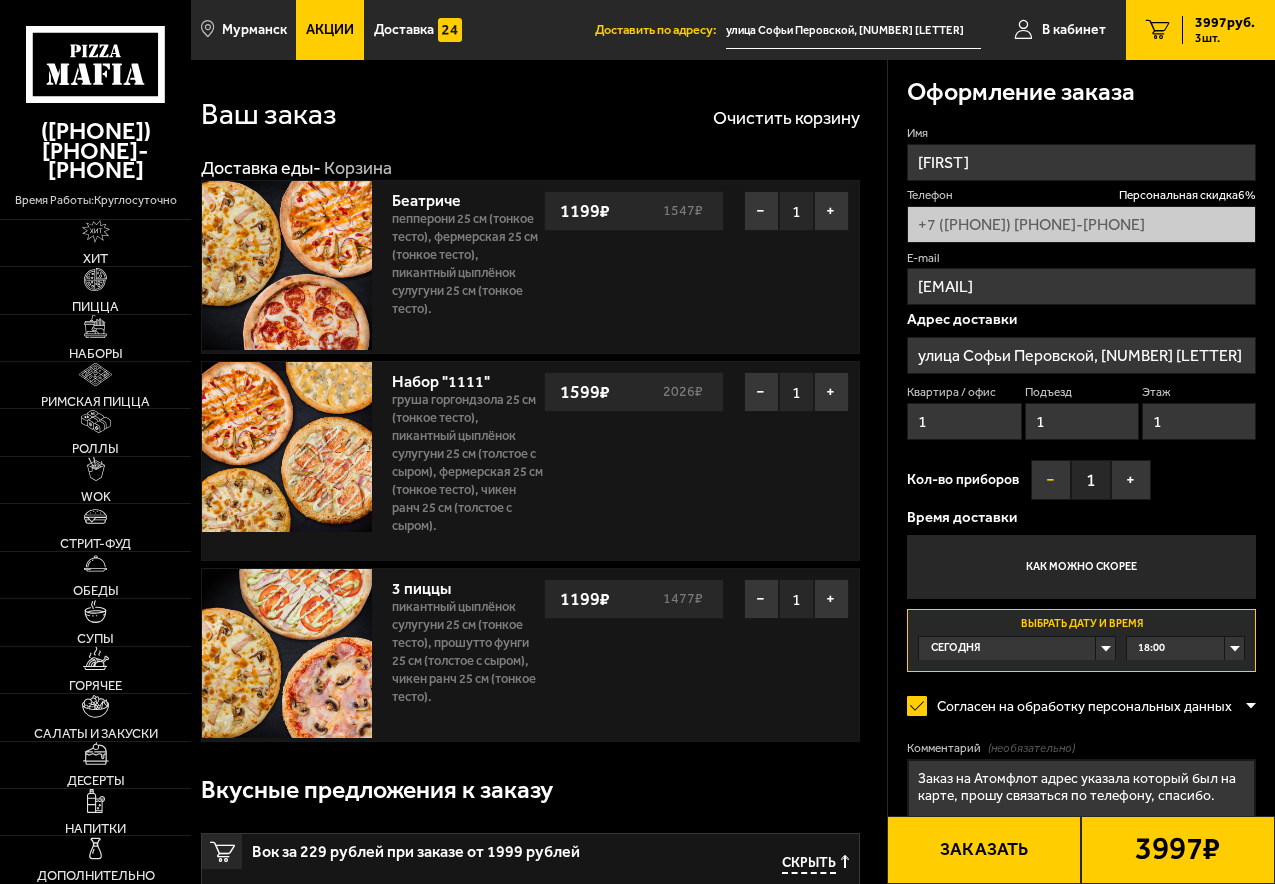 click on "−" at bounding box center [1051, 480] 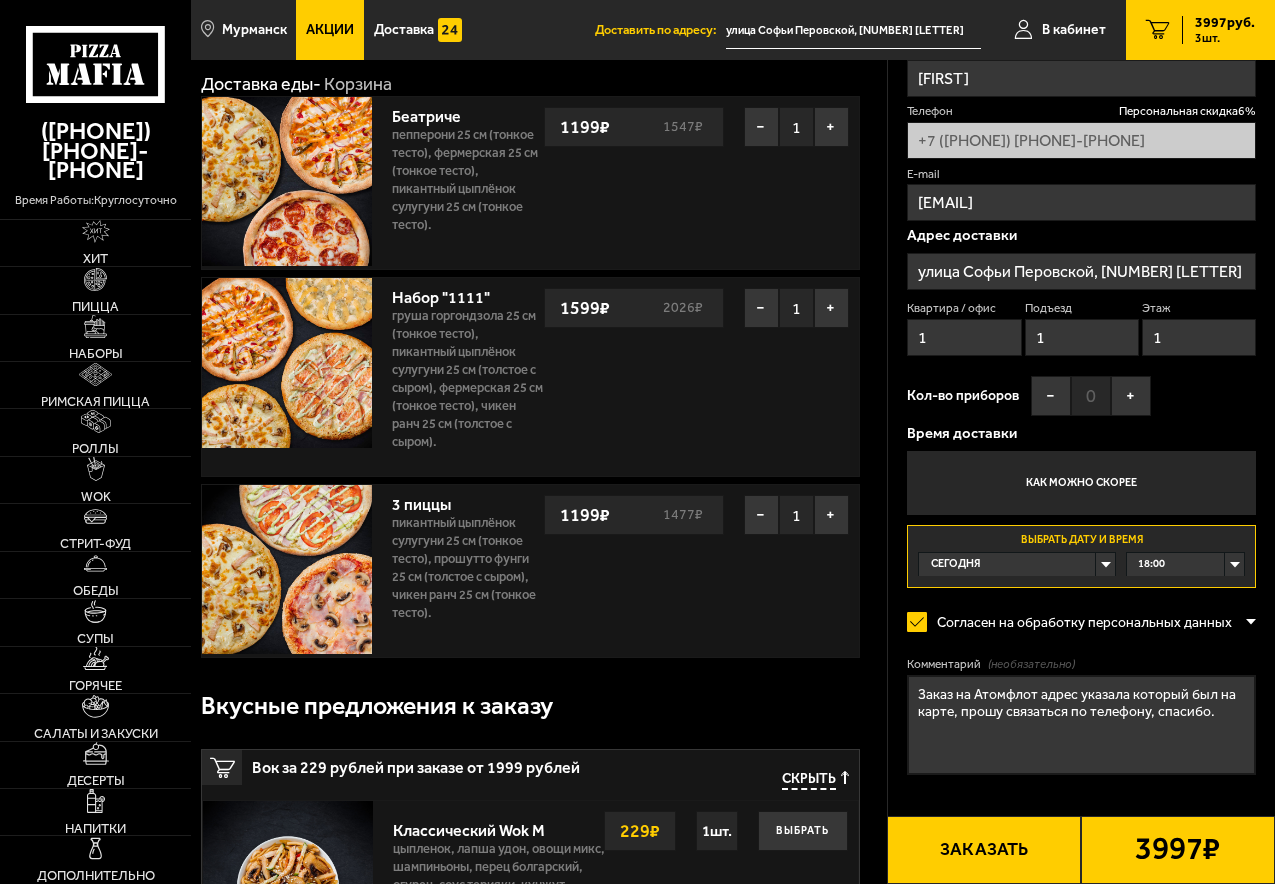 scroll, scrollTop: 200, scrollLeft: 0, axis: vertical 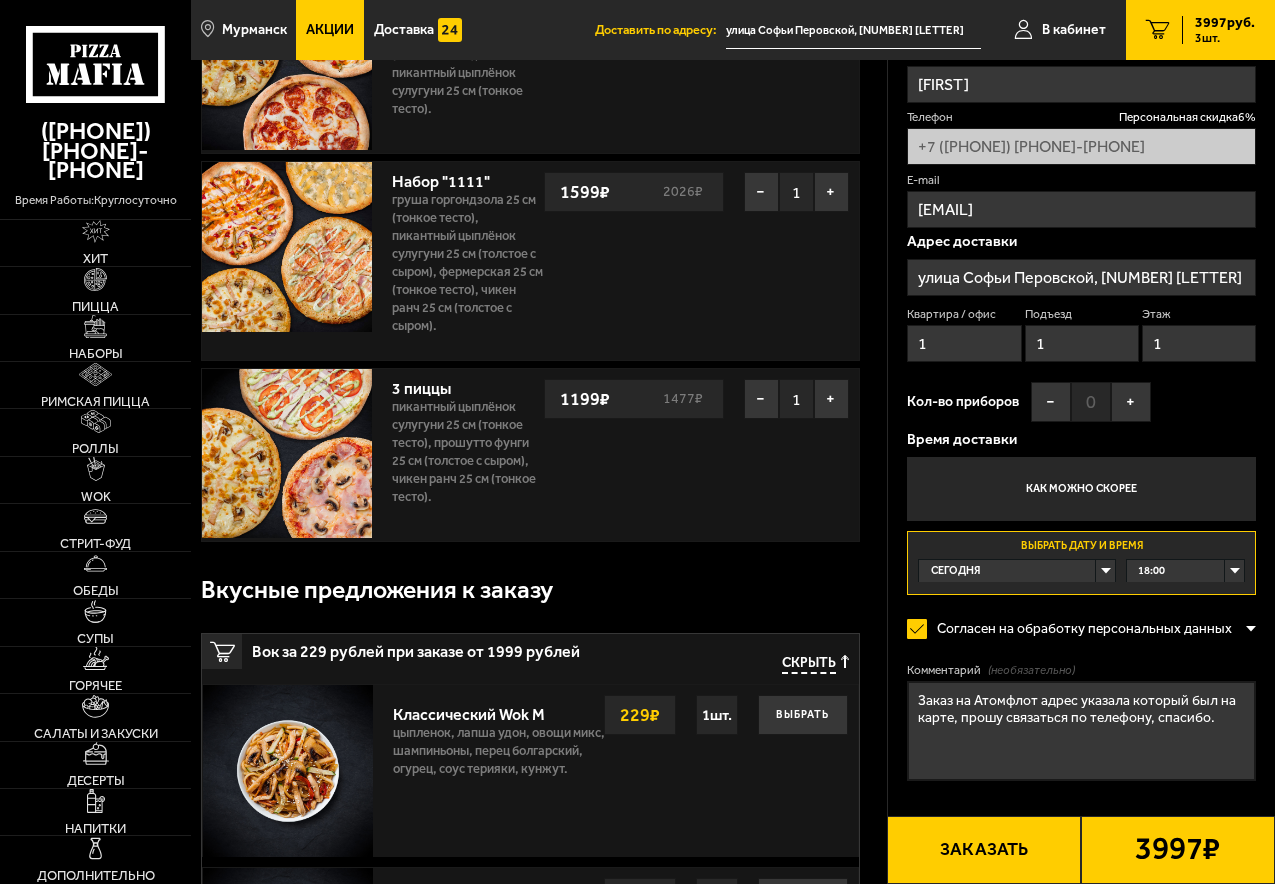 drag, startPoint x: 1221, startPoint y: 723, endPoint x: 879, endPoint y: 685, distance: 344.10464 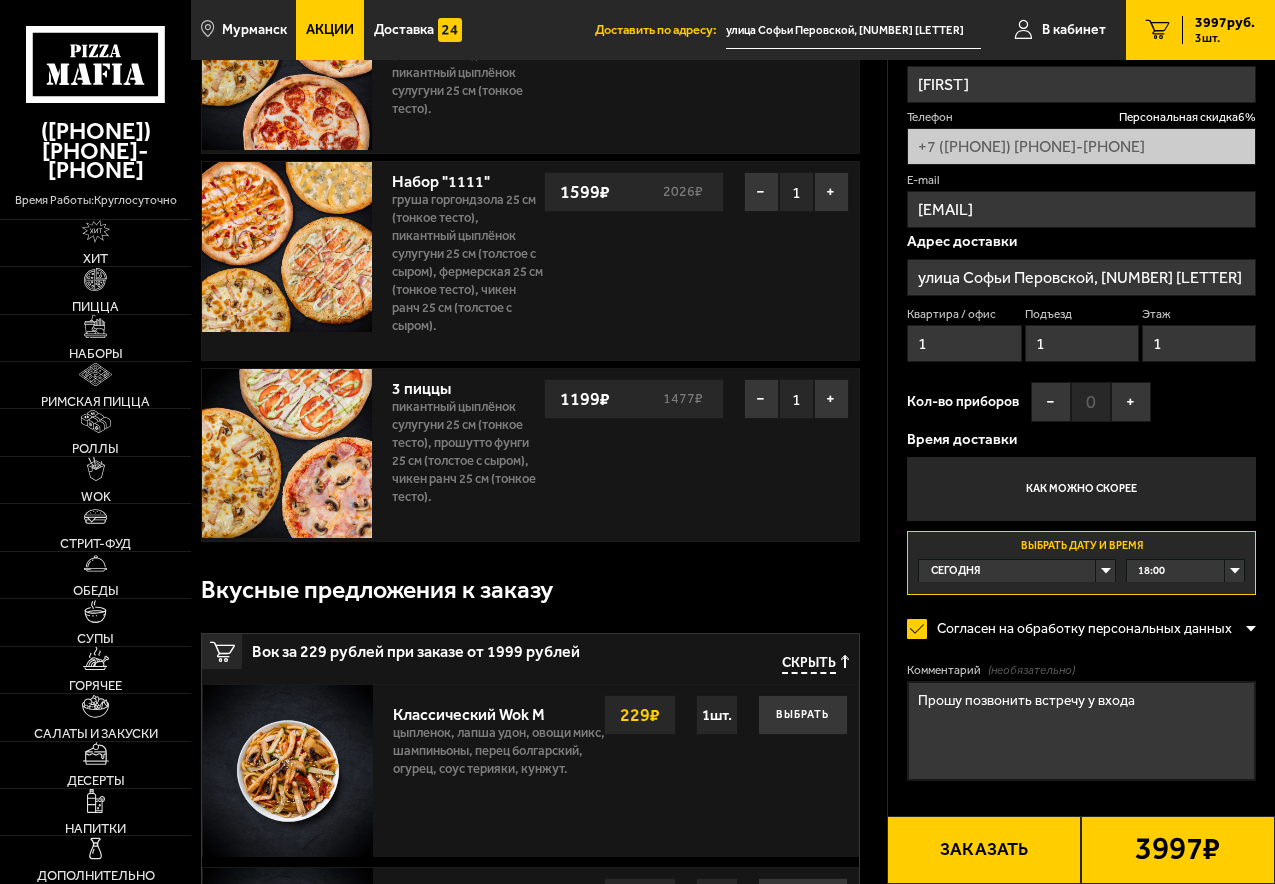 type on "Прошу позвонить встречу у входа" 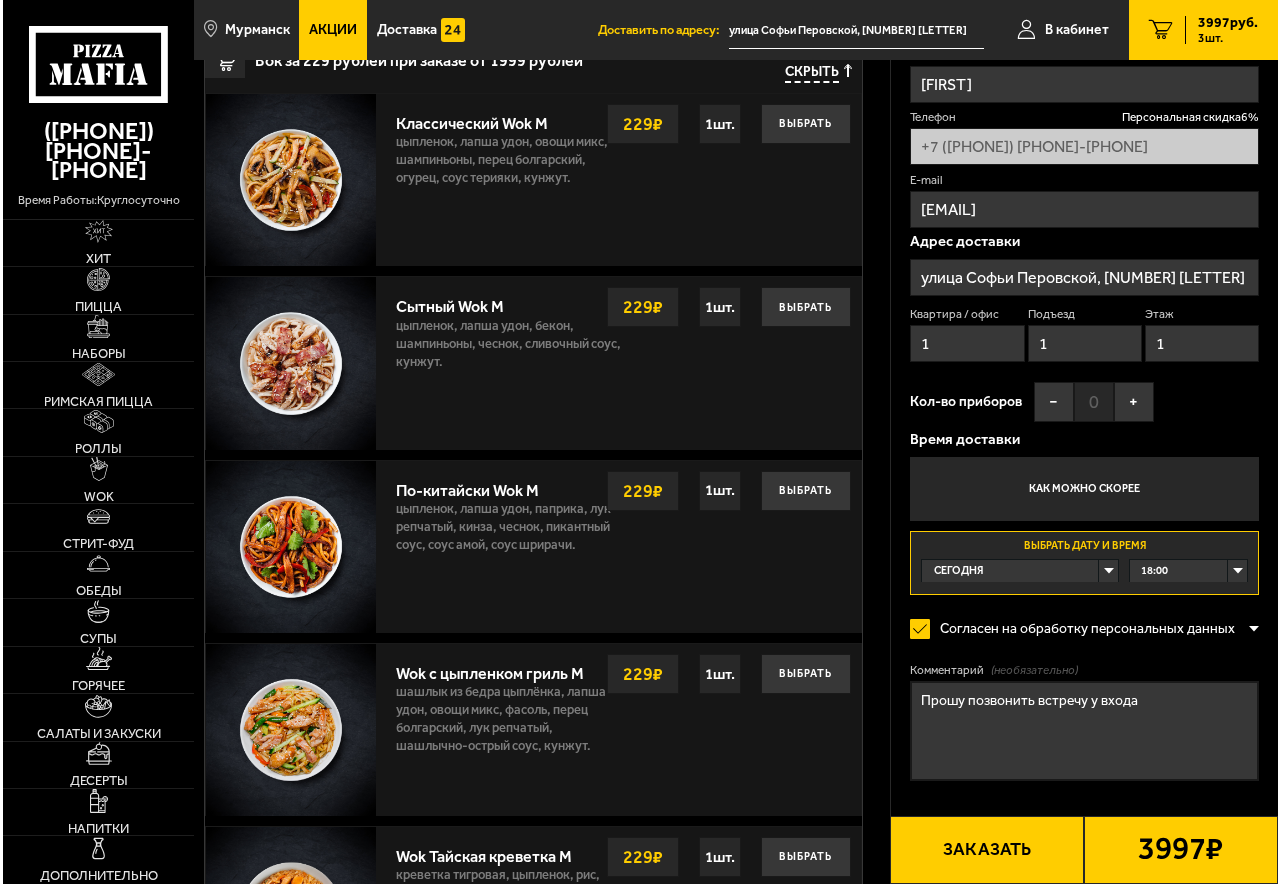 scroll, scrollTop: 800, scrollLeft: 0, axis: vertical 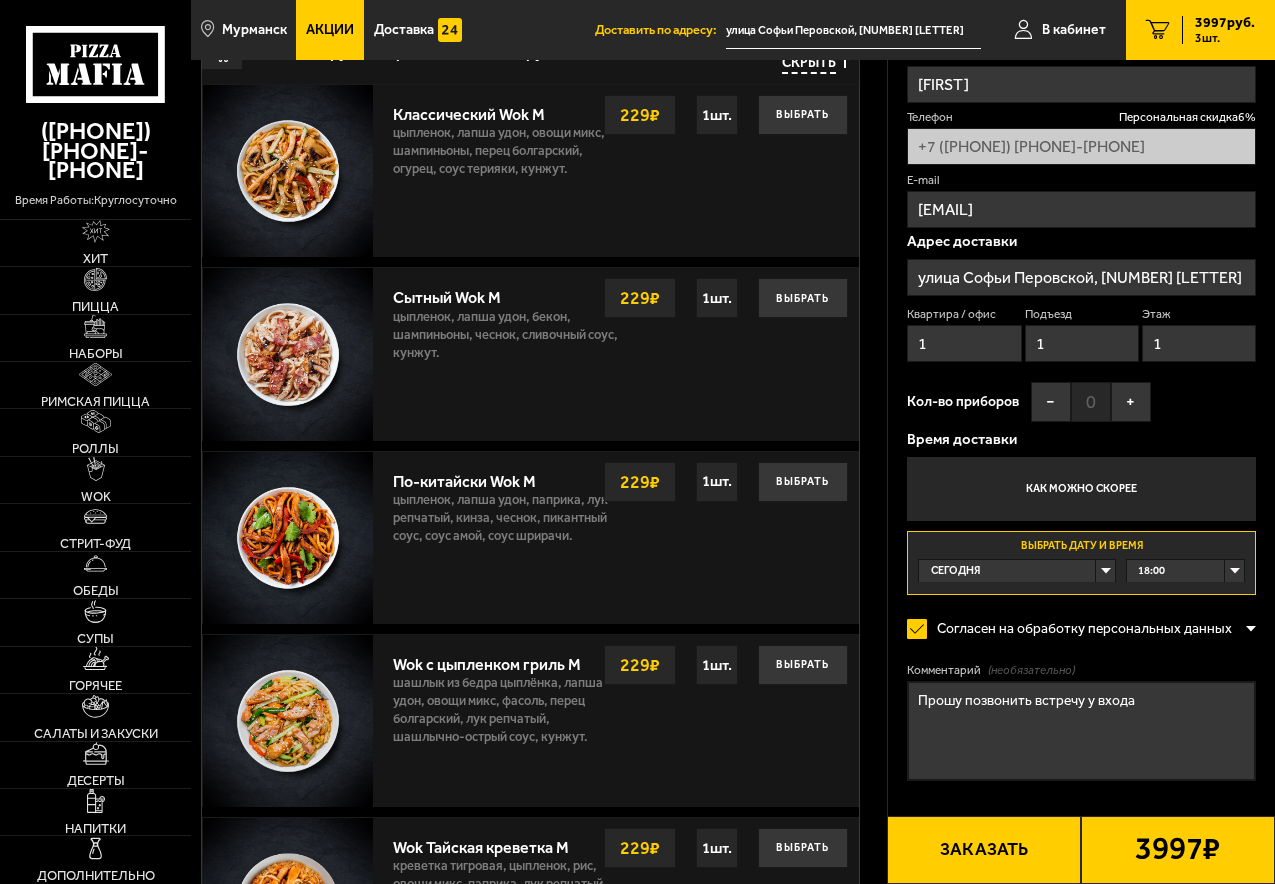 click on "Заказать" at bounding box center (984, 850) 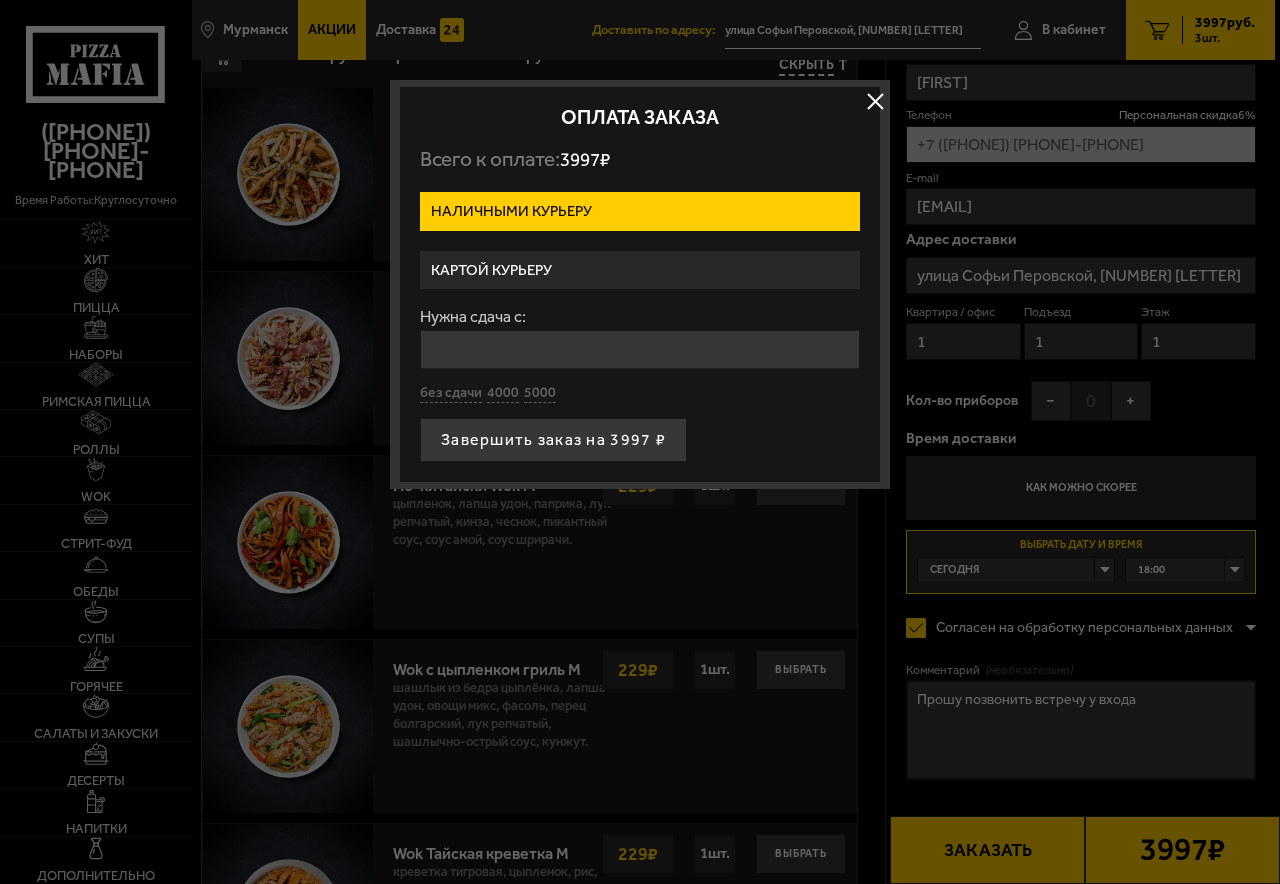click on "Наличными курьеру" at bounding box center [640, 211] 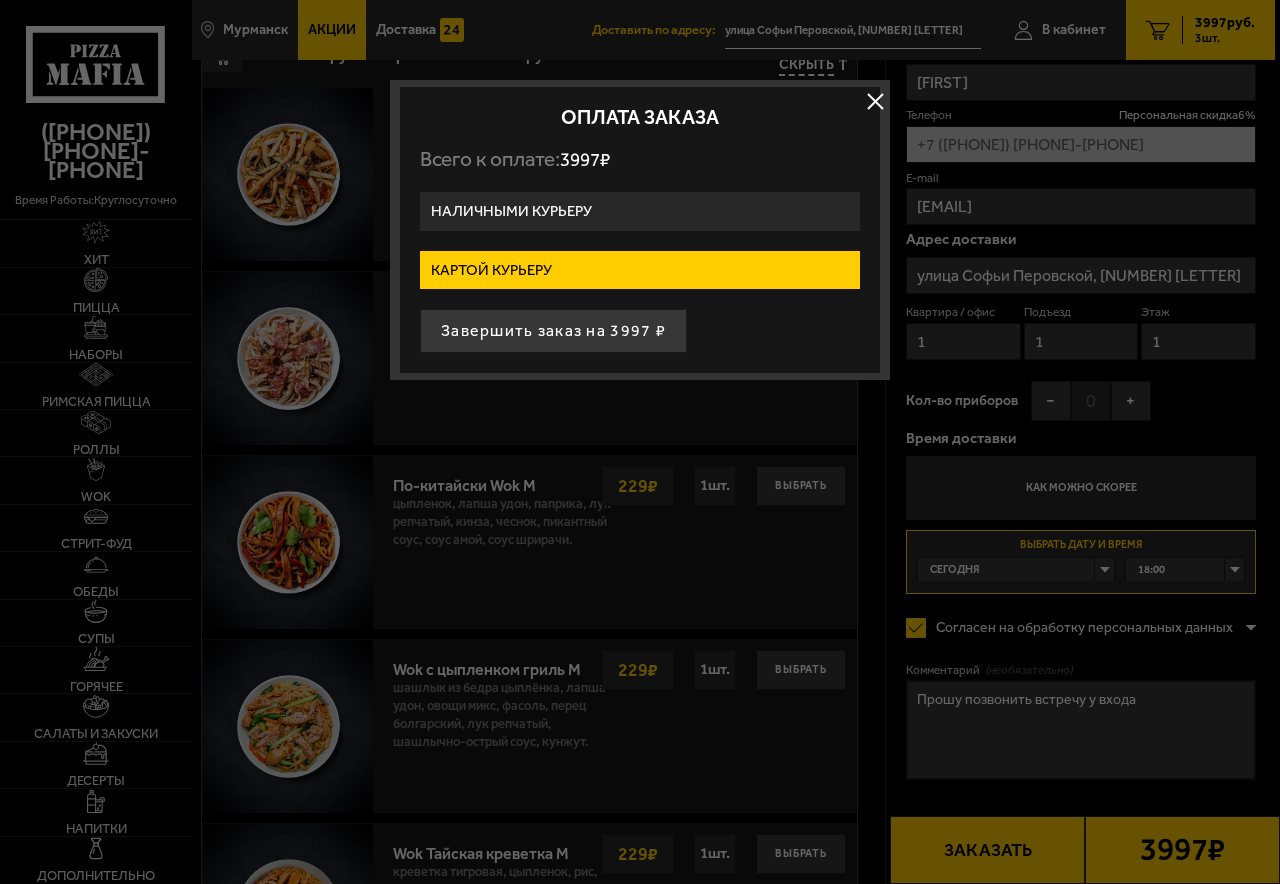 click on "Завершить заказ на 3997 ₽" at bounding box center [553, 331] 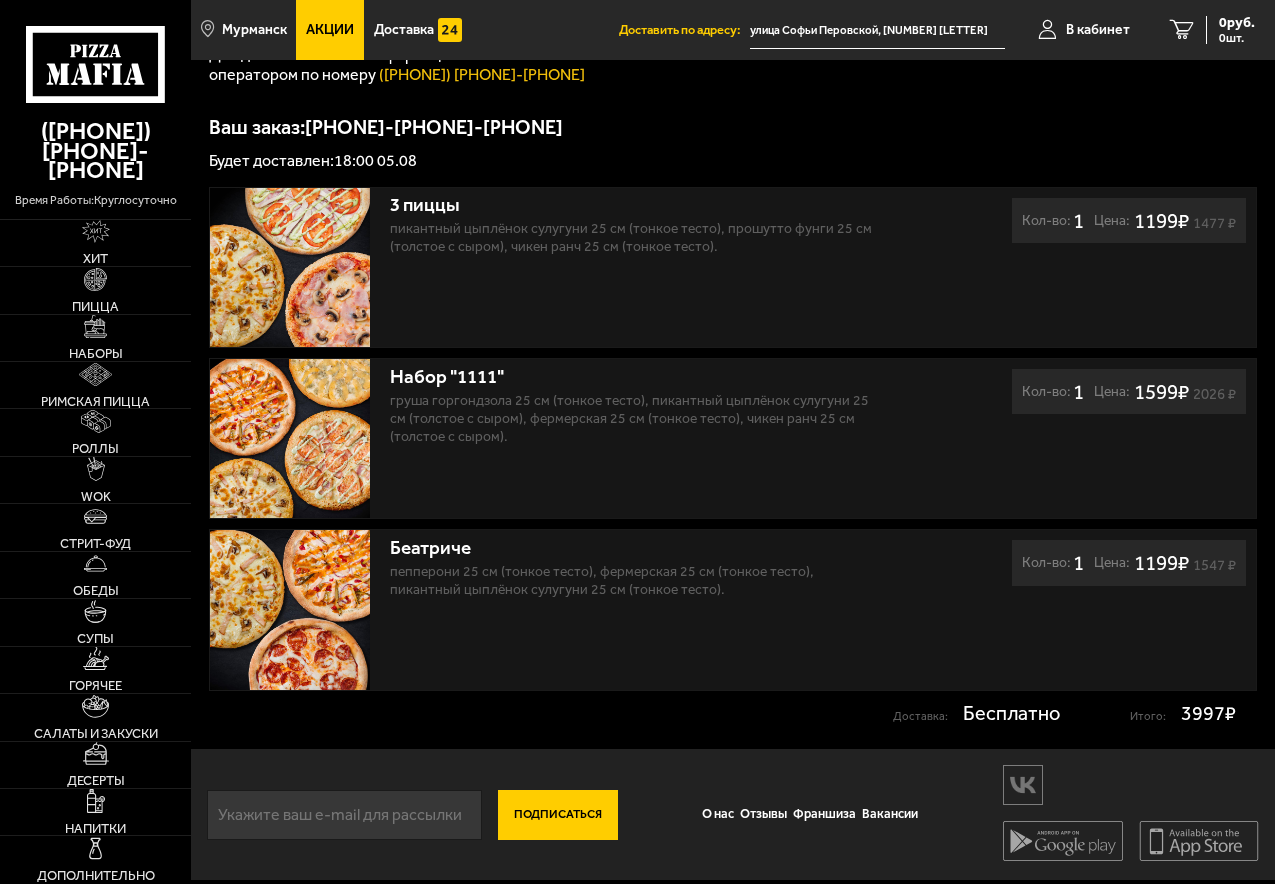 scroll, scrollTop: 331, scrollLeft: 0, axis: vertical 